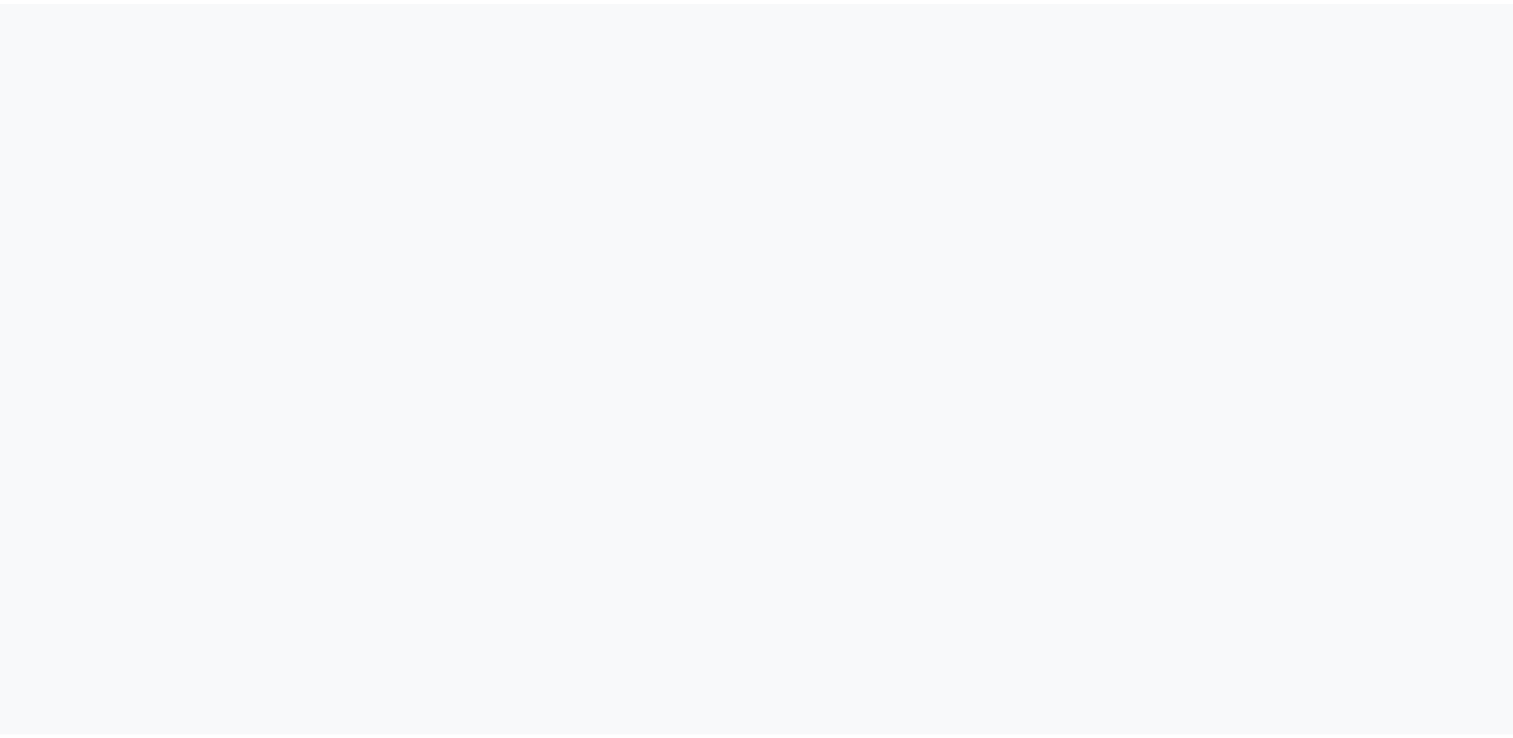 scroll, scrollTop: 0, scrollLeft: 0, axis: both 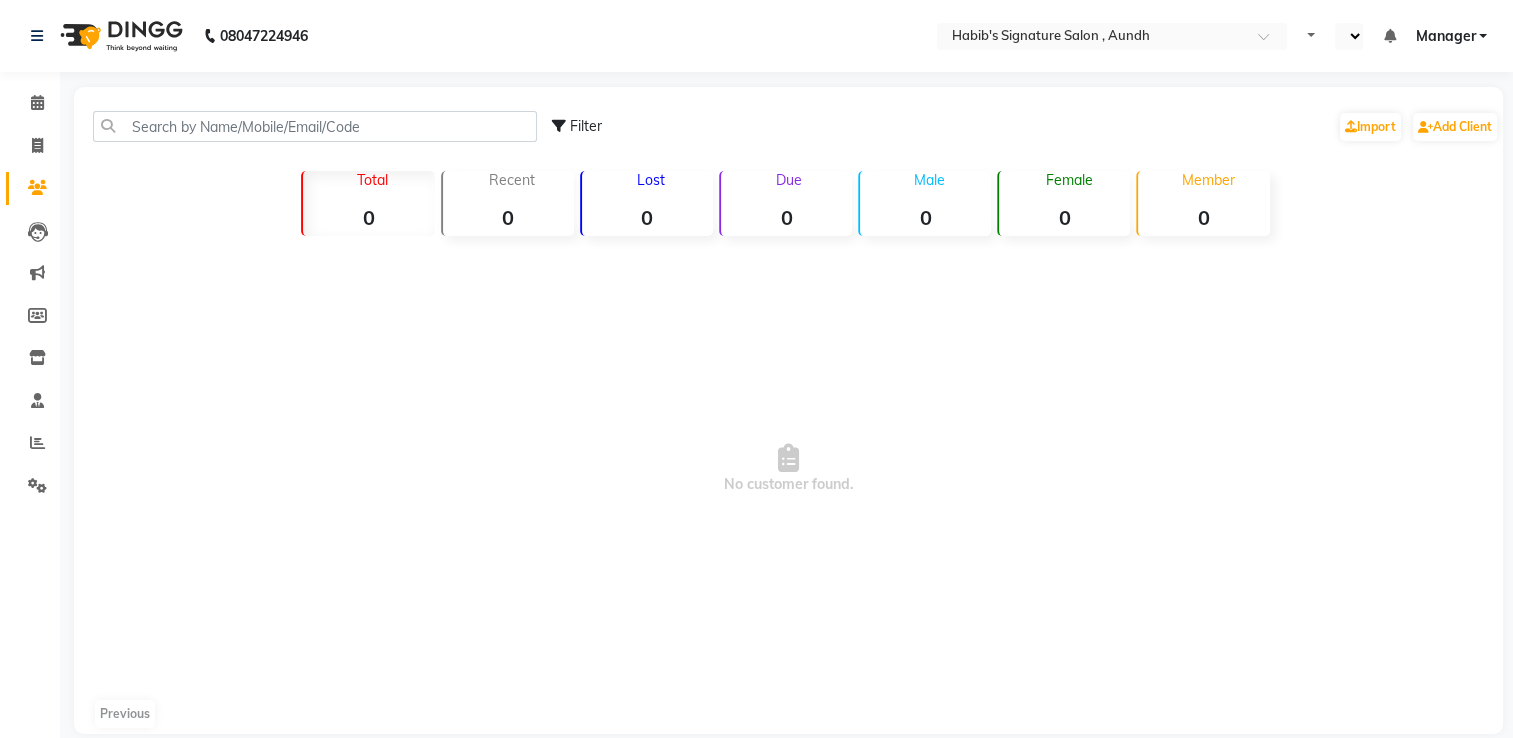 select on "en" 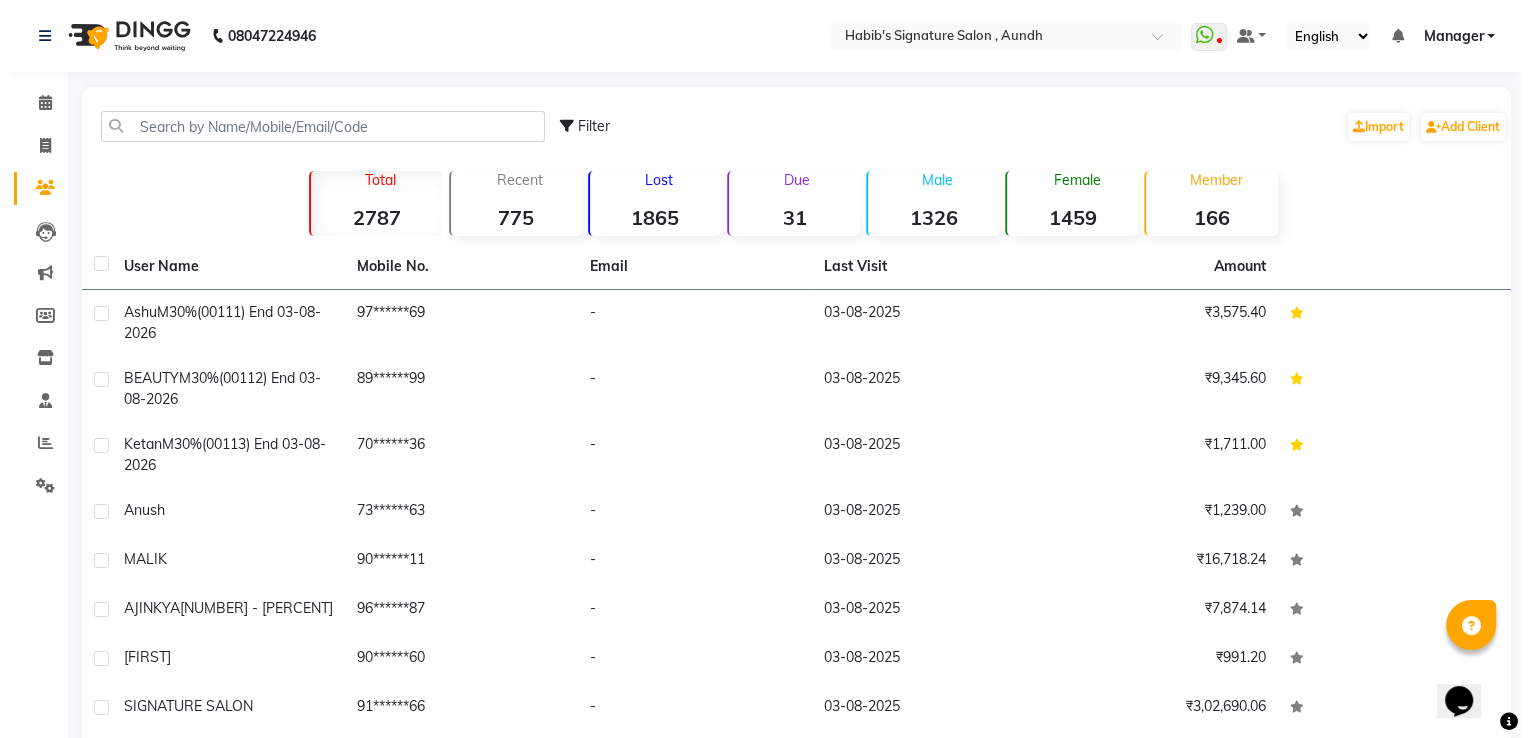 scroll, scrollTop: 0, scrollLeft: 0, axis: both 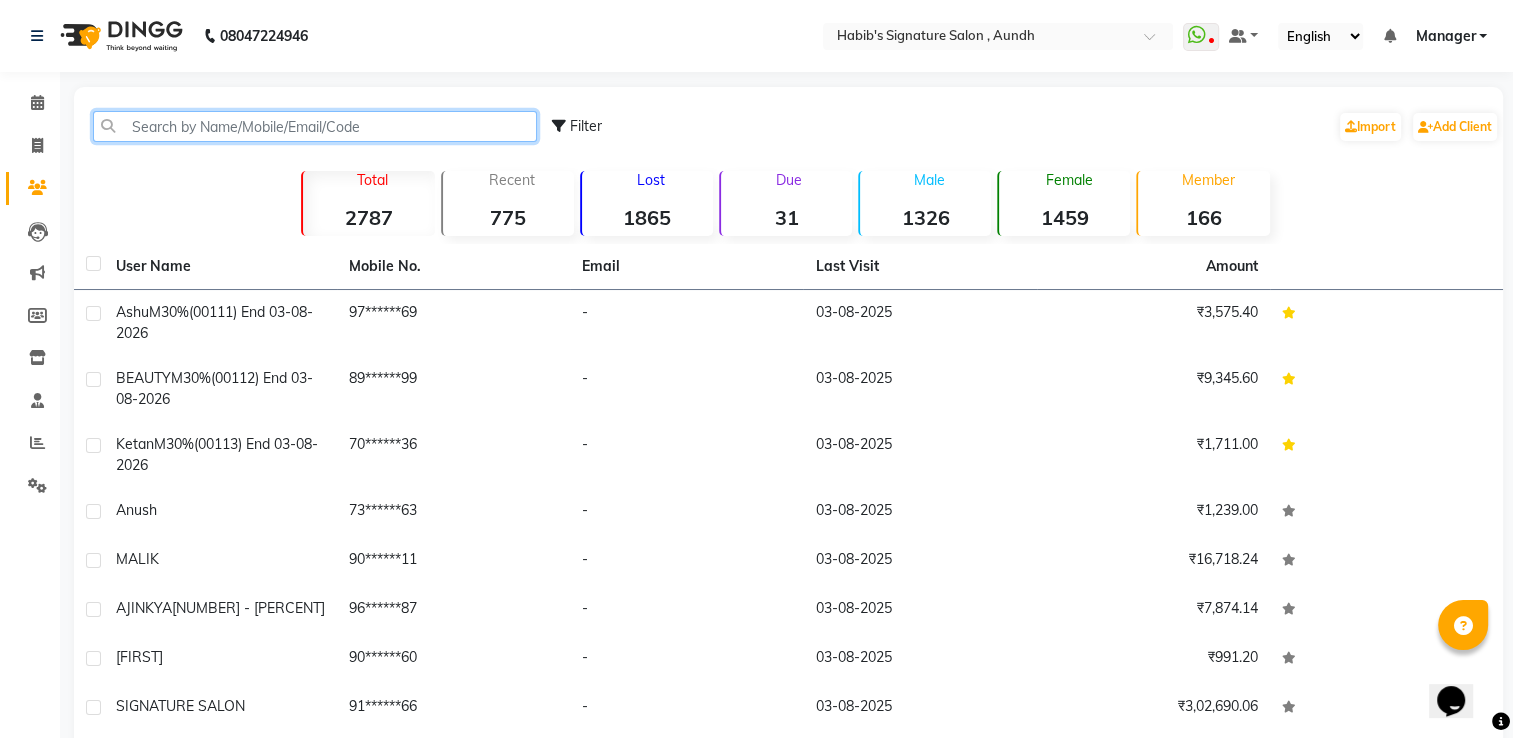 click 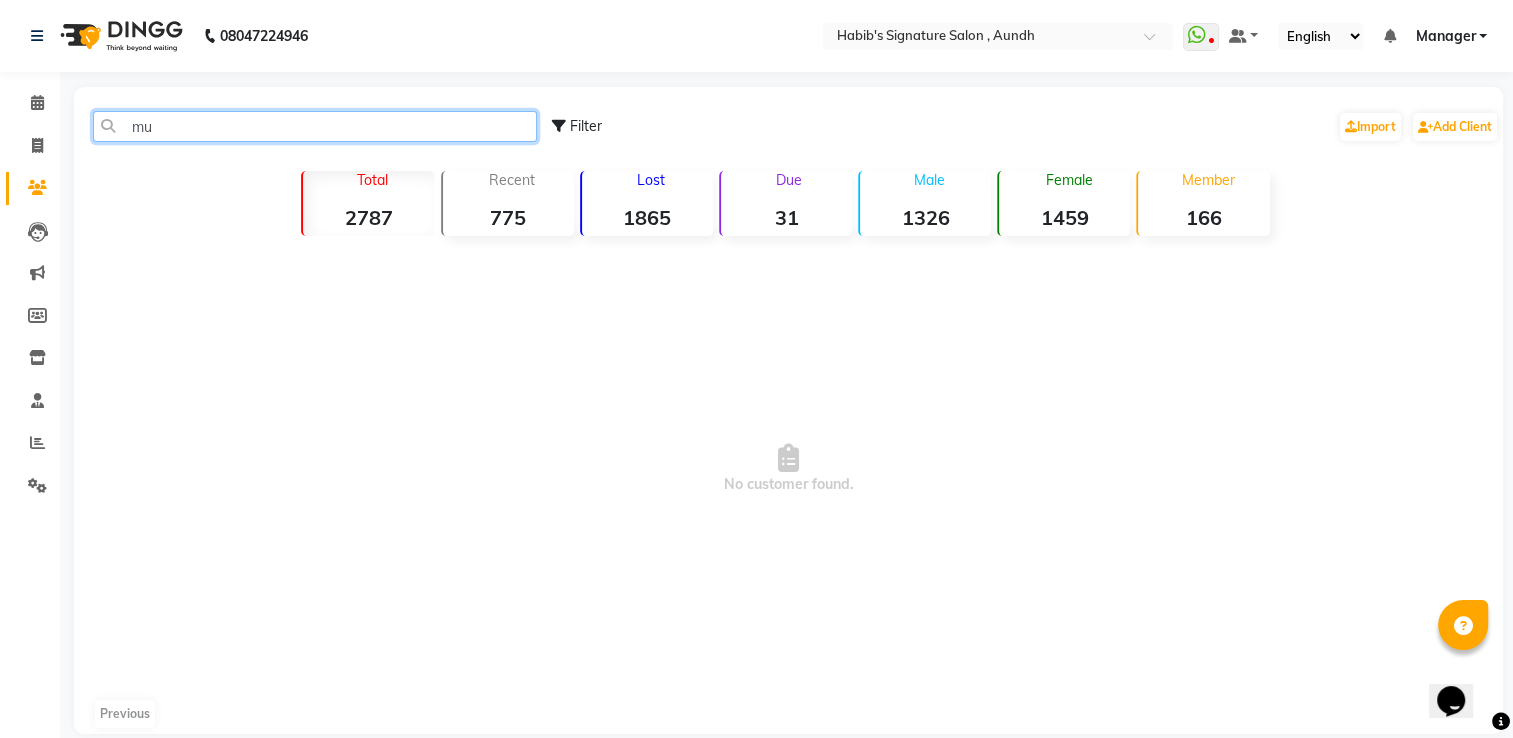 type on "m" 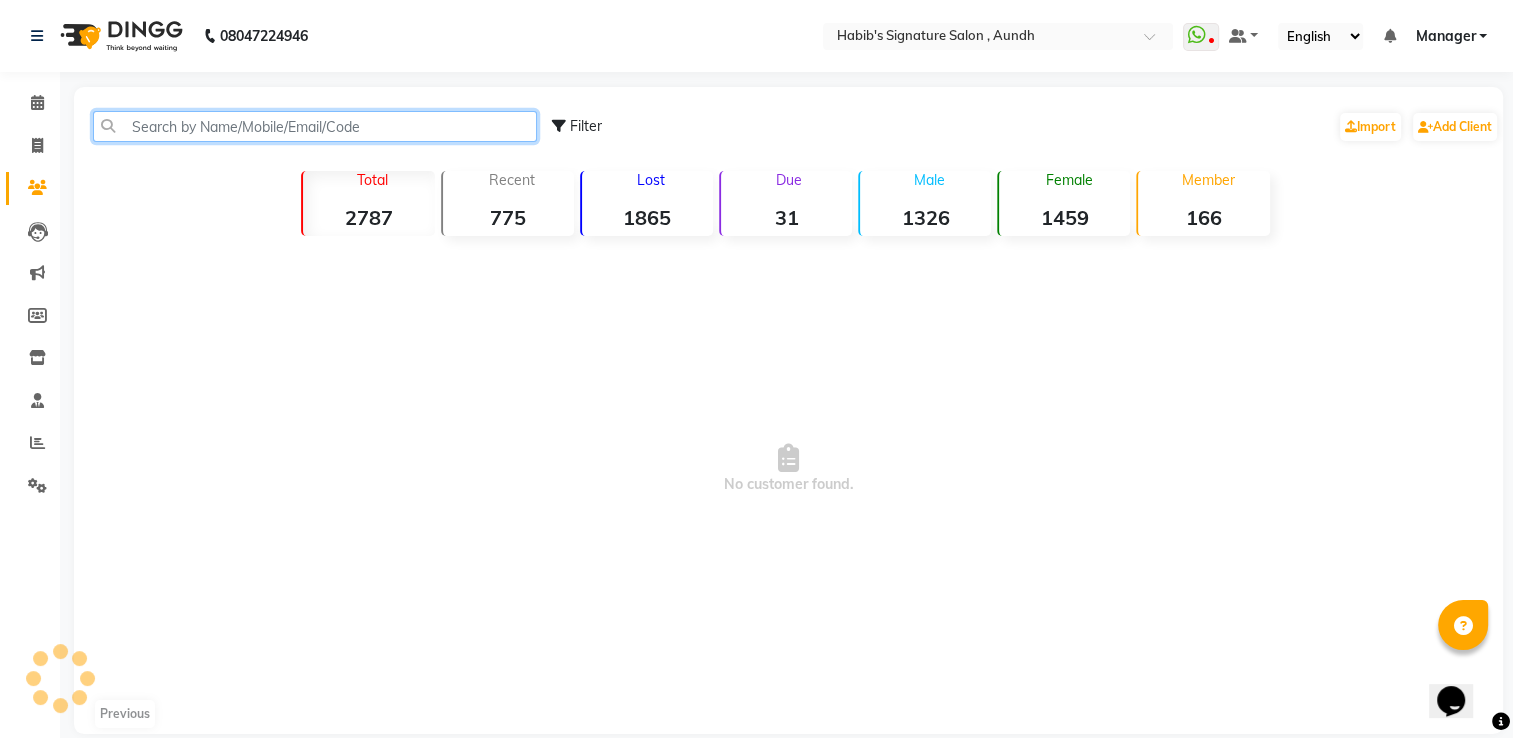 type on "m" 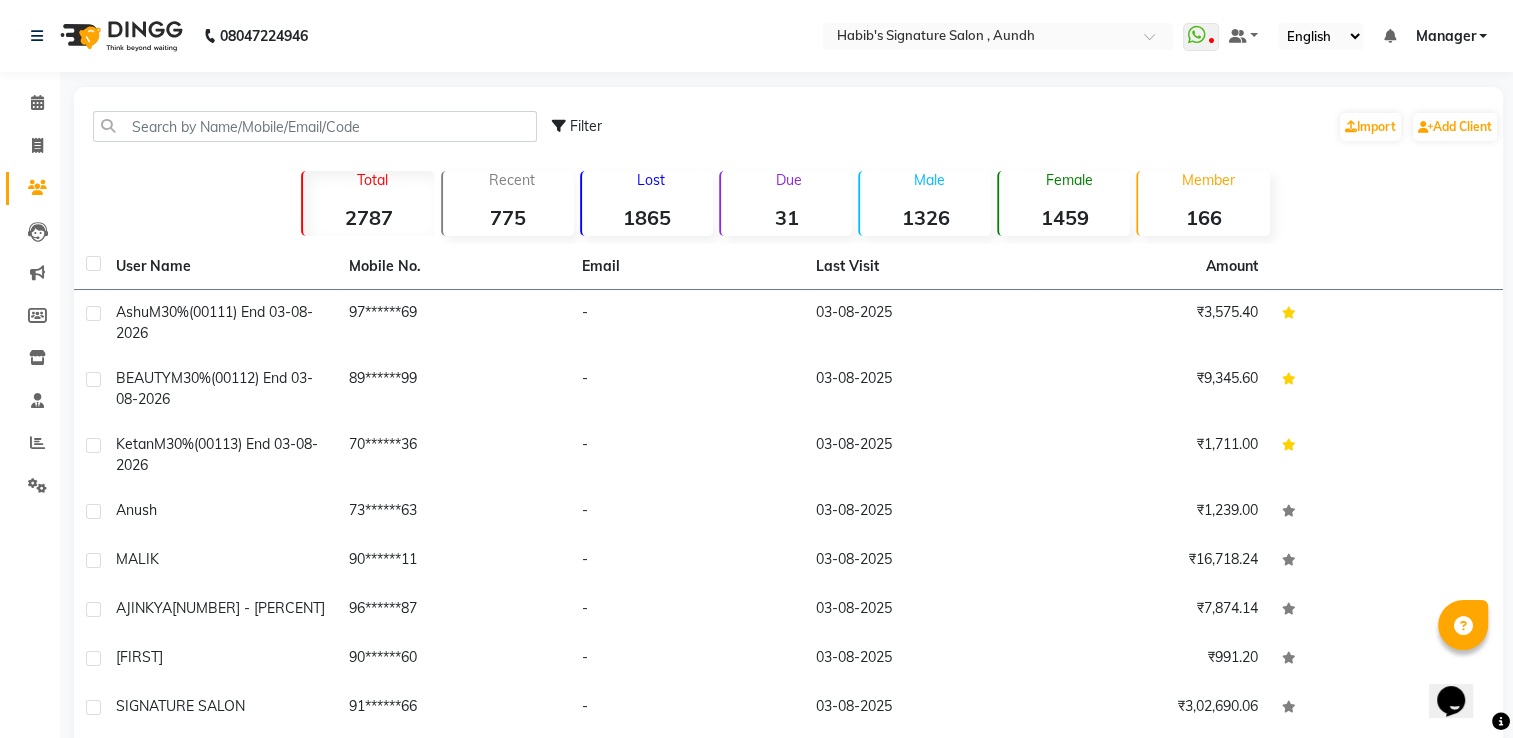 click on "Member" 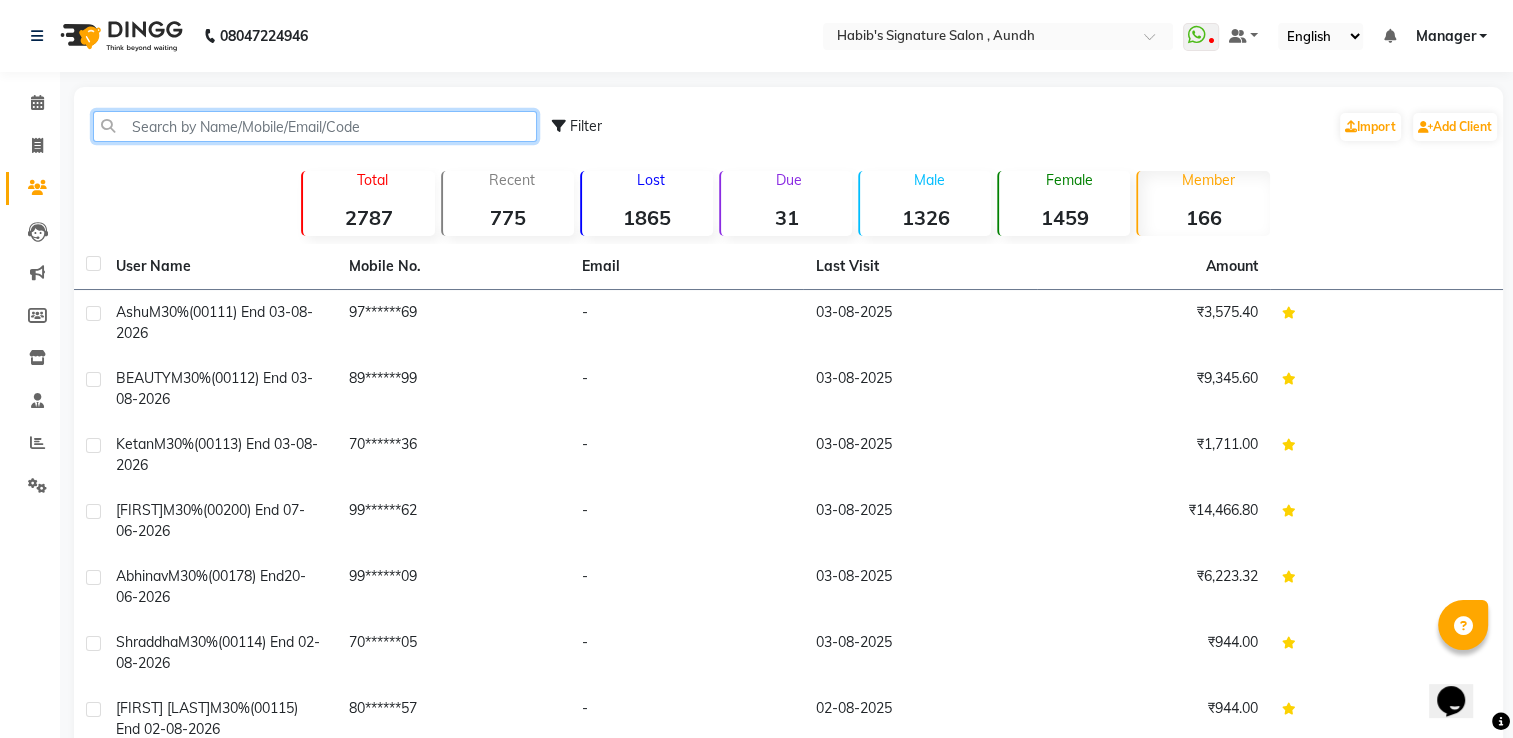 click 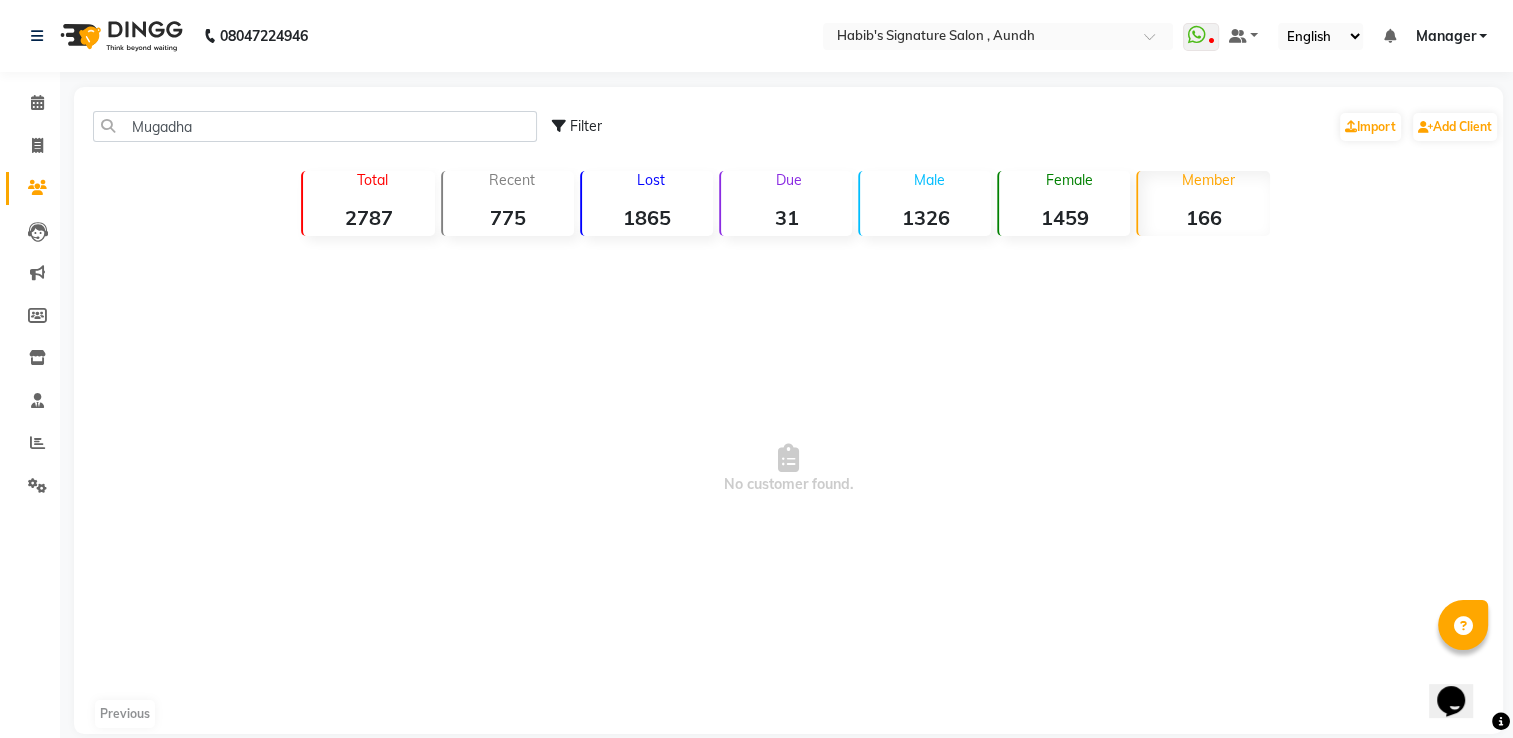 click on "2787" 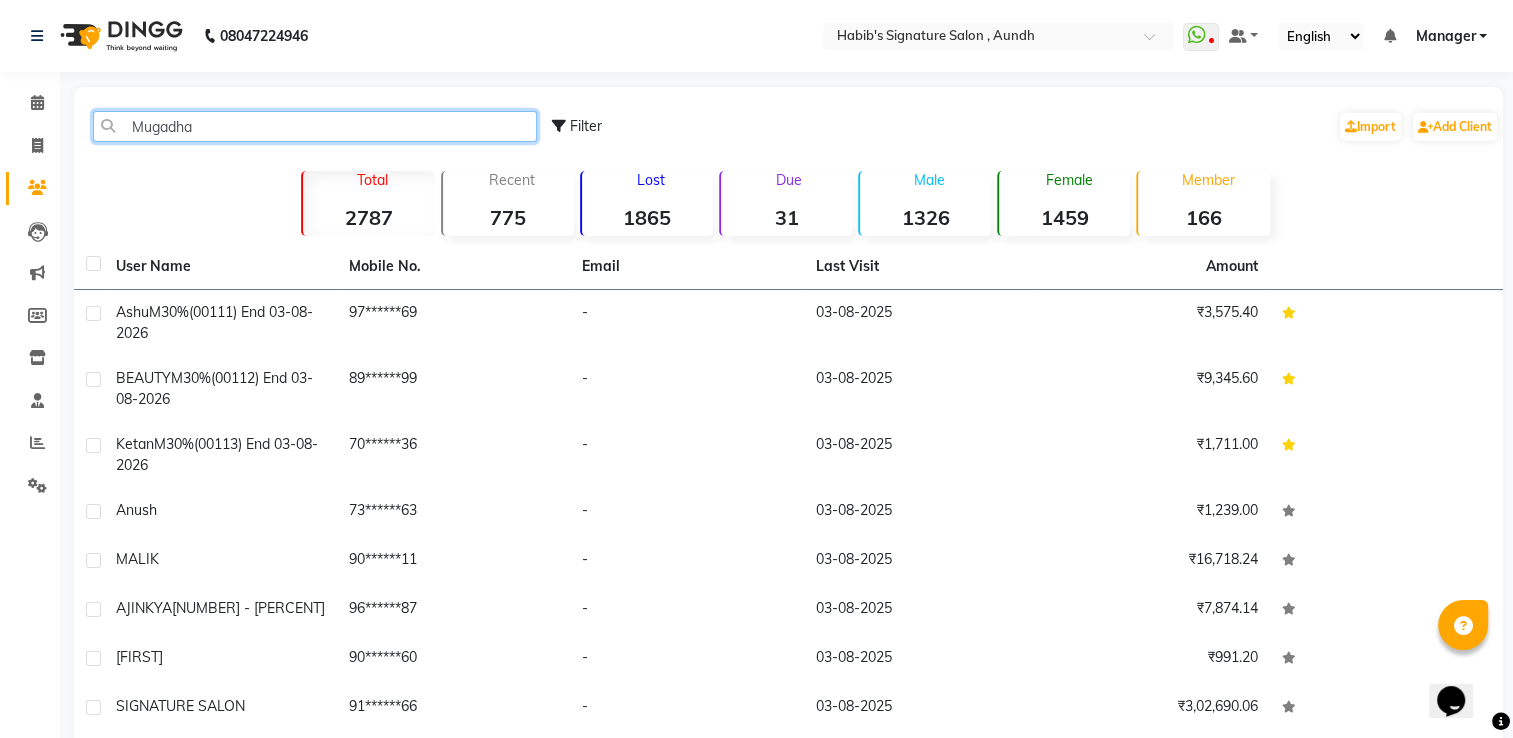 click on "Mugadha" 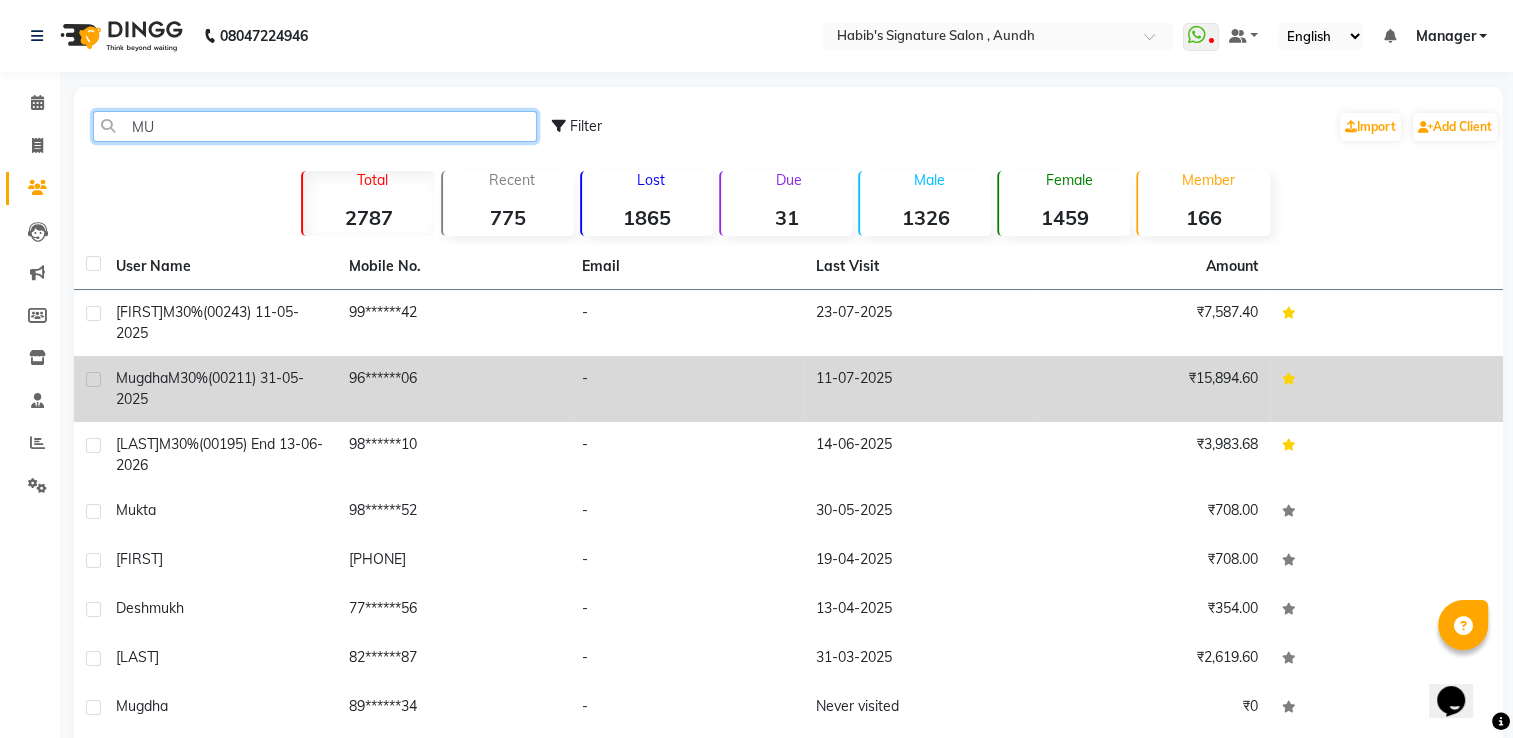 type on "MU" 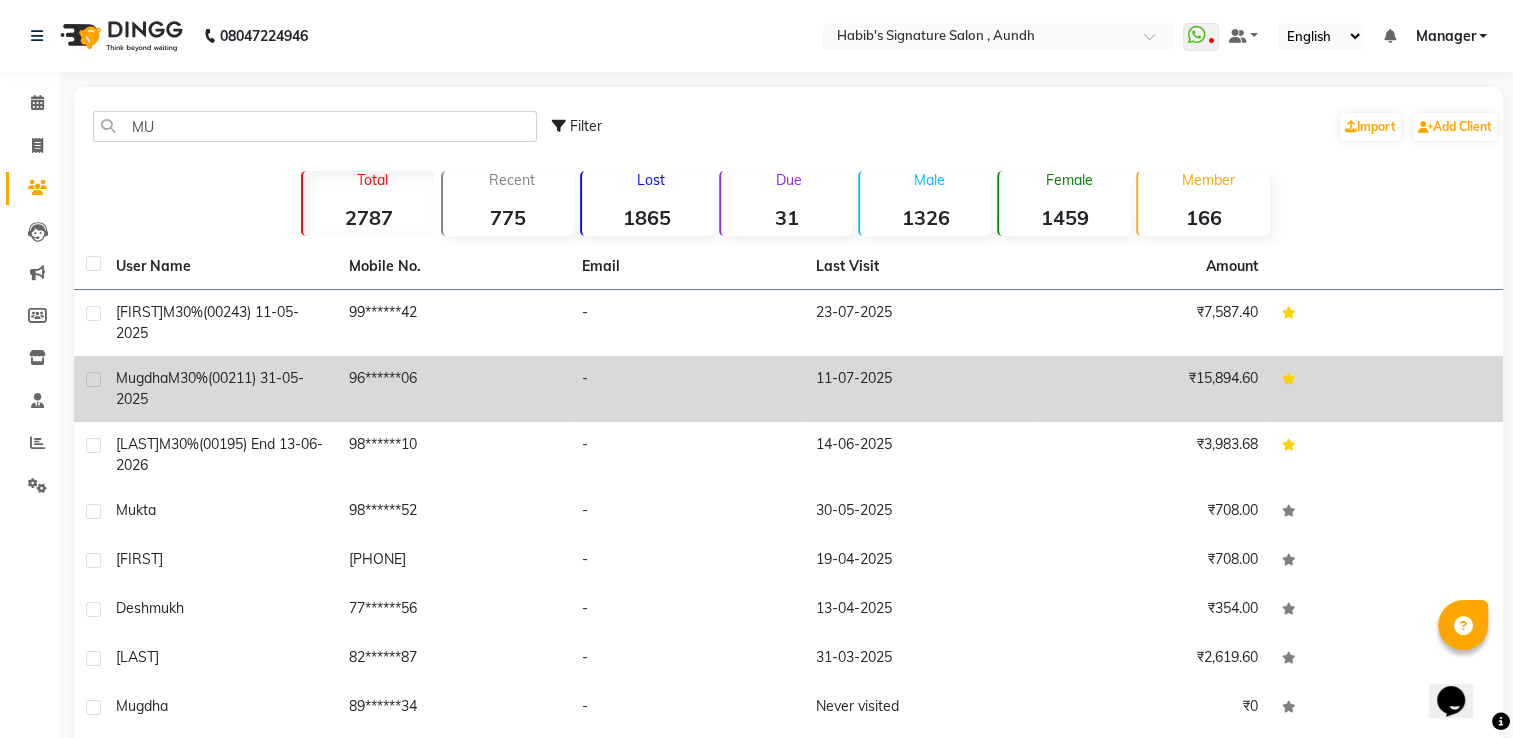 click on "₹15,894.60" 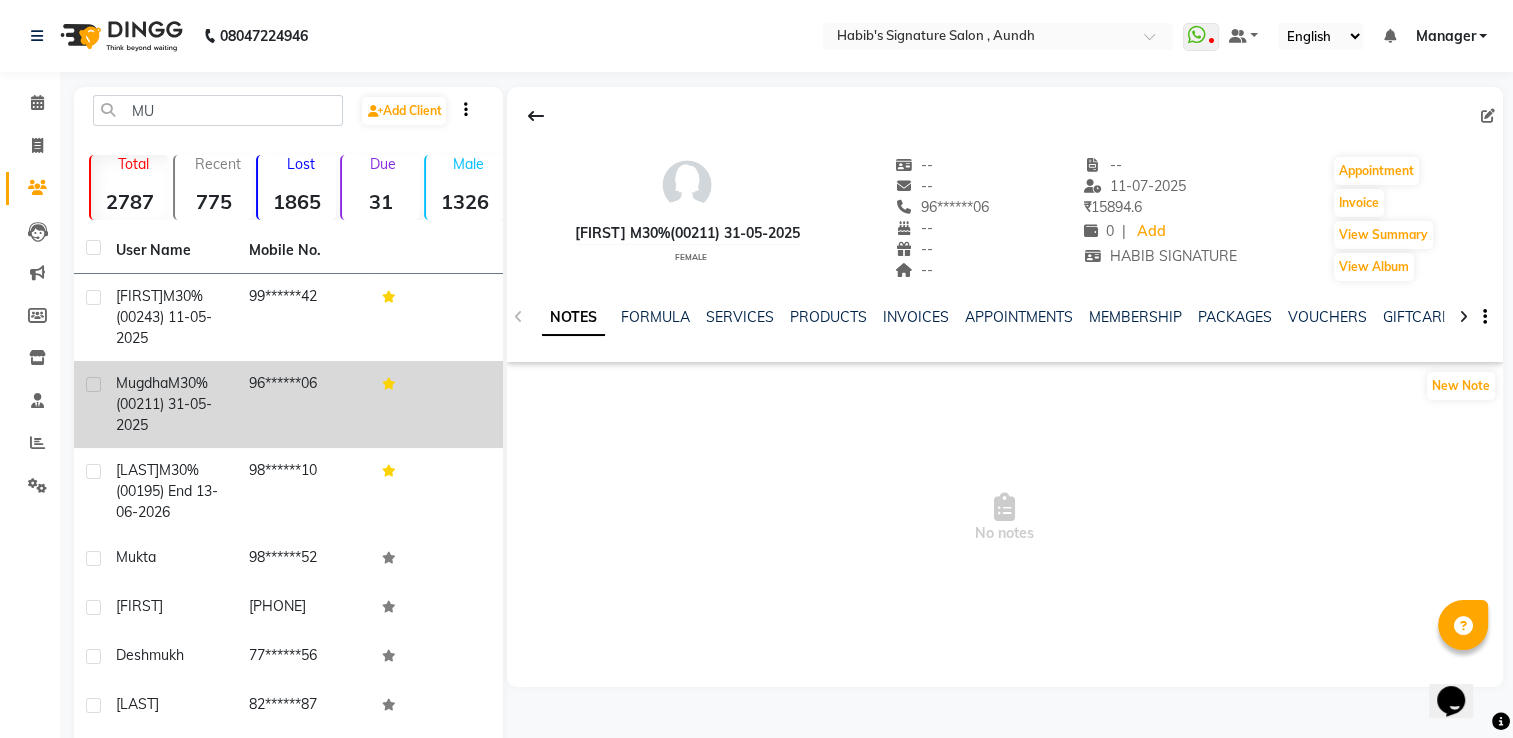 click 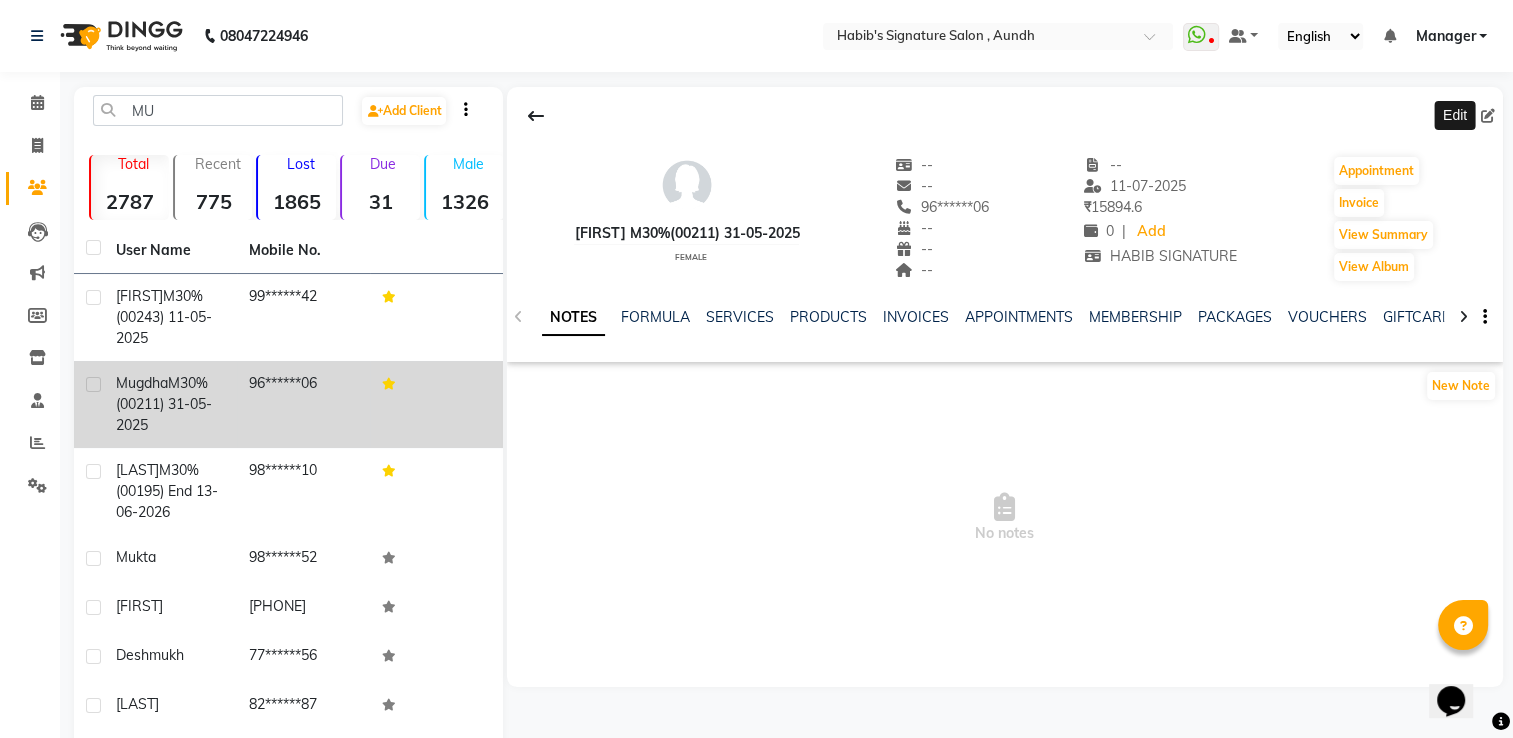 click 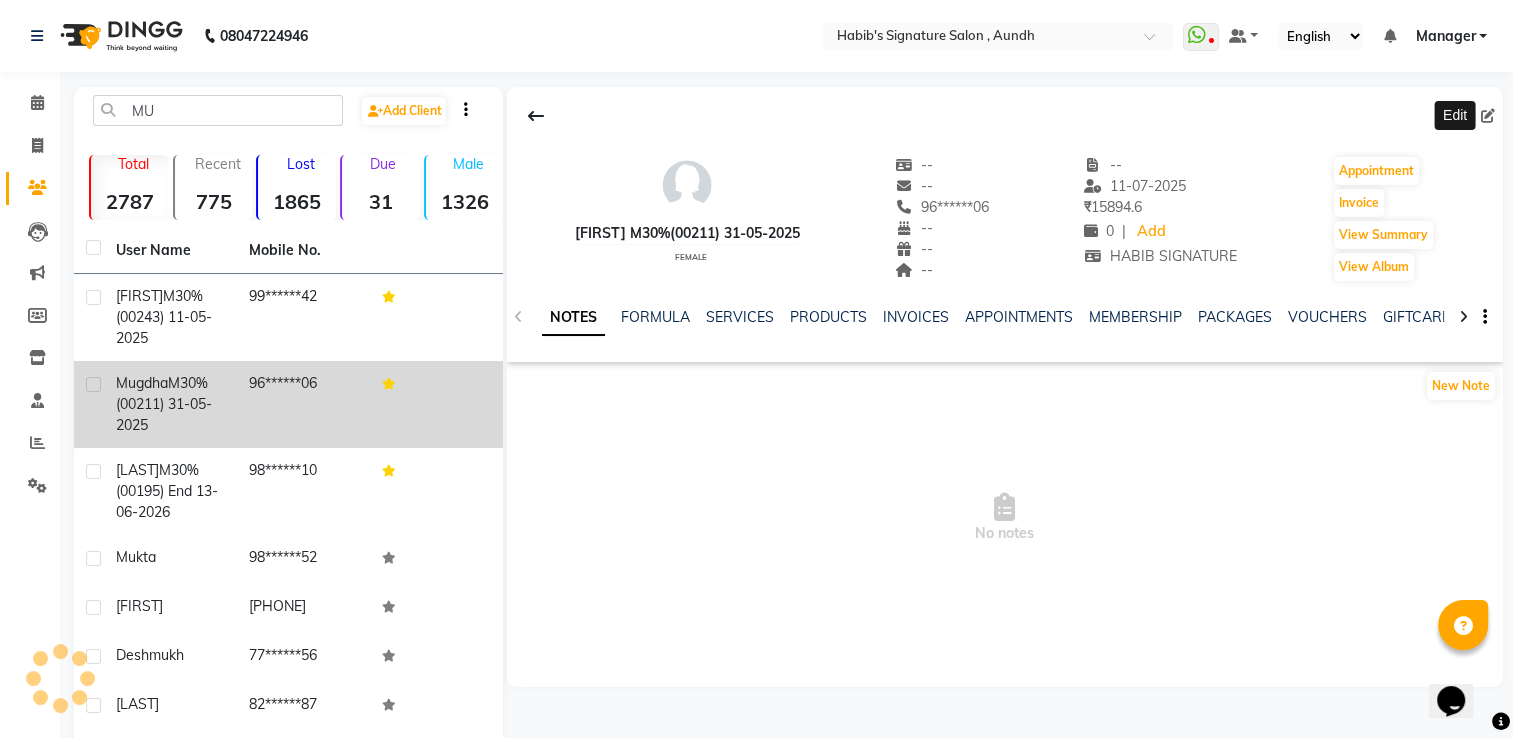 select 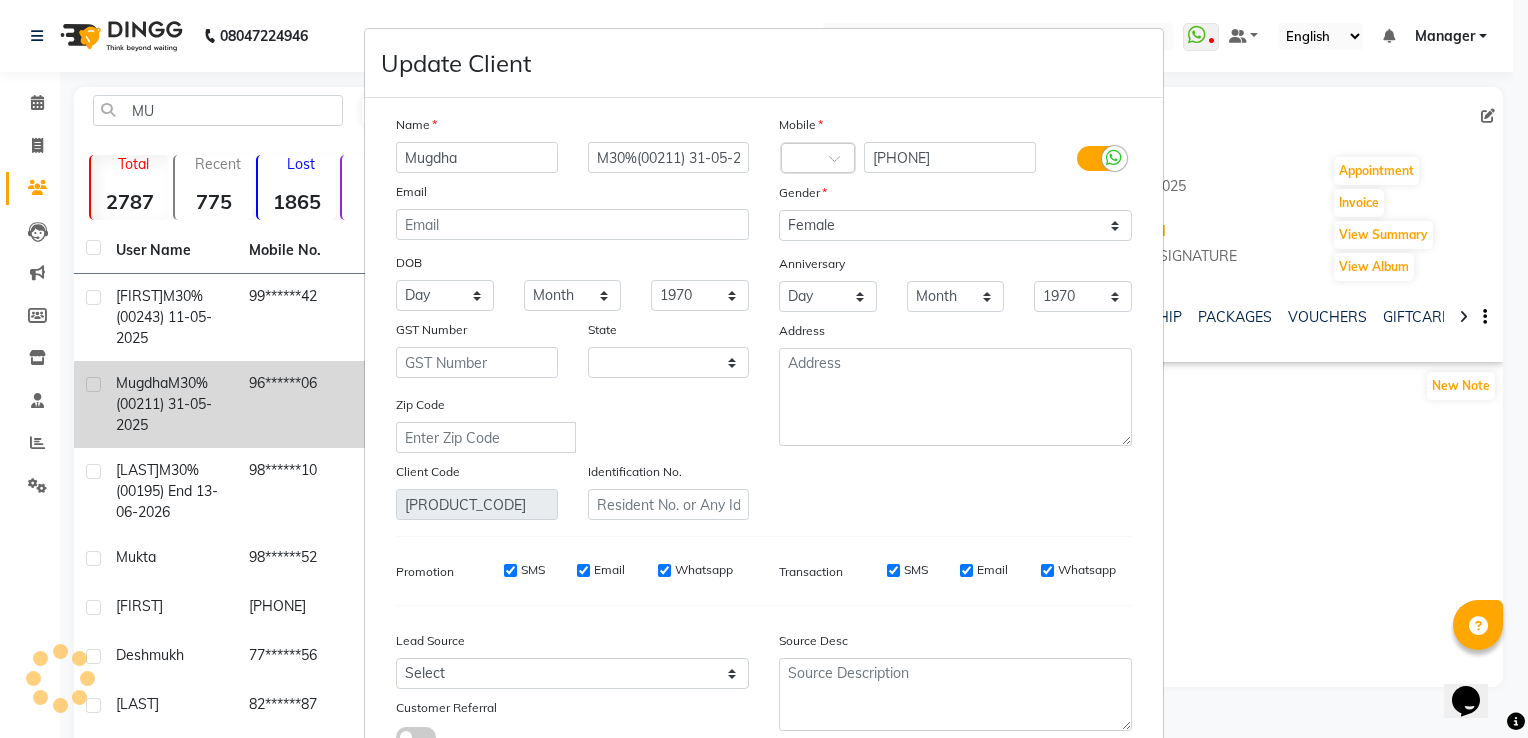 select on "22" 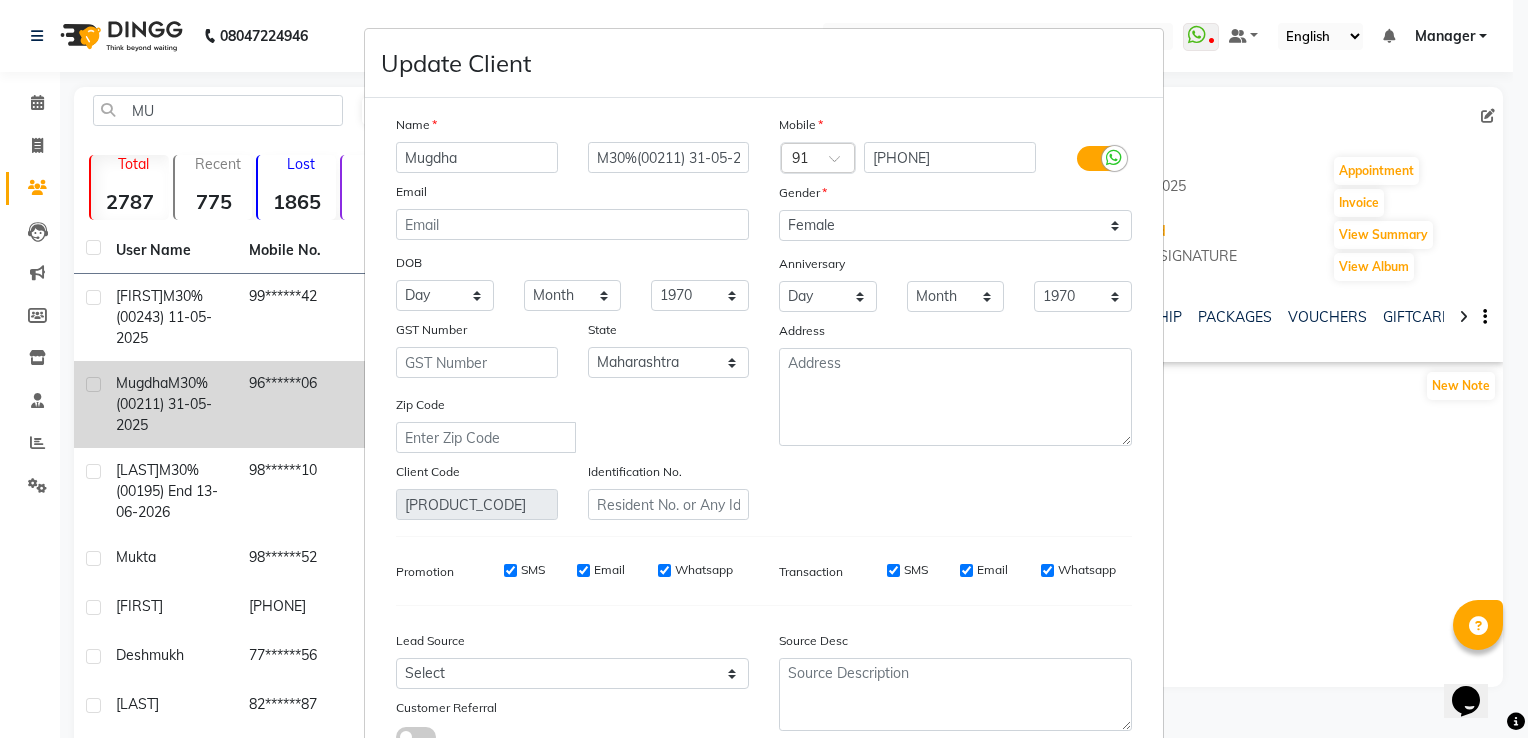 scroll, scrollTop: 159, scrollLeft: 0, axis: vertical 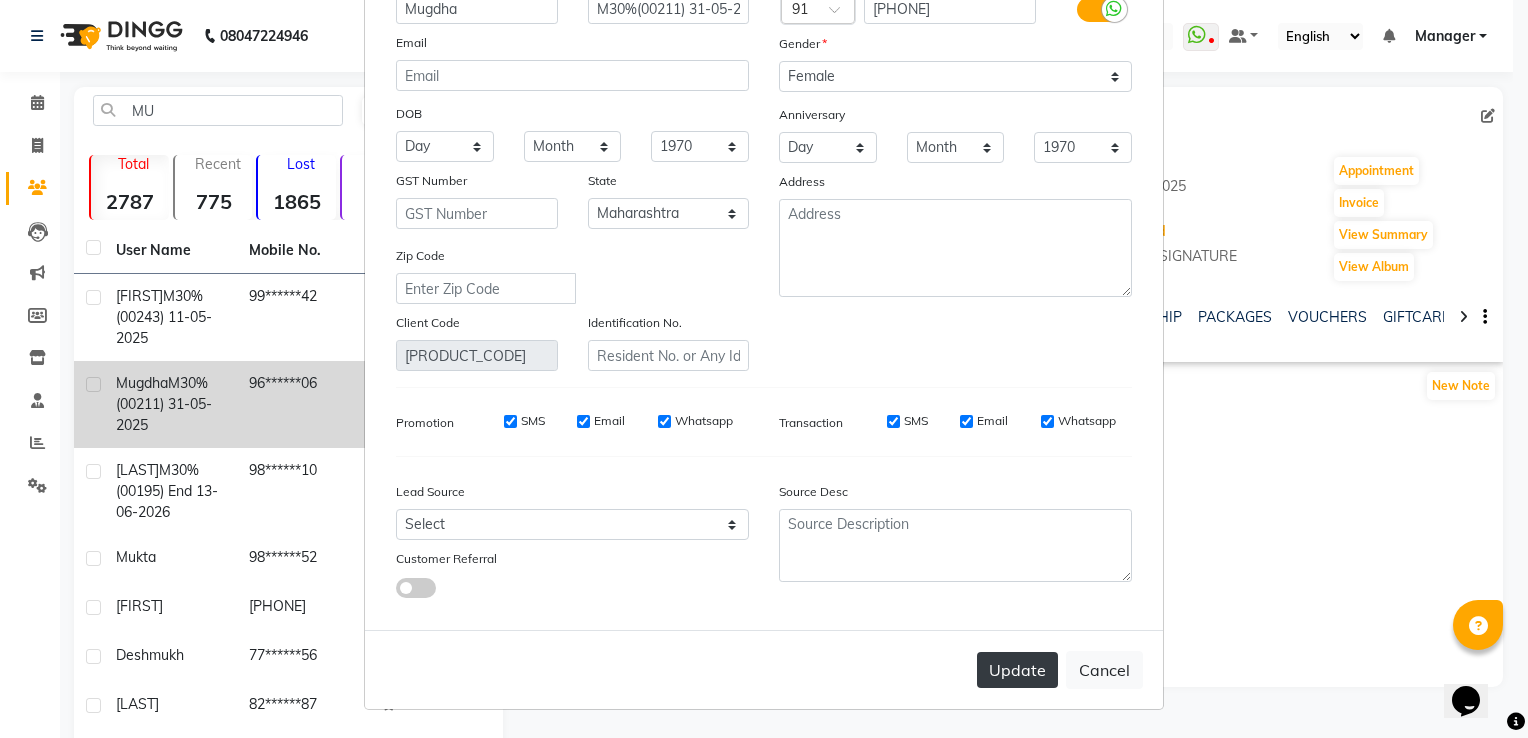 click on "Update" at bounding box center (1017, 670) 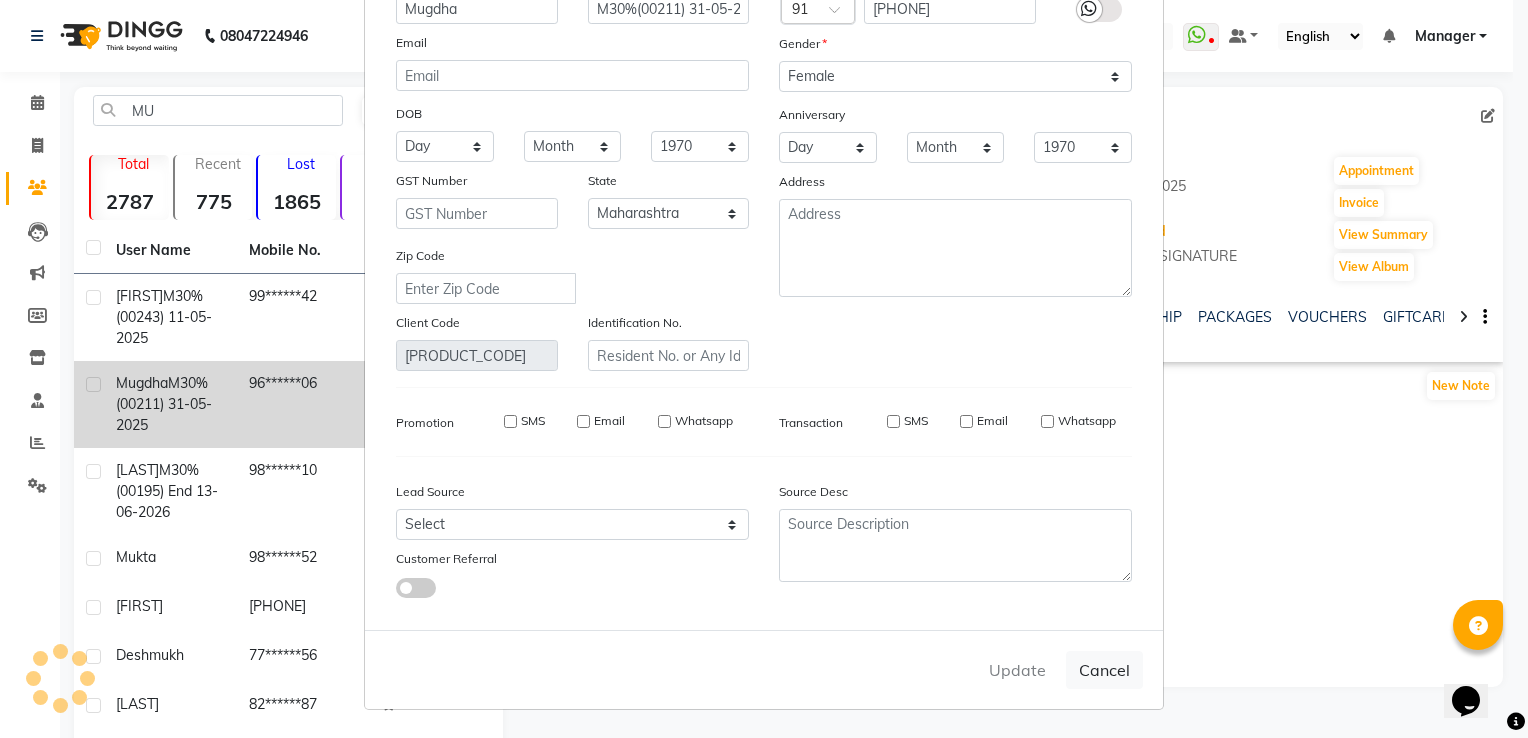 type 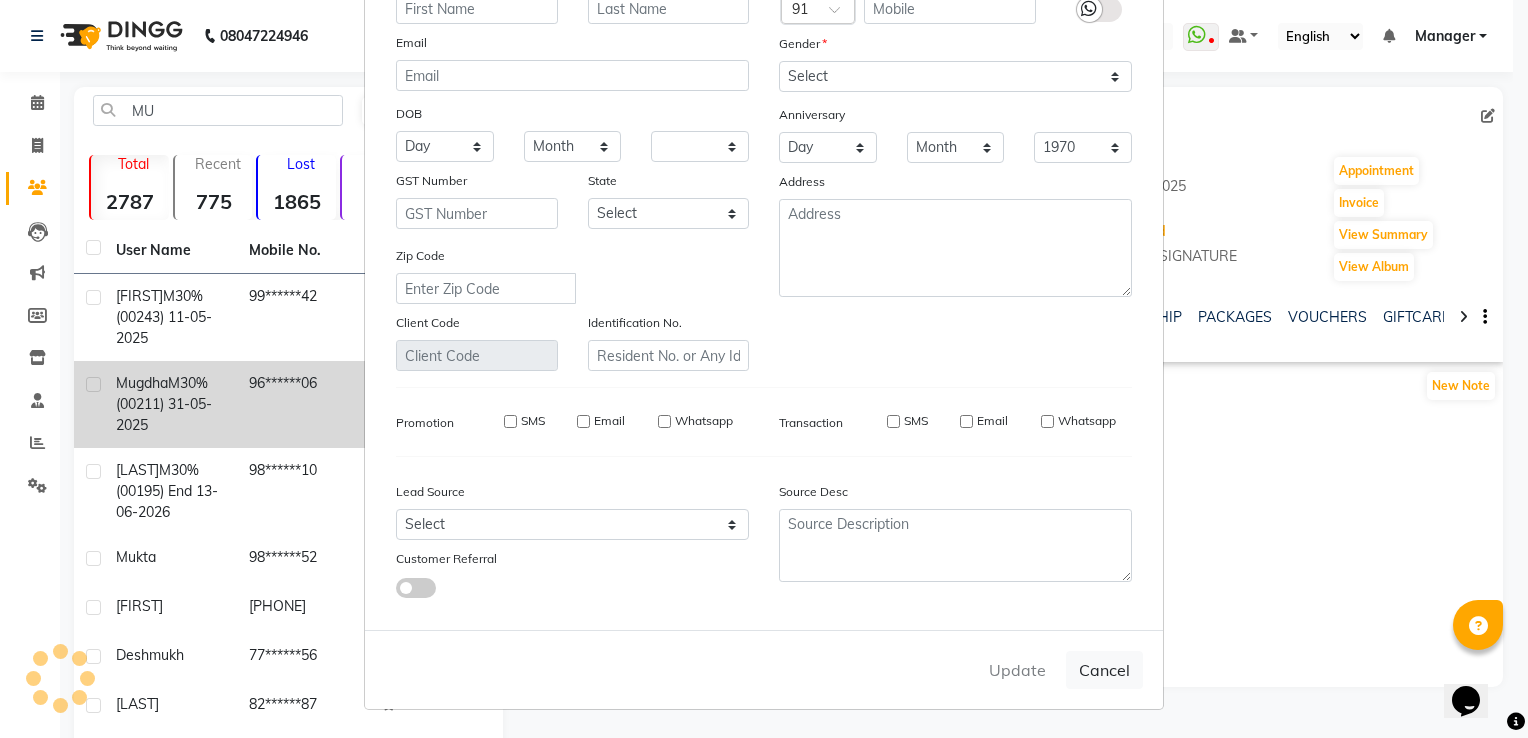 select 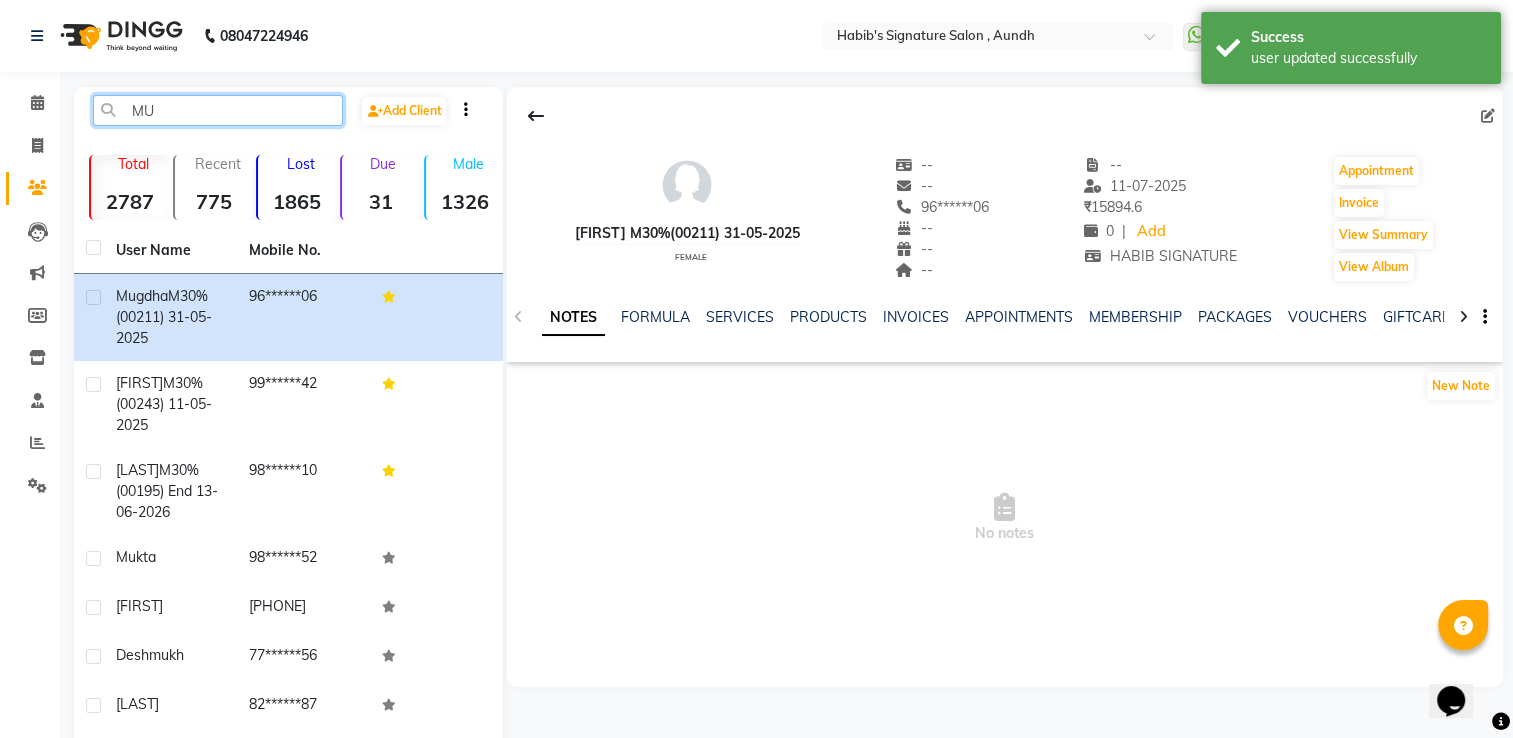 click on "MU" 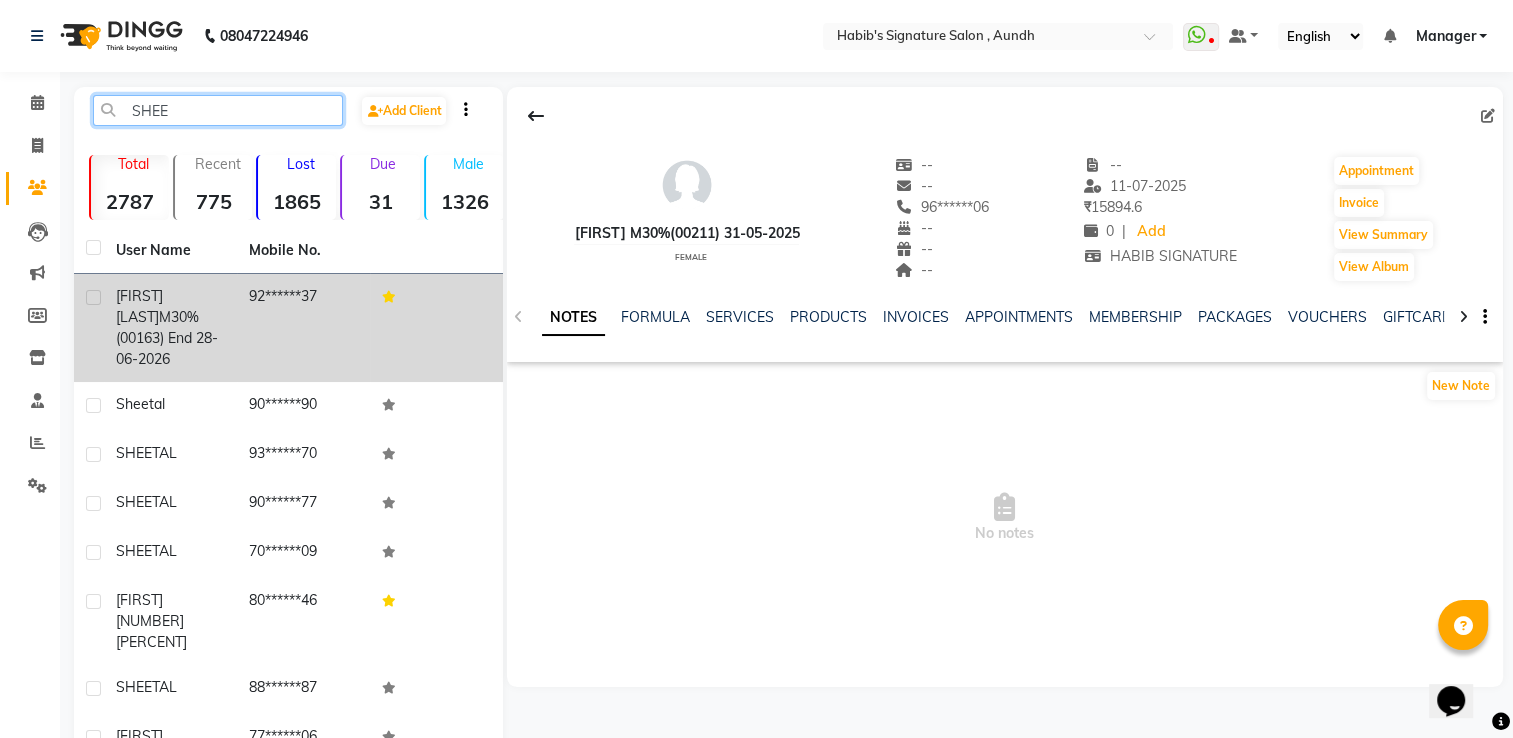 type on "SHEE" 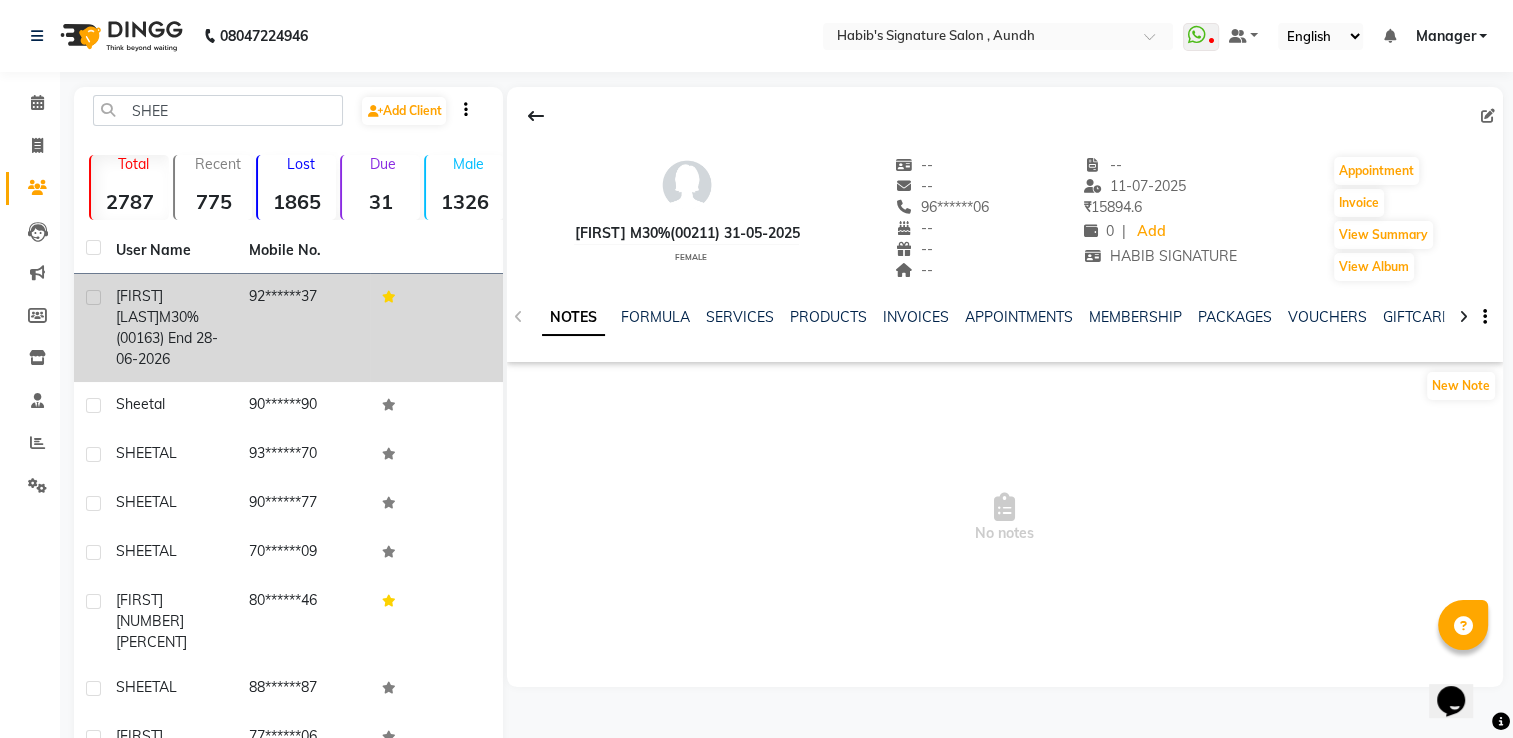 click on "M30%(00163) End 28-06-2026" 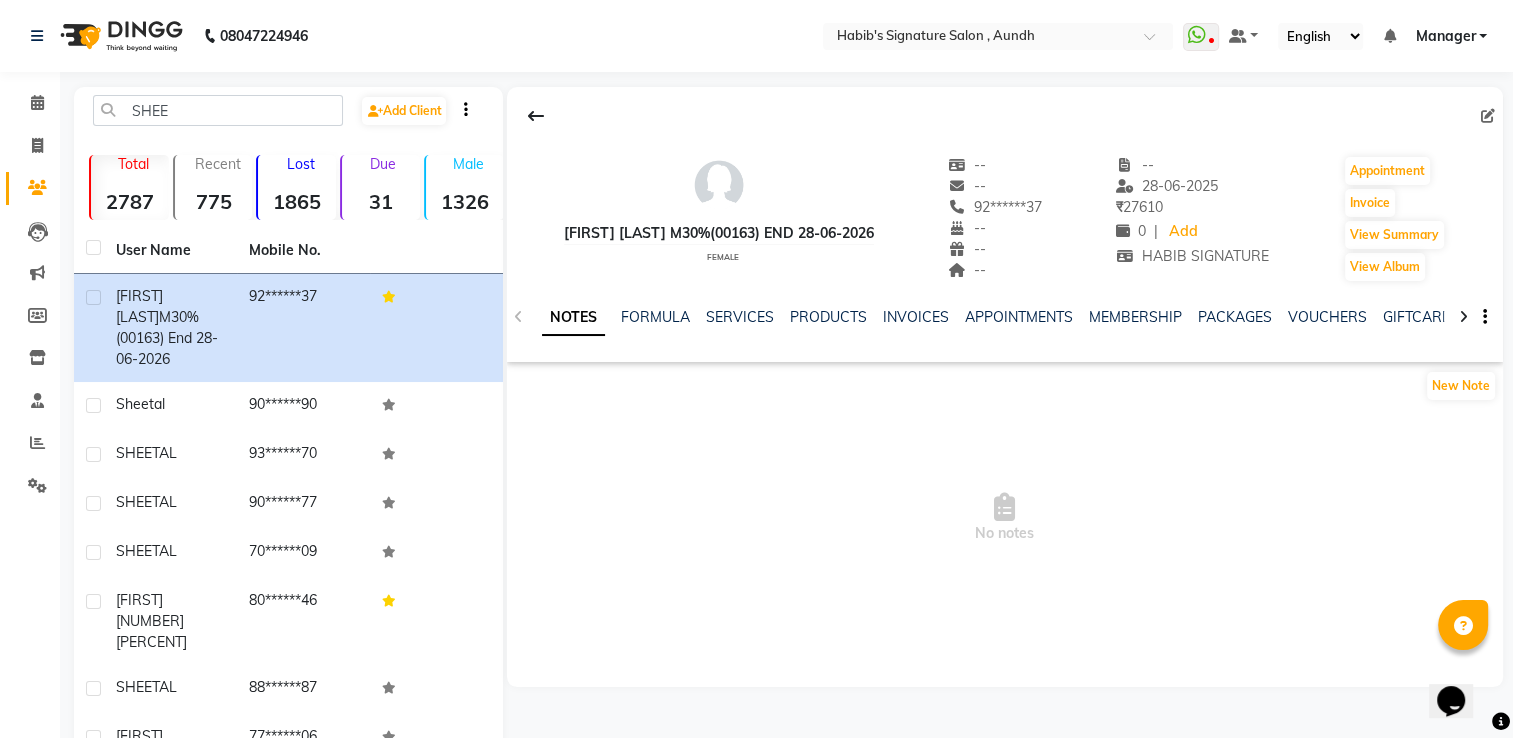 click on "Edit" 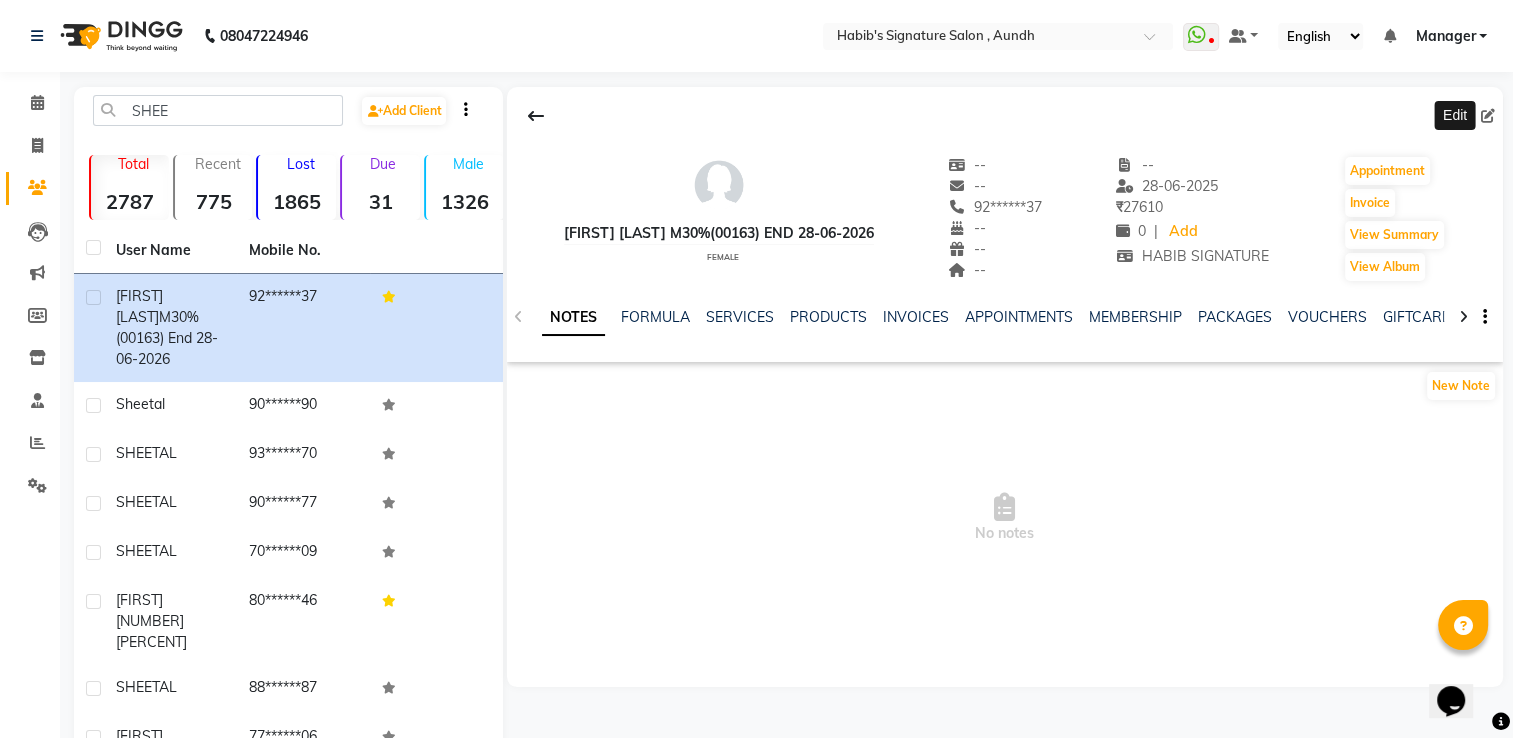 click 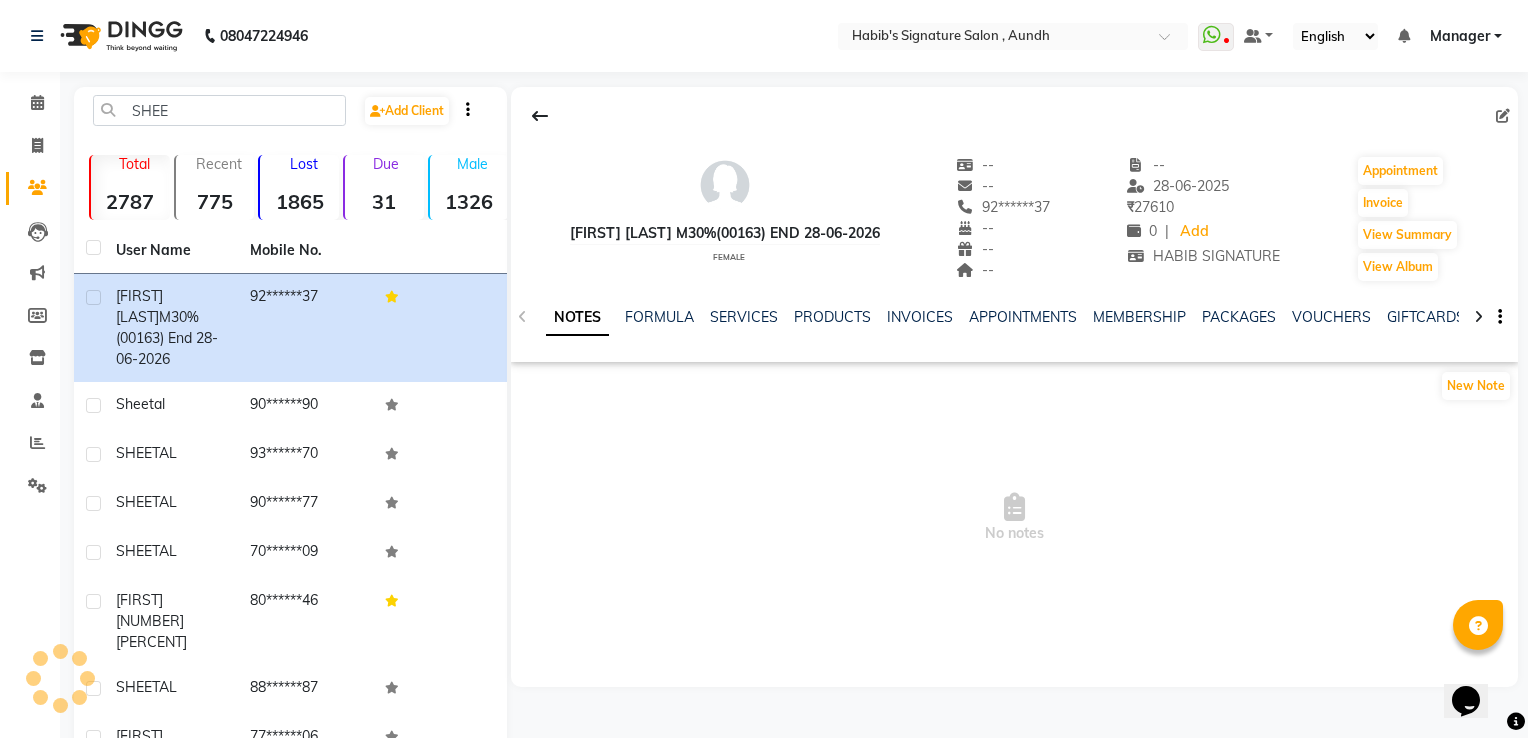 select on "22" 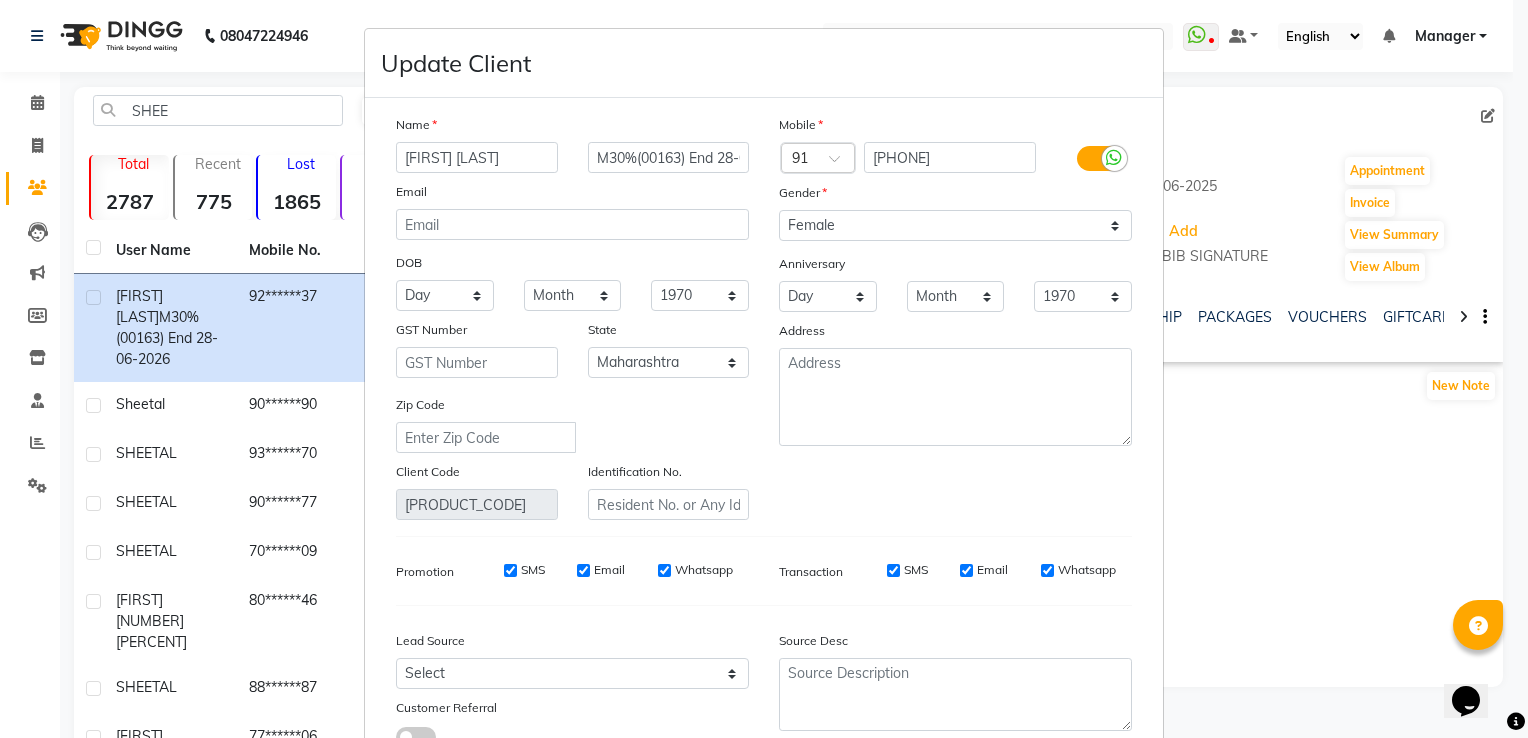 click on "Update Client Name [FIRST] [LAST] M30%(00163) End 28-06-2026 Email DOB Day 01 02 03 04 05 06 07 08 09 10 11 12 13 14 15 16 17 18 19 20 21 22 23 24 25 26 27 28 29 30 31 Month January February March April May June July August September October November December 1940 1941 1942 1943 1944 1945 1946 1947 1948 1949 1950 1951 1952 1953 1954 1955 1956 1957 1958 1959 1960 1961 1962 1963 1964 1965 1966 1967 1968 1969 1970 1971 1972 1973 1974 1975 1976 1977 1978 1979 1980 1981 1982 1983 1984 1985 1986 1987 1988 1989 1990 1991 1992 1993 1994 1995 1996 1997 1998 1999 2000 2001 2002 2003 2004 2005 2006 2007 2008 2009 2010 2011 2012 2013 2014 2015 2016 2017 2018 2019 2020 2021 2022 2023 2024 GST Number State Select Andaman and Nicobar Islands Andhra Pradesh Arunachal Pradesh Assam Bihar Chandigarh Chhattisgarh Dadra and Nagar Haveli Daman and Diu Delhi Goa Gujarat Haryana Himachal Pradesh Jammu and Kashmir Jharkhand Karnataka Kerala Lakshadweep Madhya Pradesh Maharashtra Manipur Meghalaya Mizoram Nagaland Odisha Pondicherry Gujarat Haryana Himachal Pradesh Jammu and Kashmir Jharkhand Karnataka Kerala Lakshadweep Madhya Pradesh Maharashtra Manipur Meghalaya Mizoram Nagaland Odisha Pondicherry" at bounding box center [764, 369] 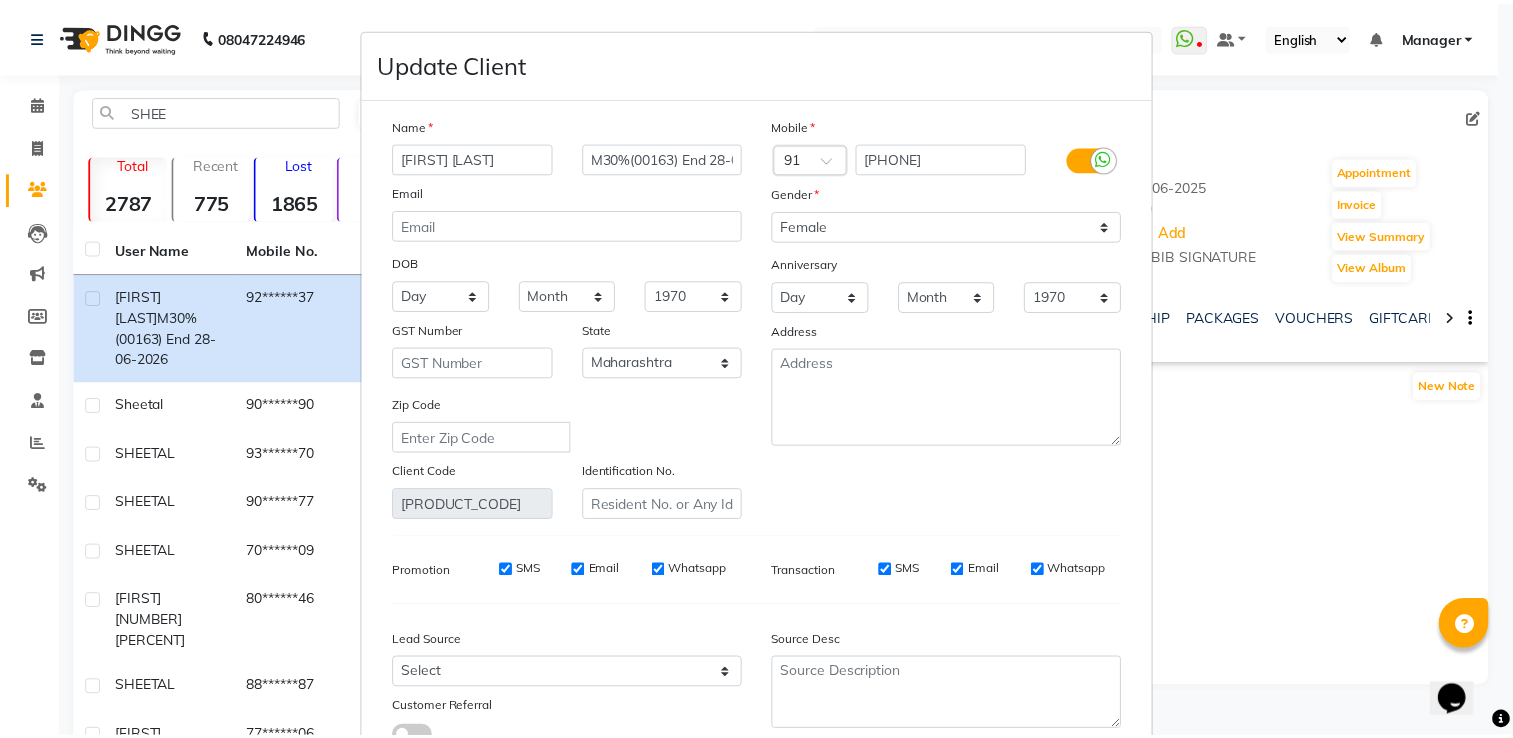 scroll, scrollTop: 159, scrollLeft: 0, axis: vertical 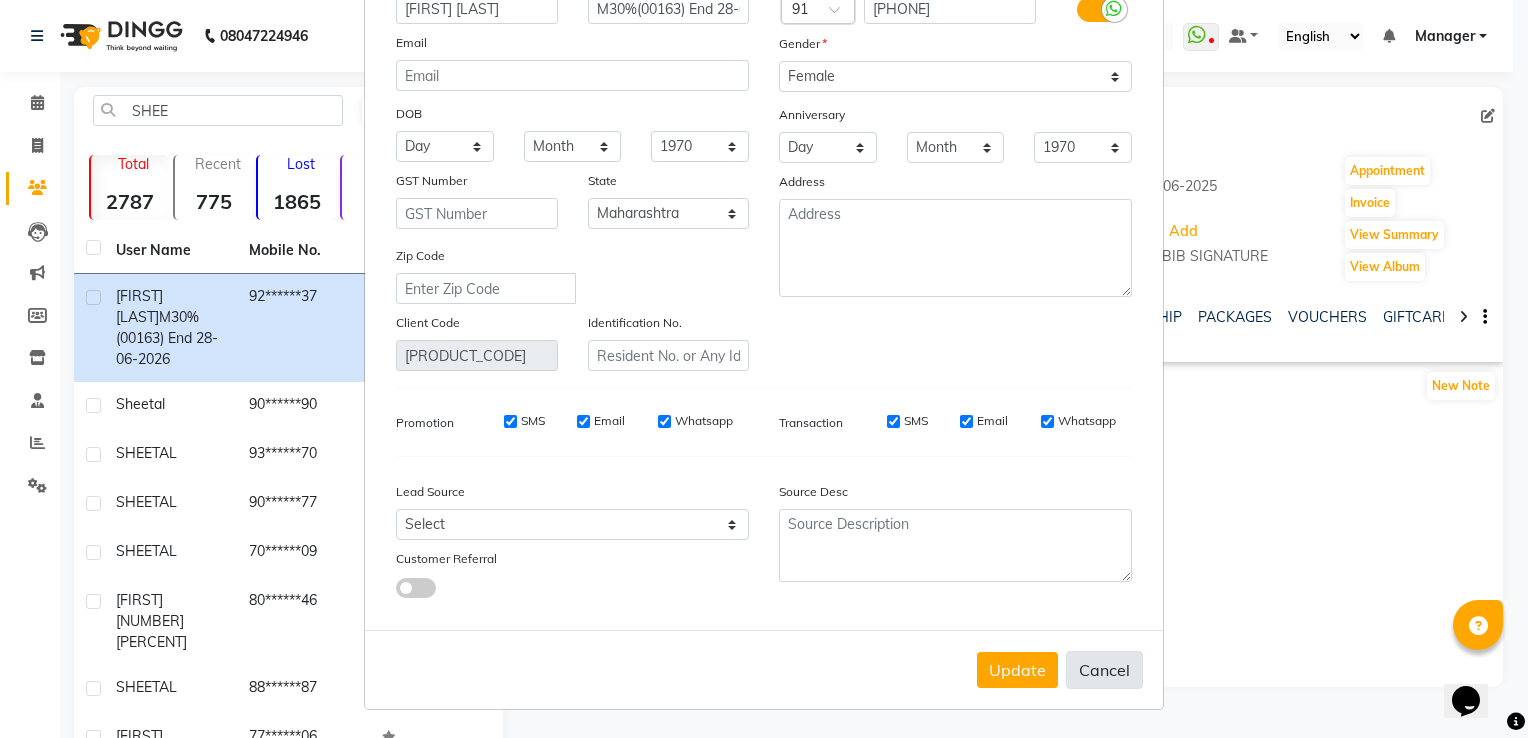 click on "Cancel" at bounding box center [1104, 670] 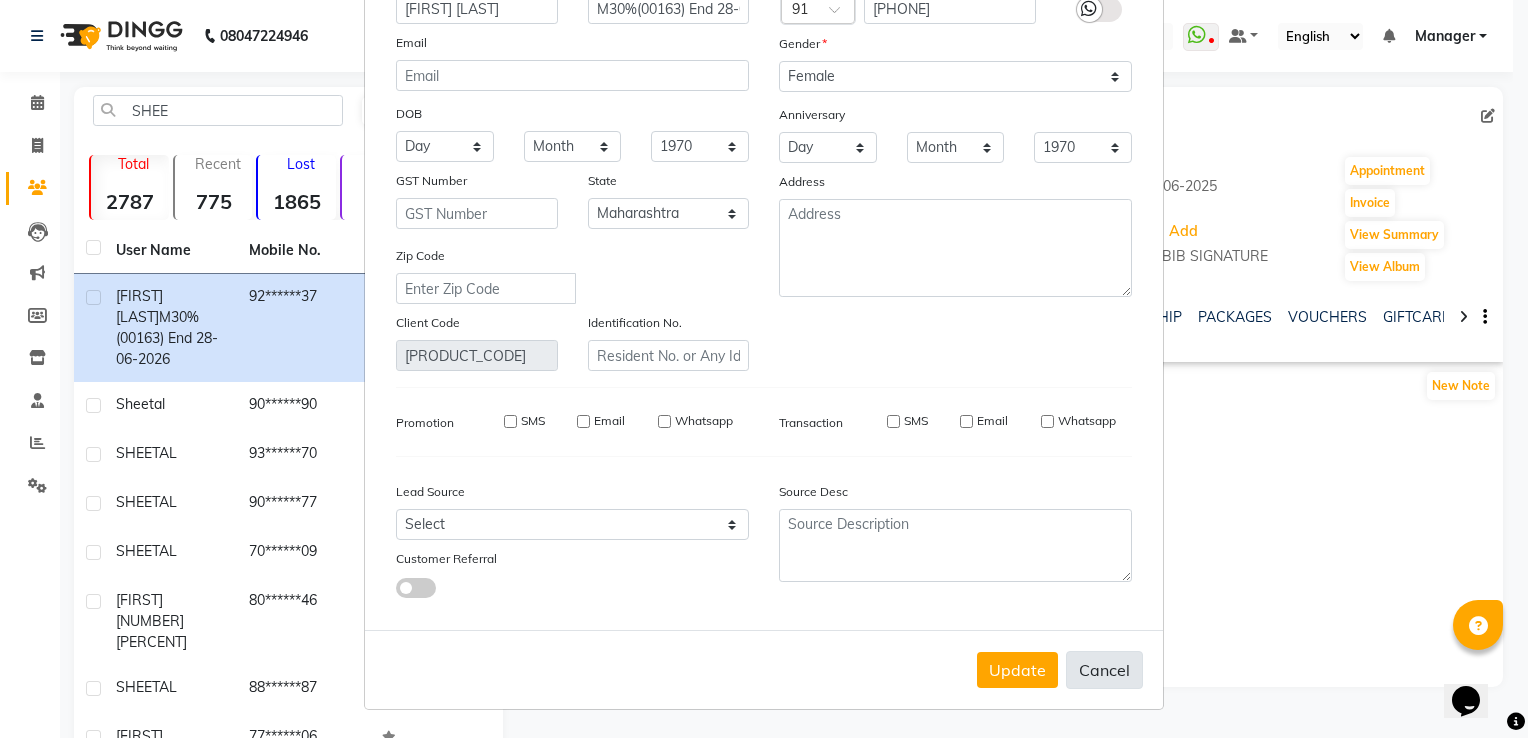 type 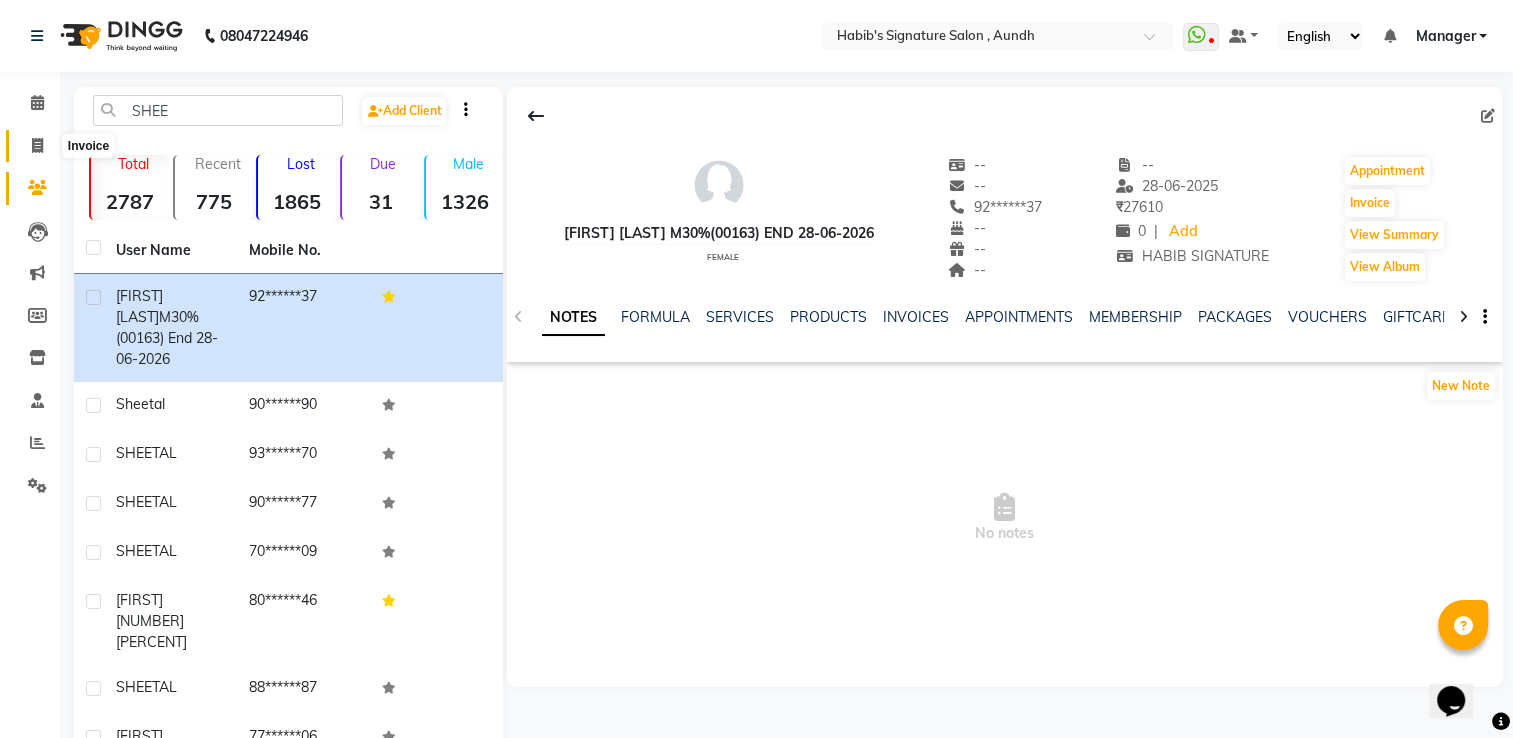click 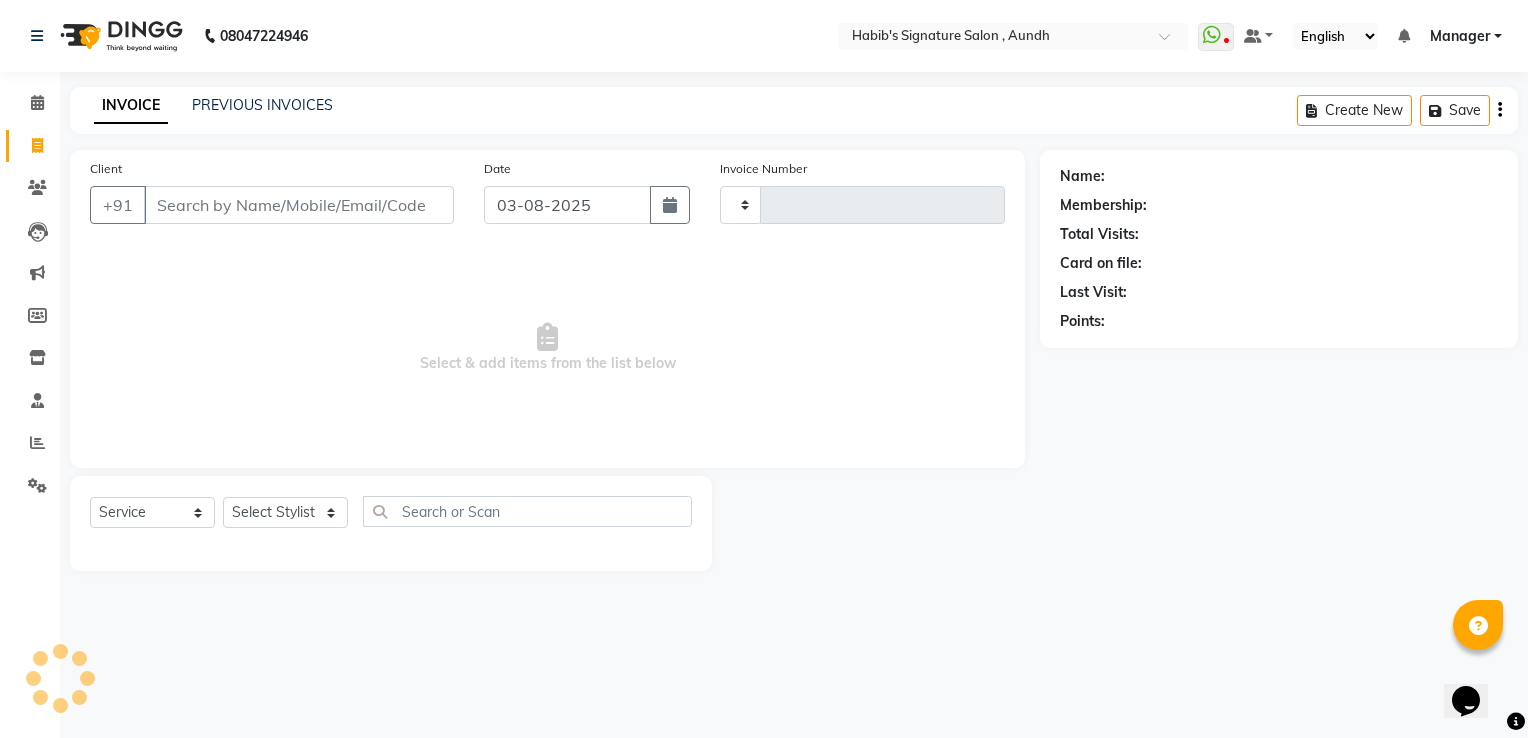 type on "1539" 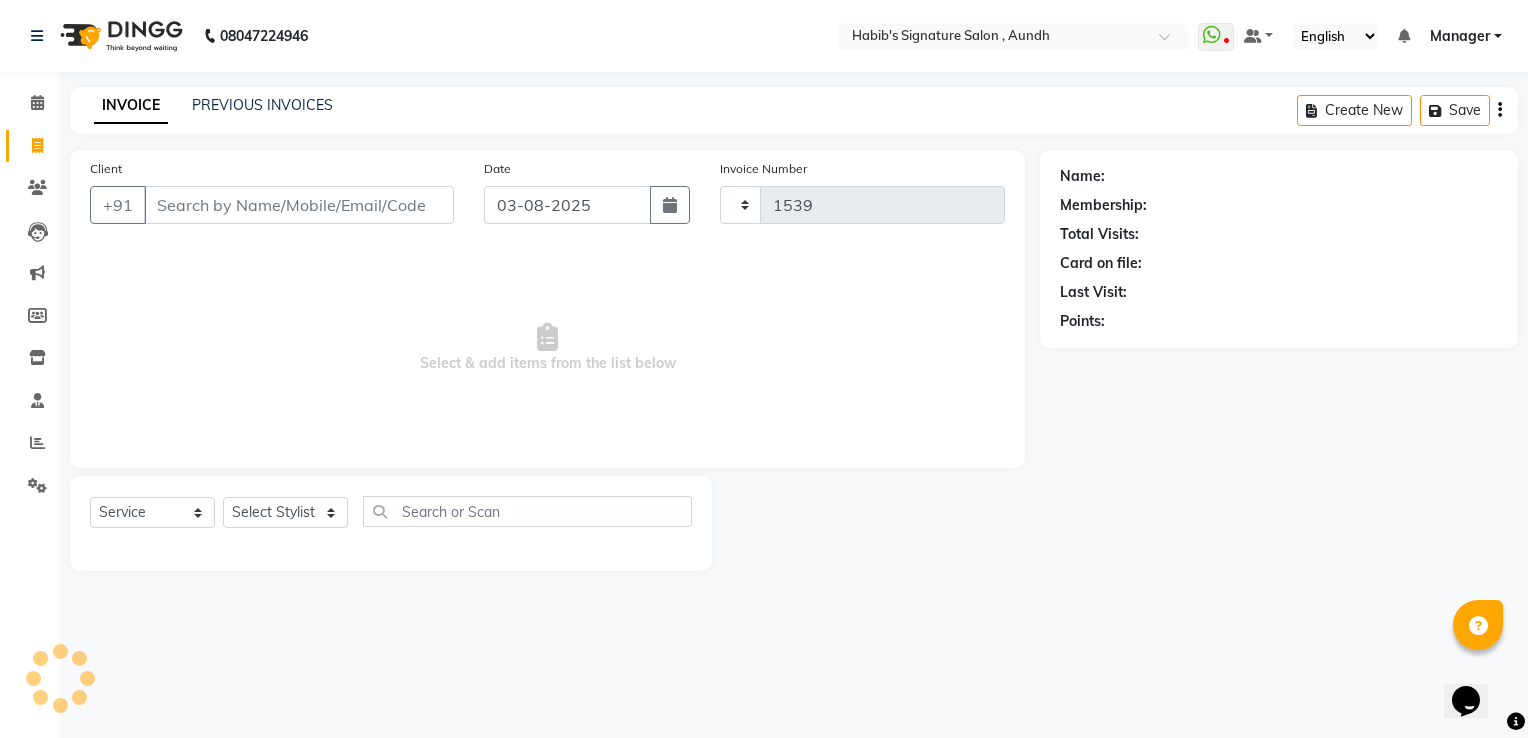 select on "6342" 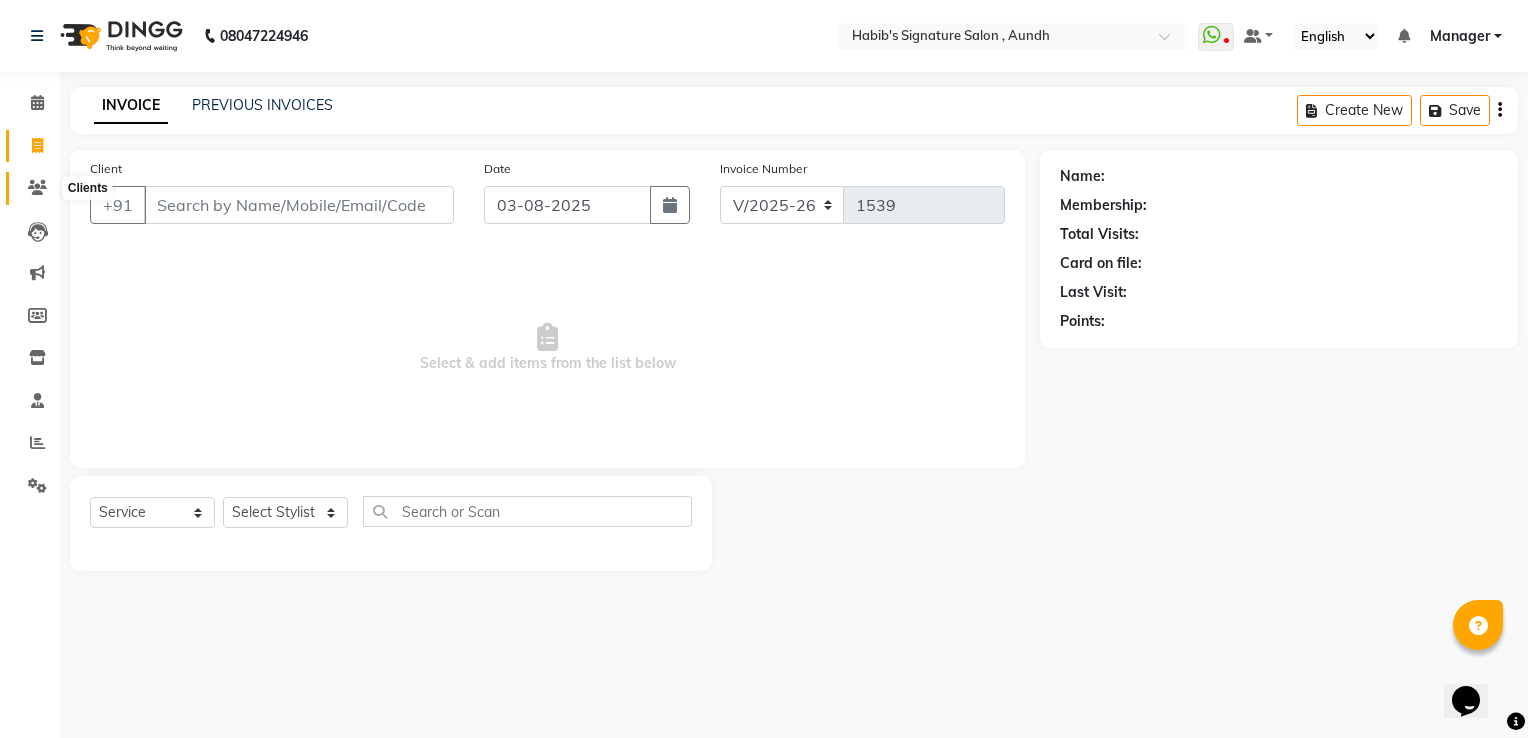 click 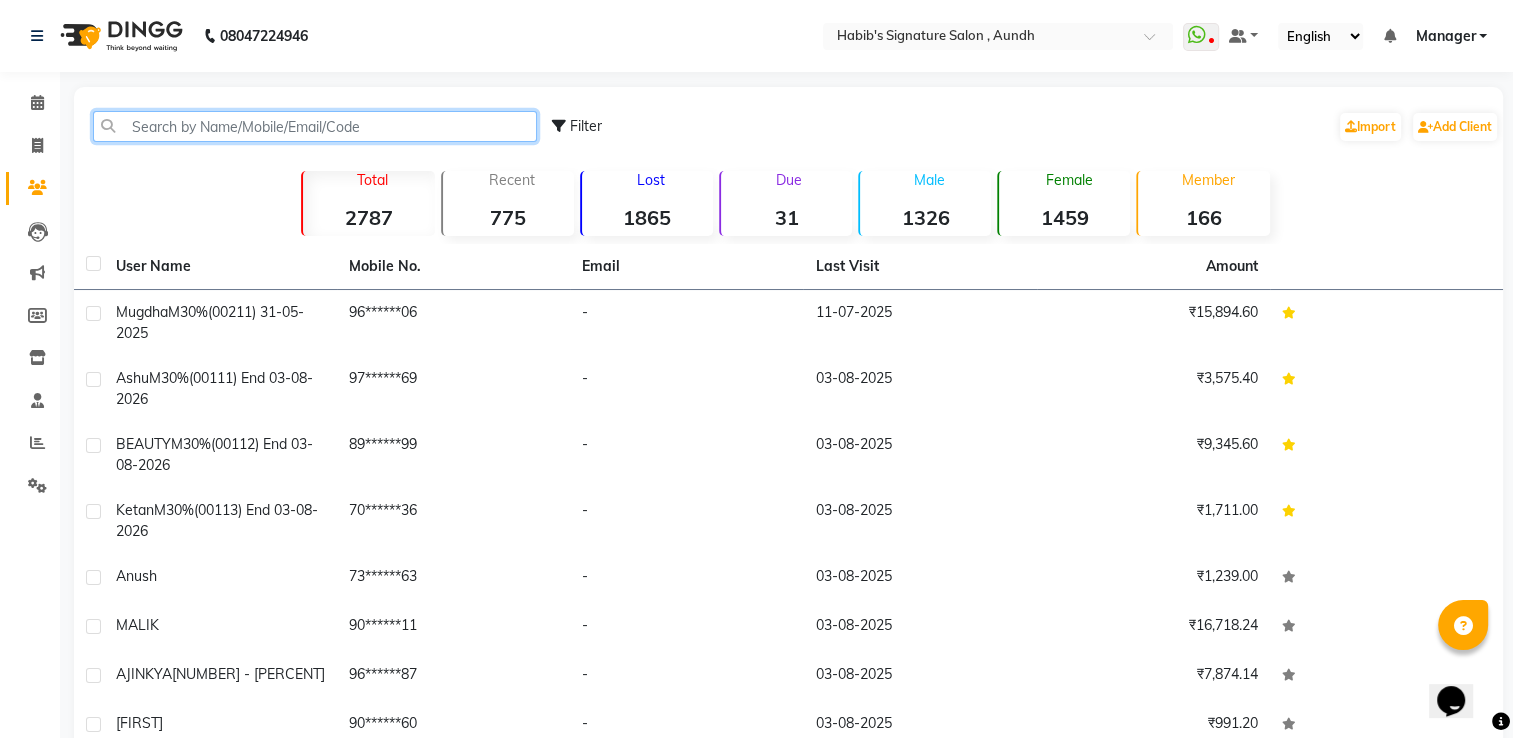 click 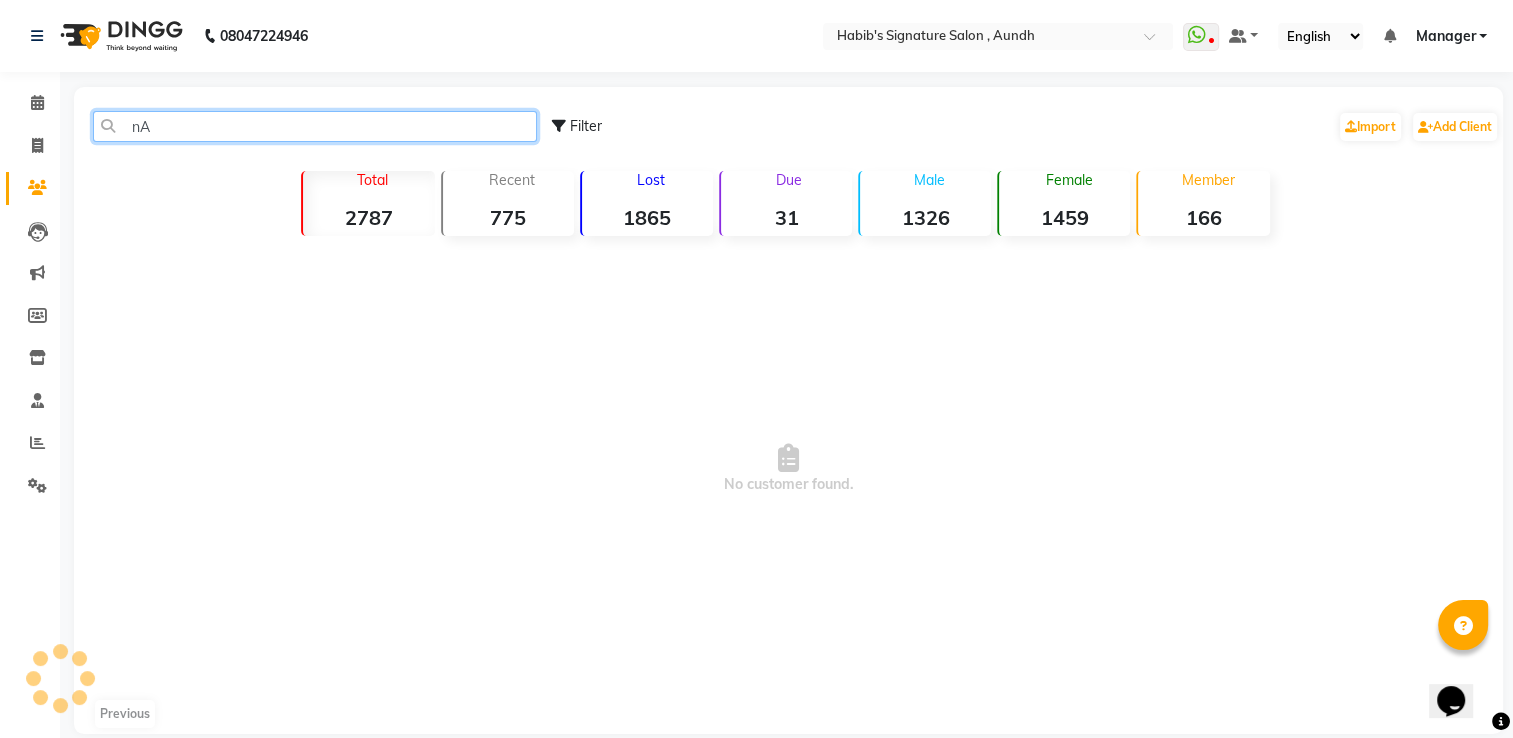 type on "n" 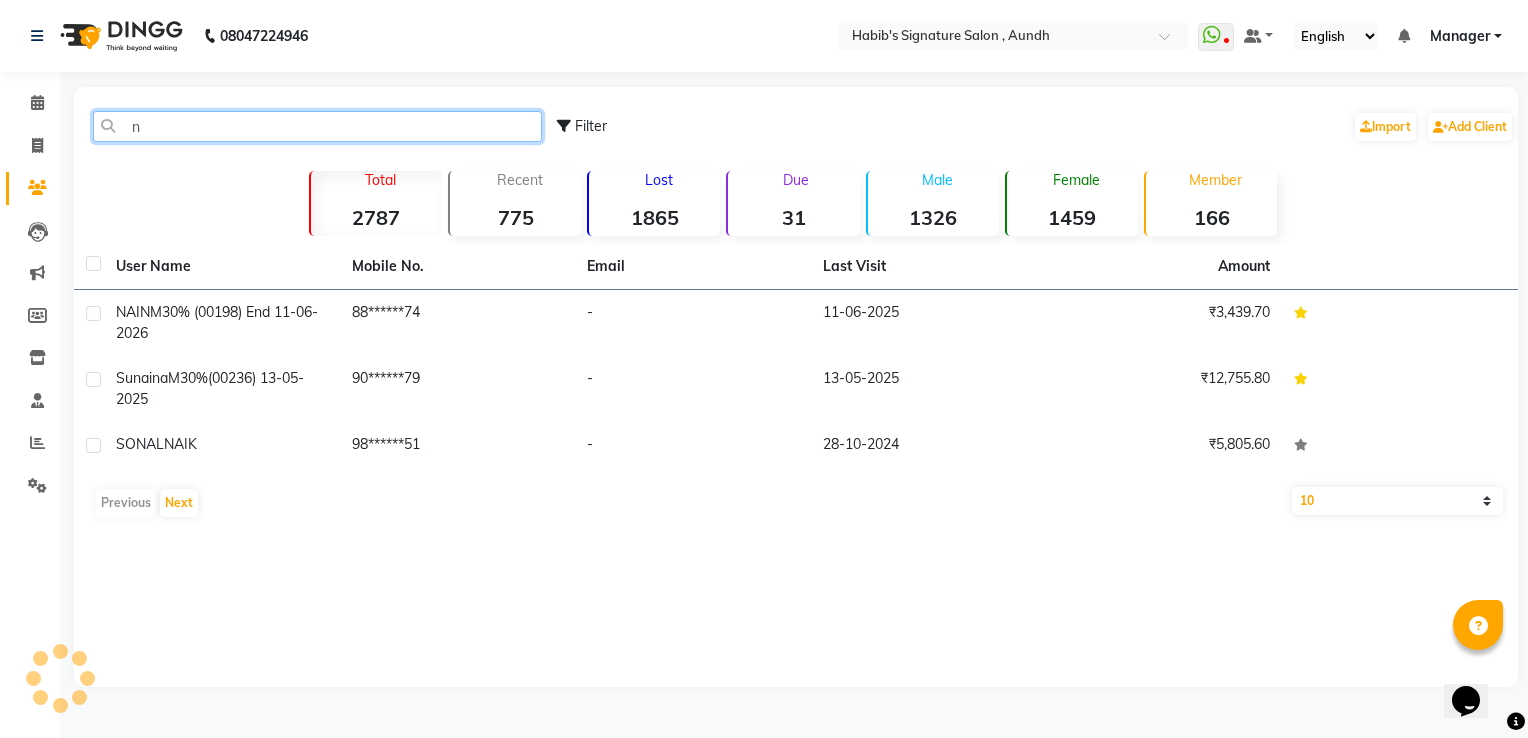 type 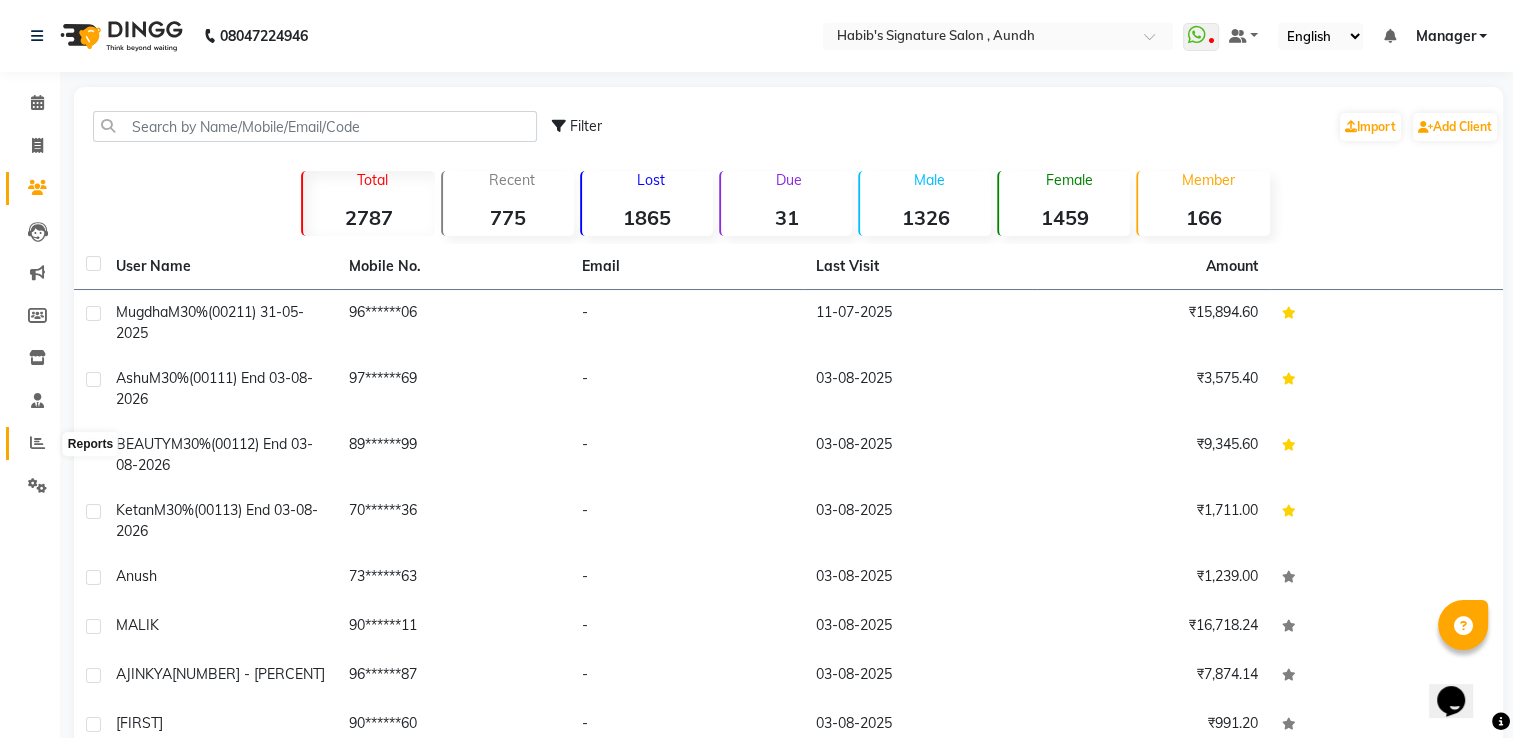click 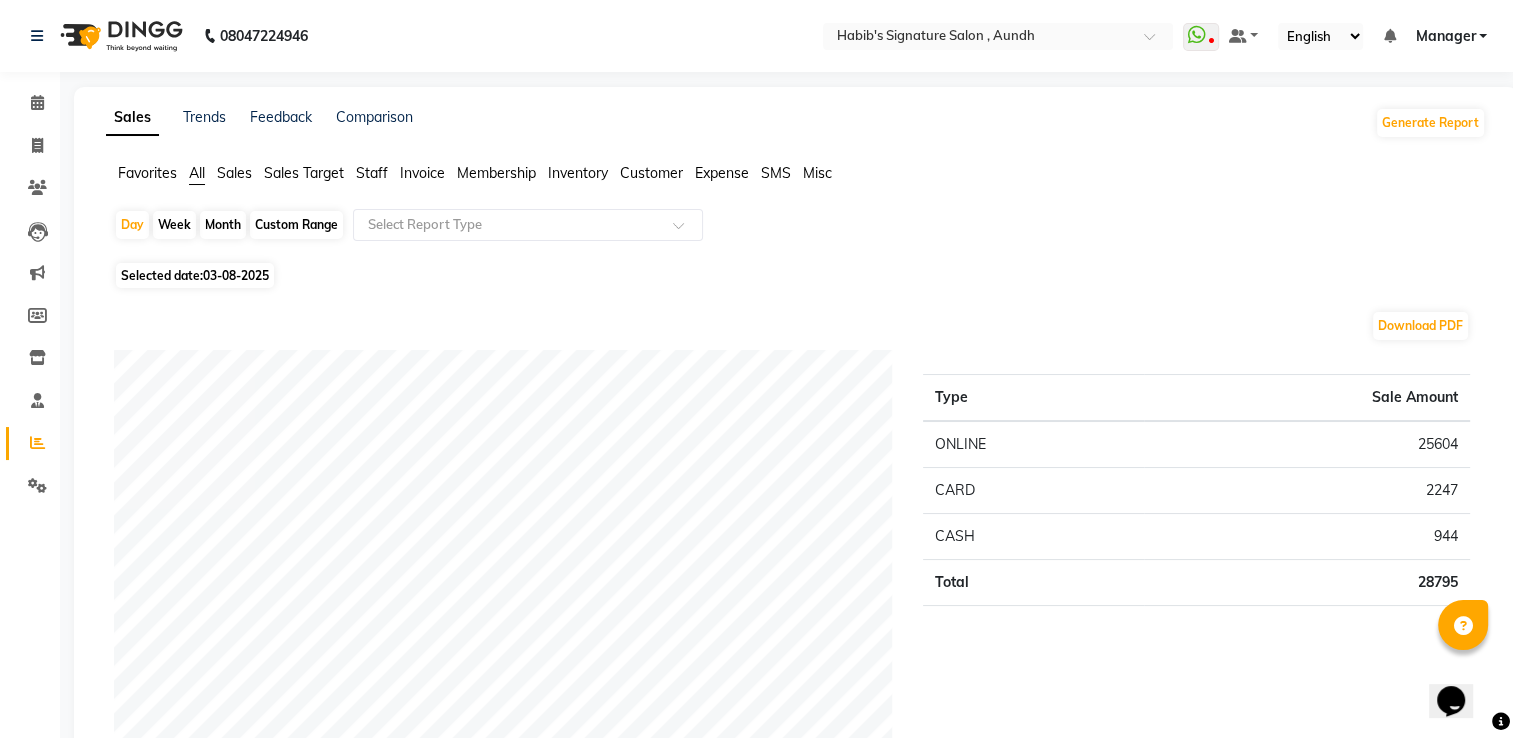 click on "Favorites" 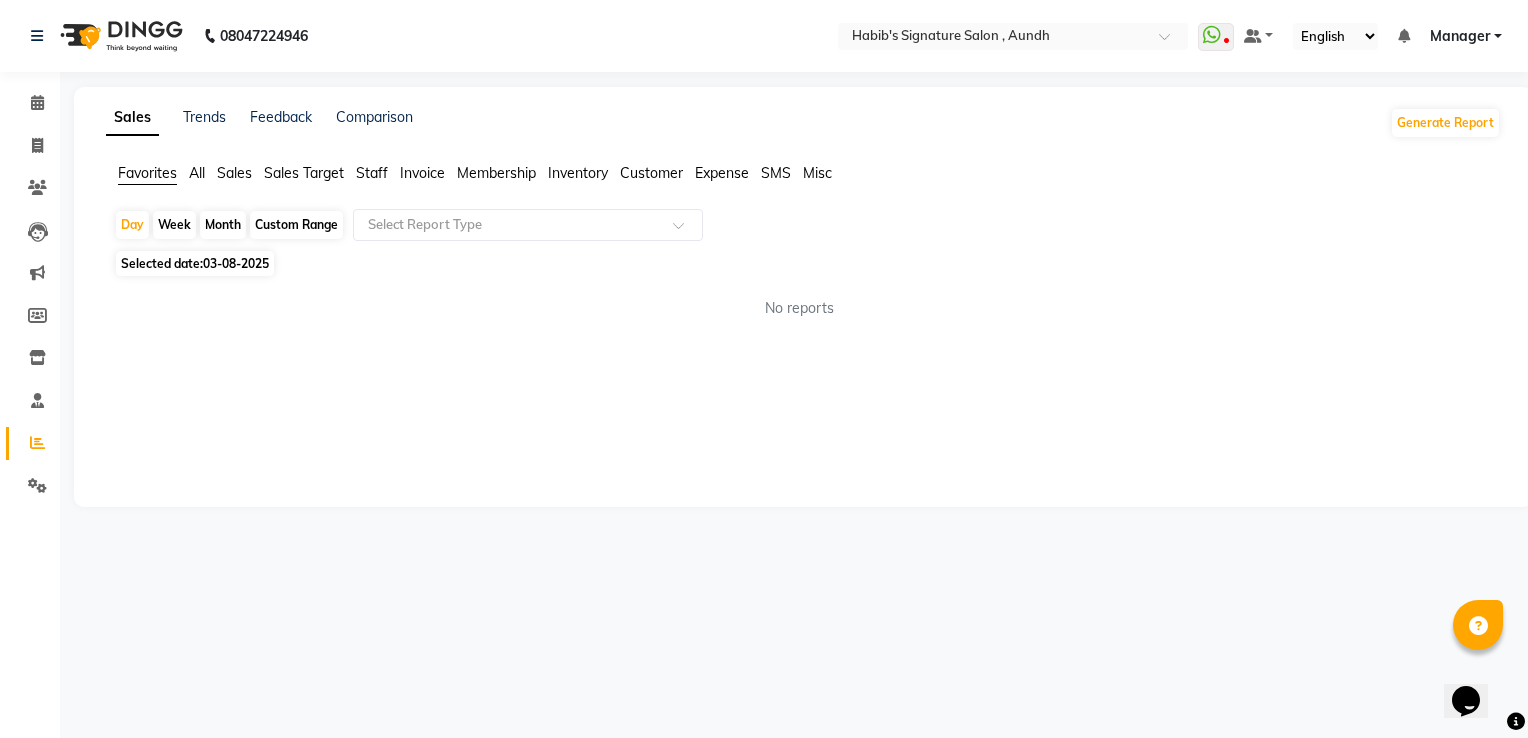 click on "Sales" 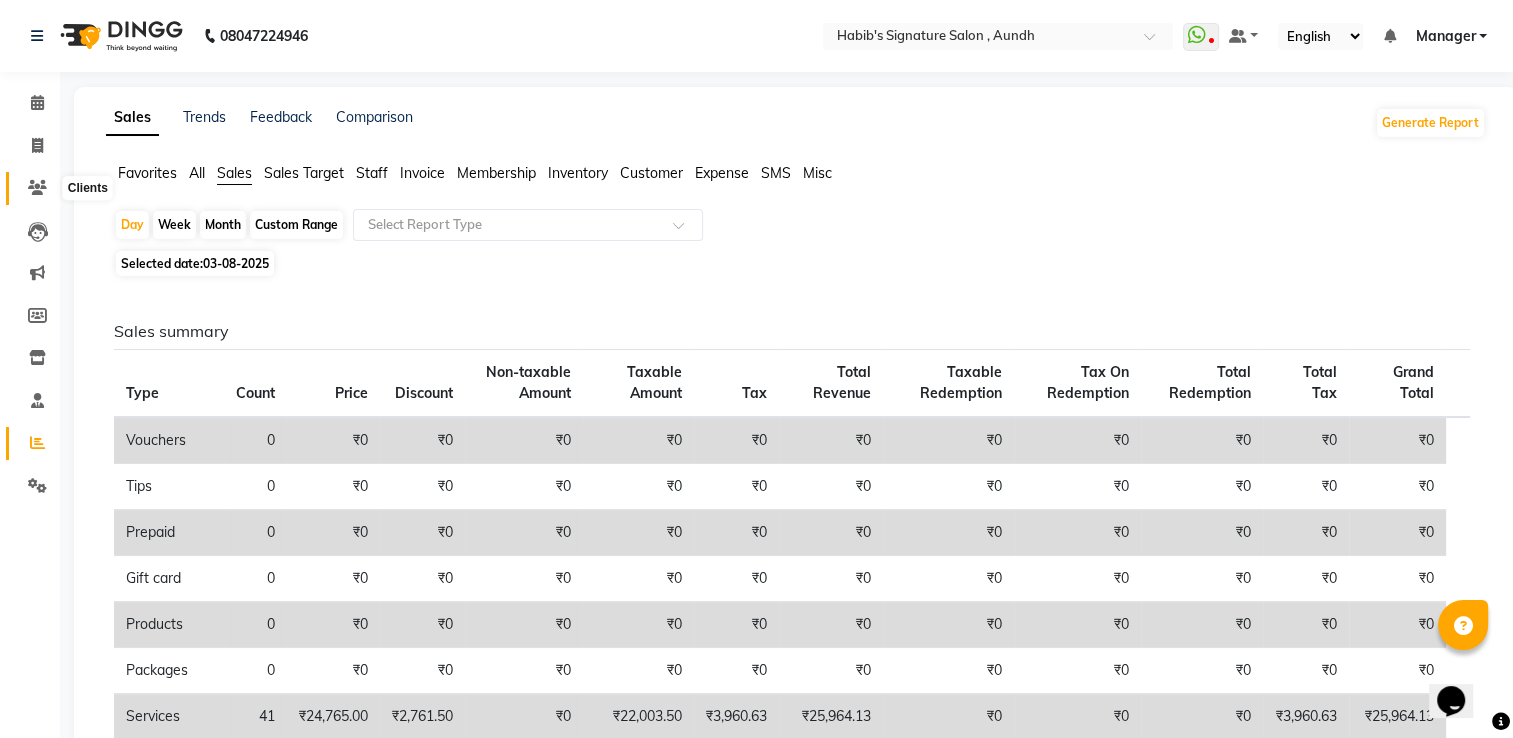 click 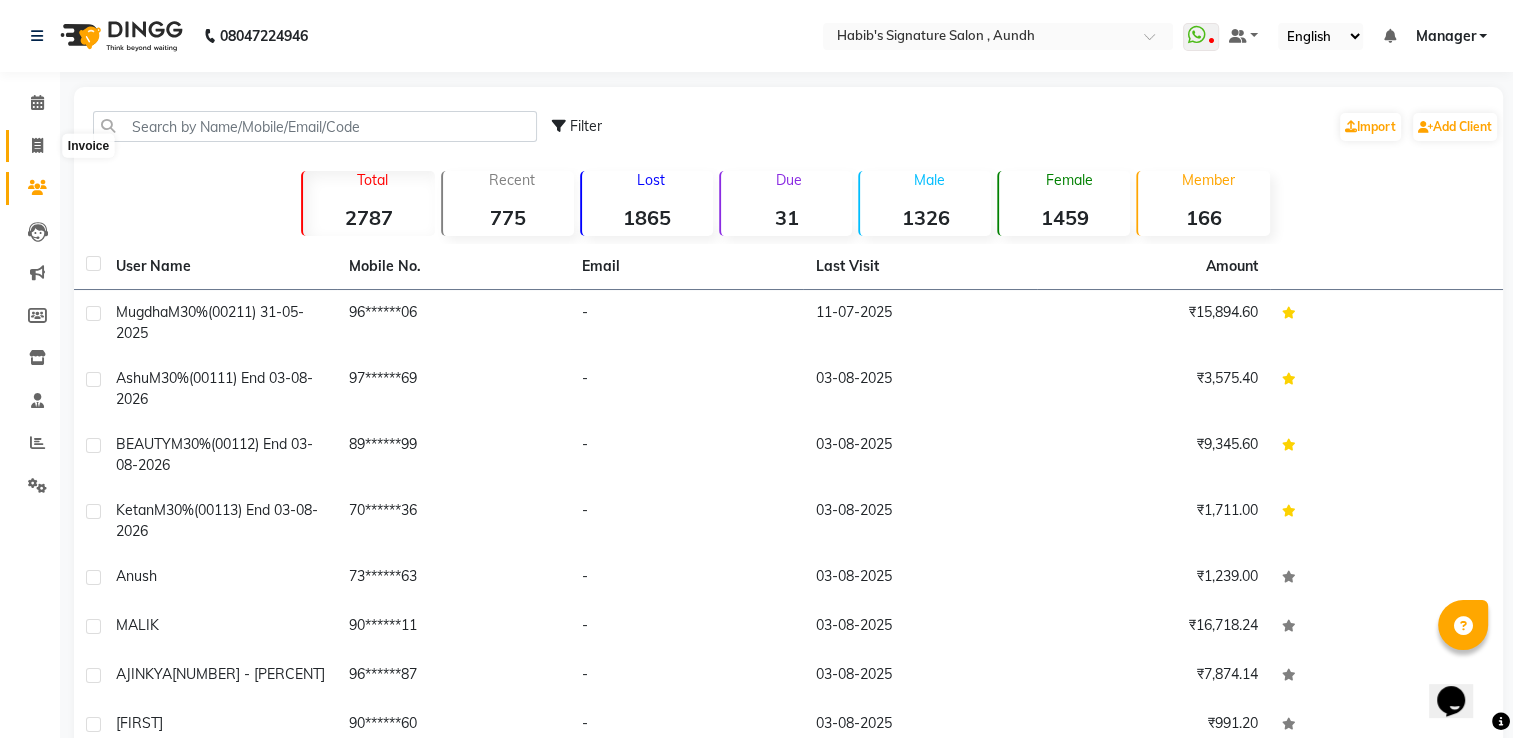 click 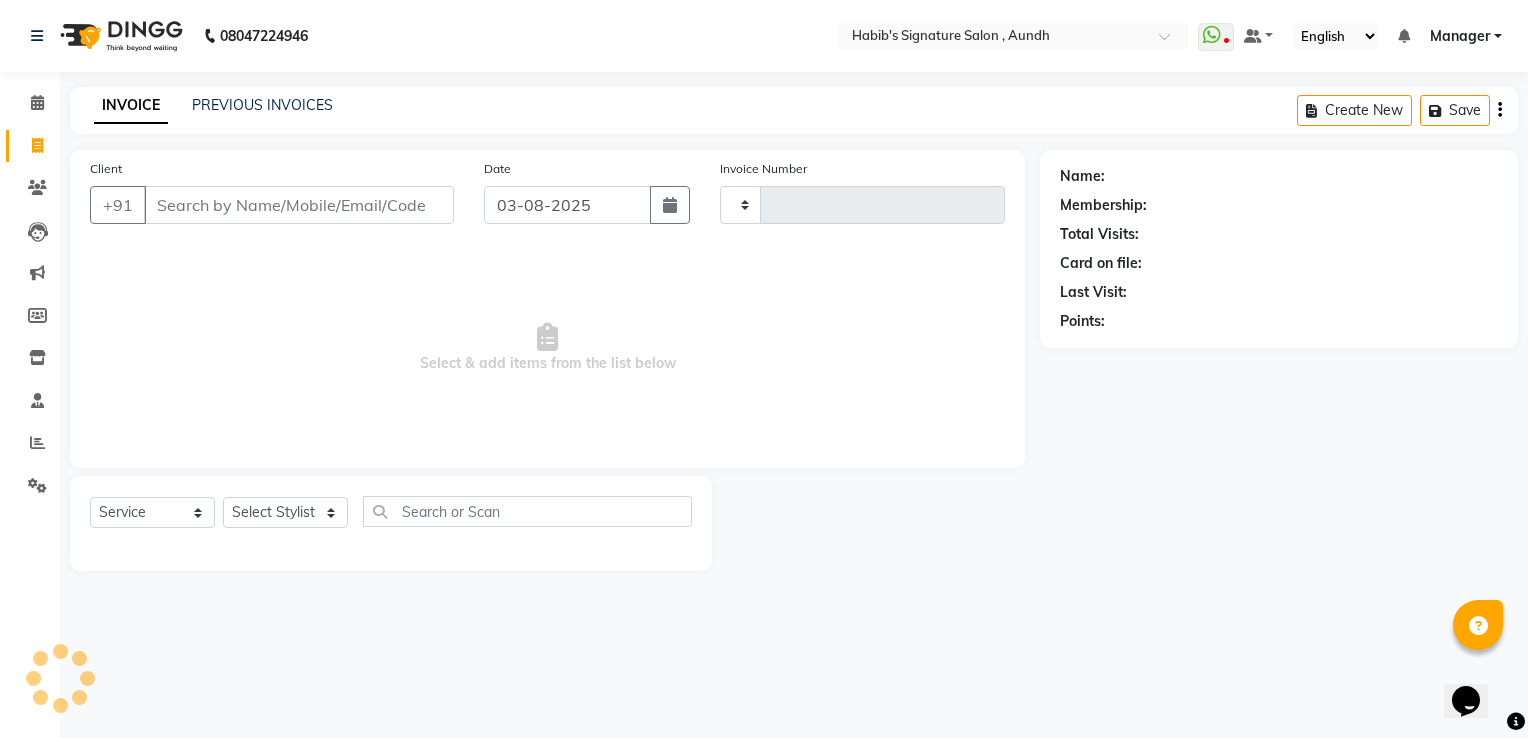 type on "1539" 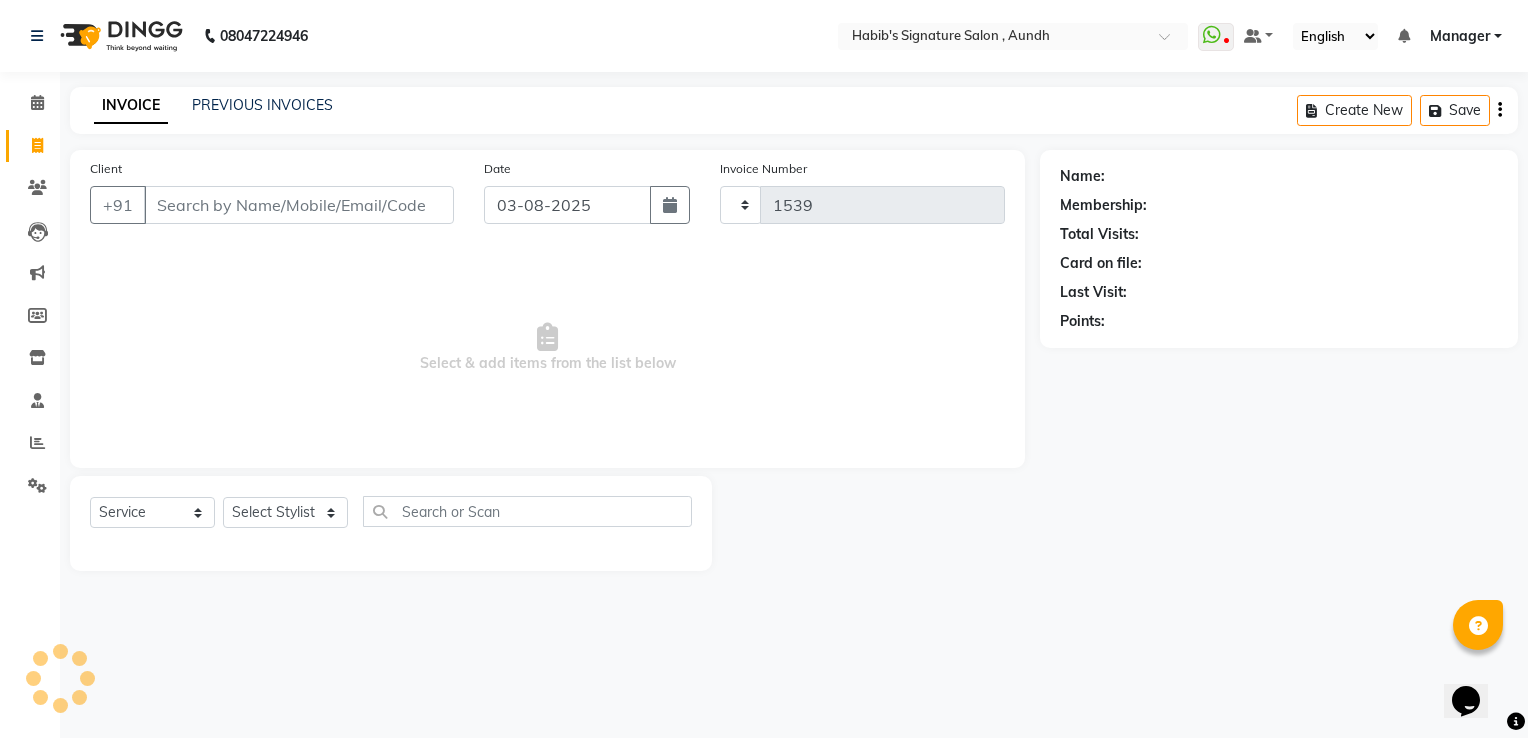 select on "6342" 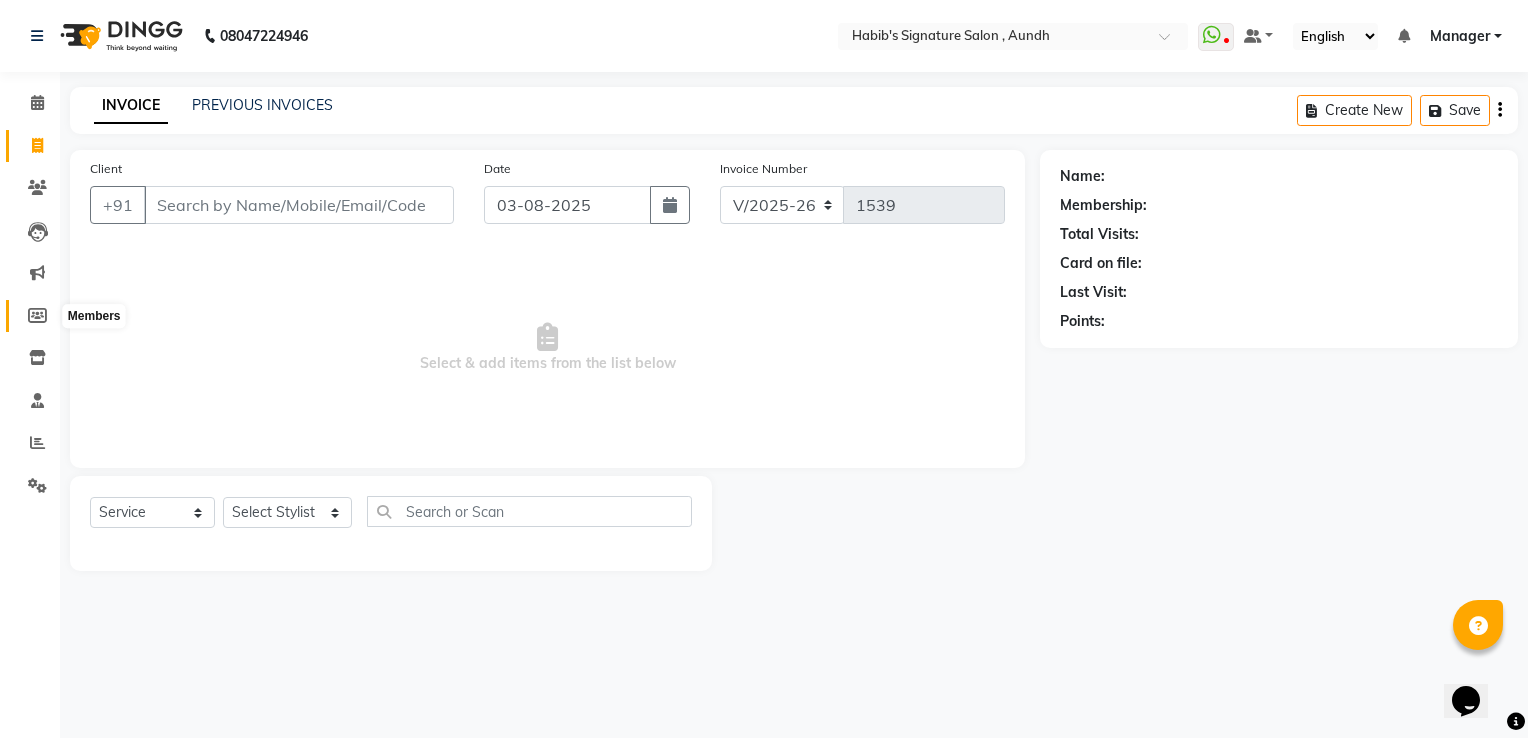 click 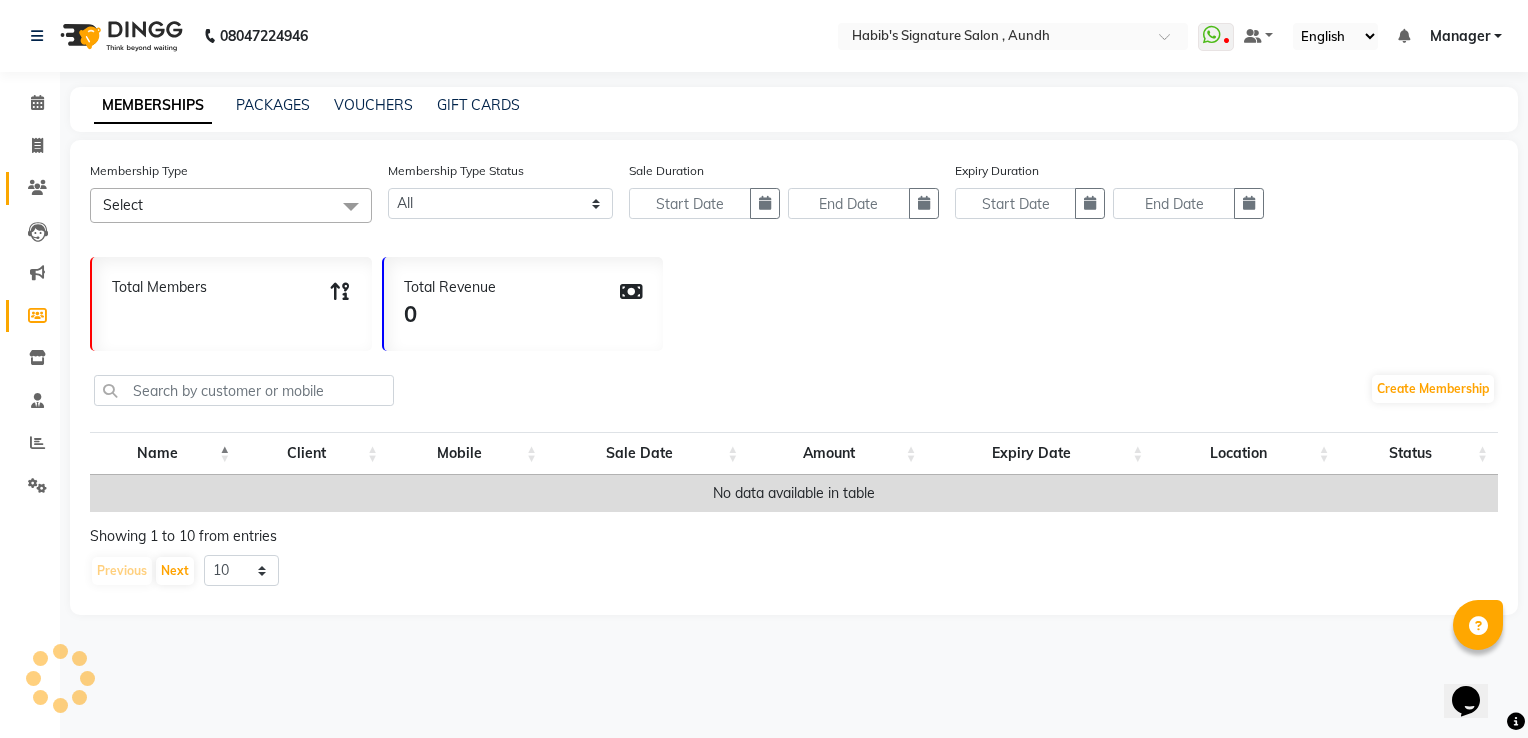 click on "Clients" 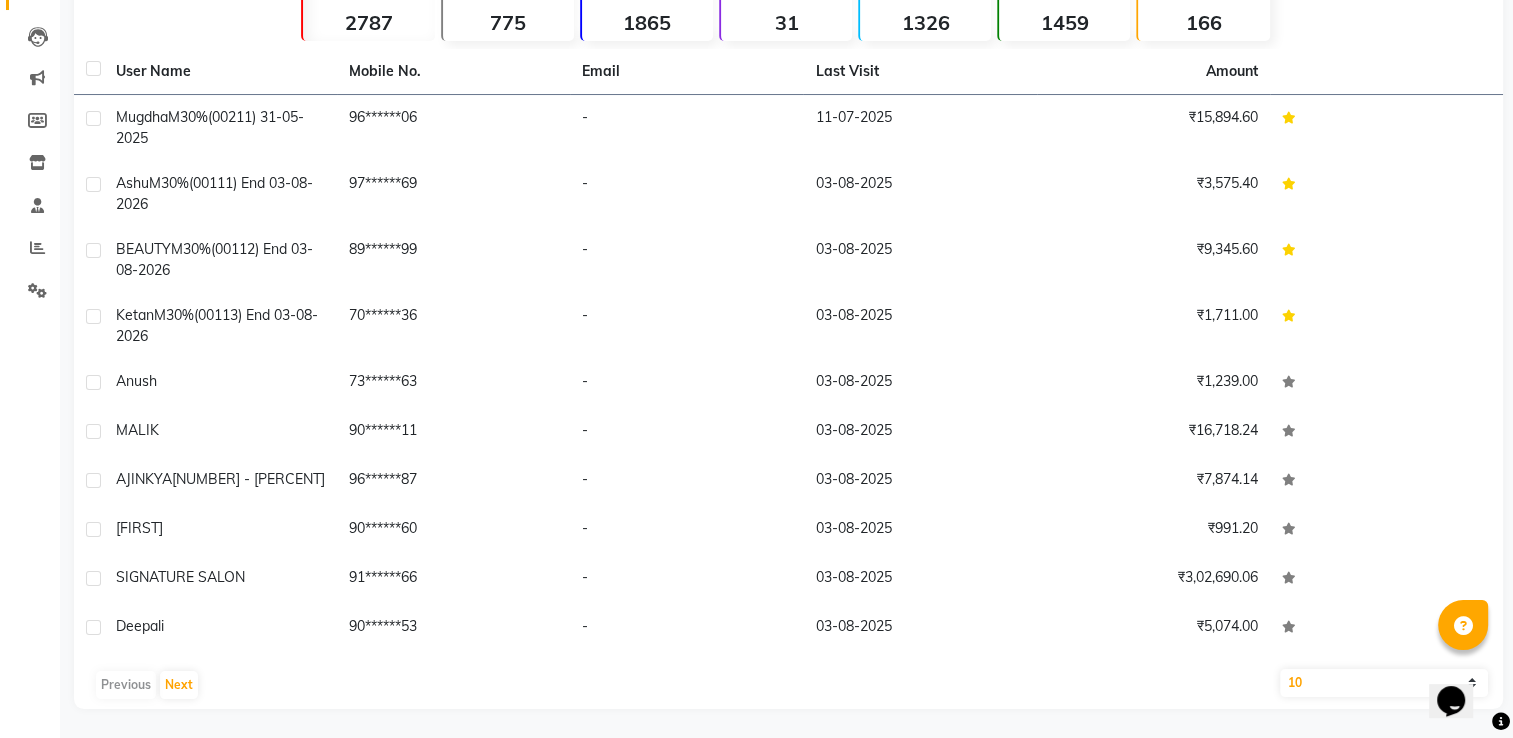 scroll, scrollTop: 0, scrollLeft: 0, axis: both 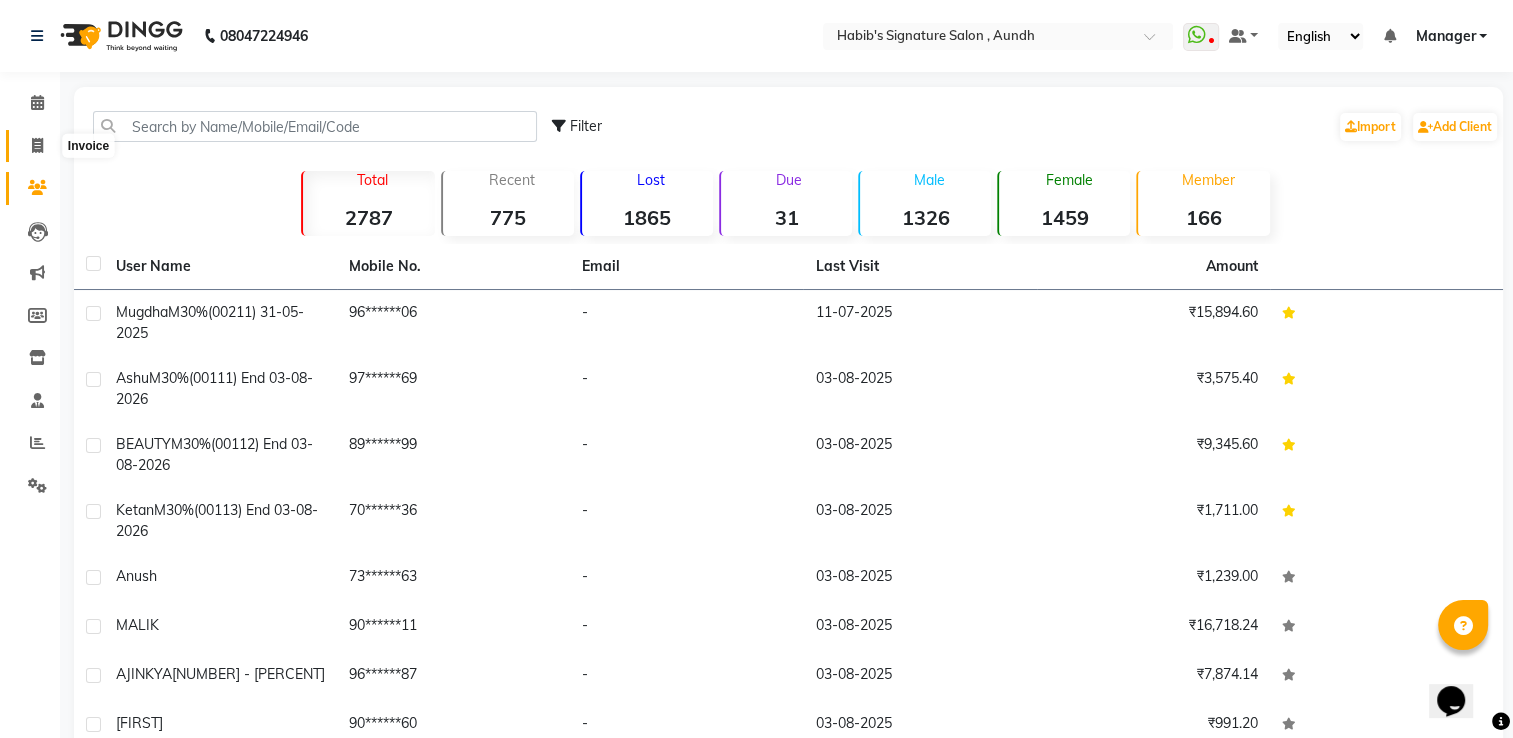 click 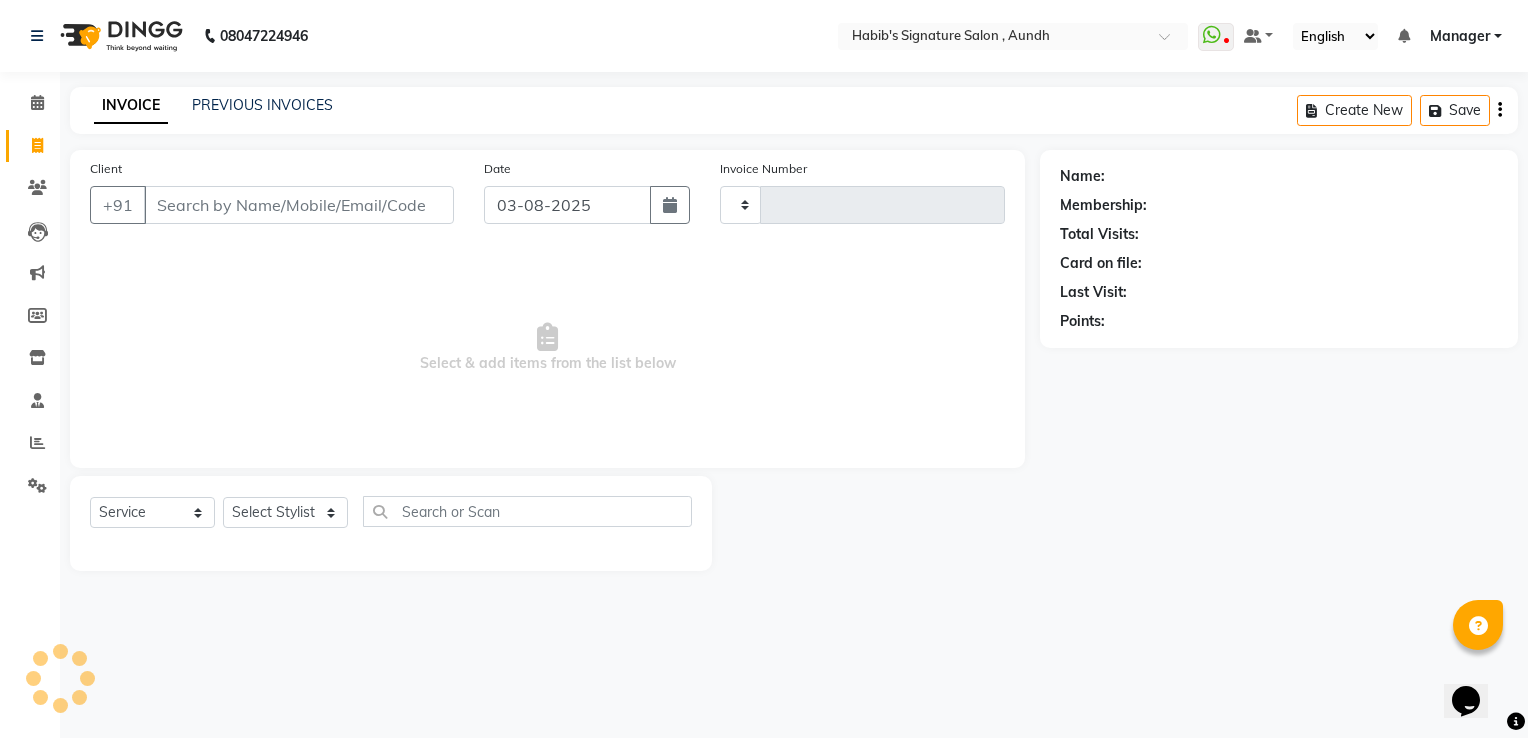 type on "1539" 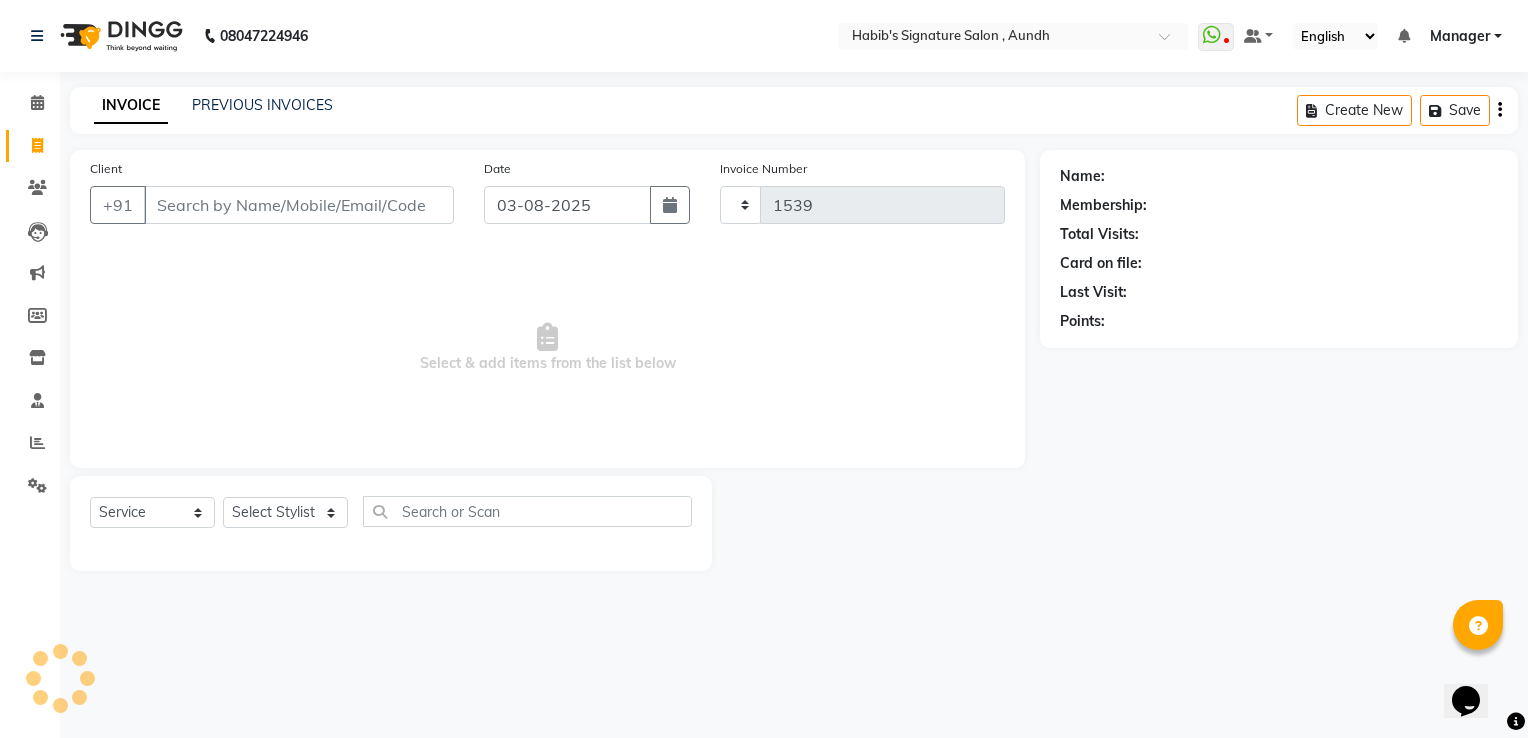 select on "6342" 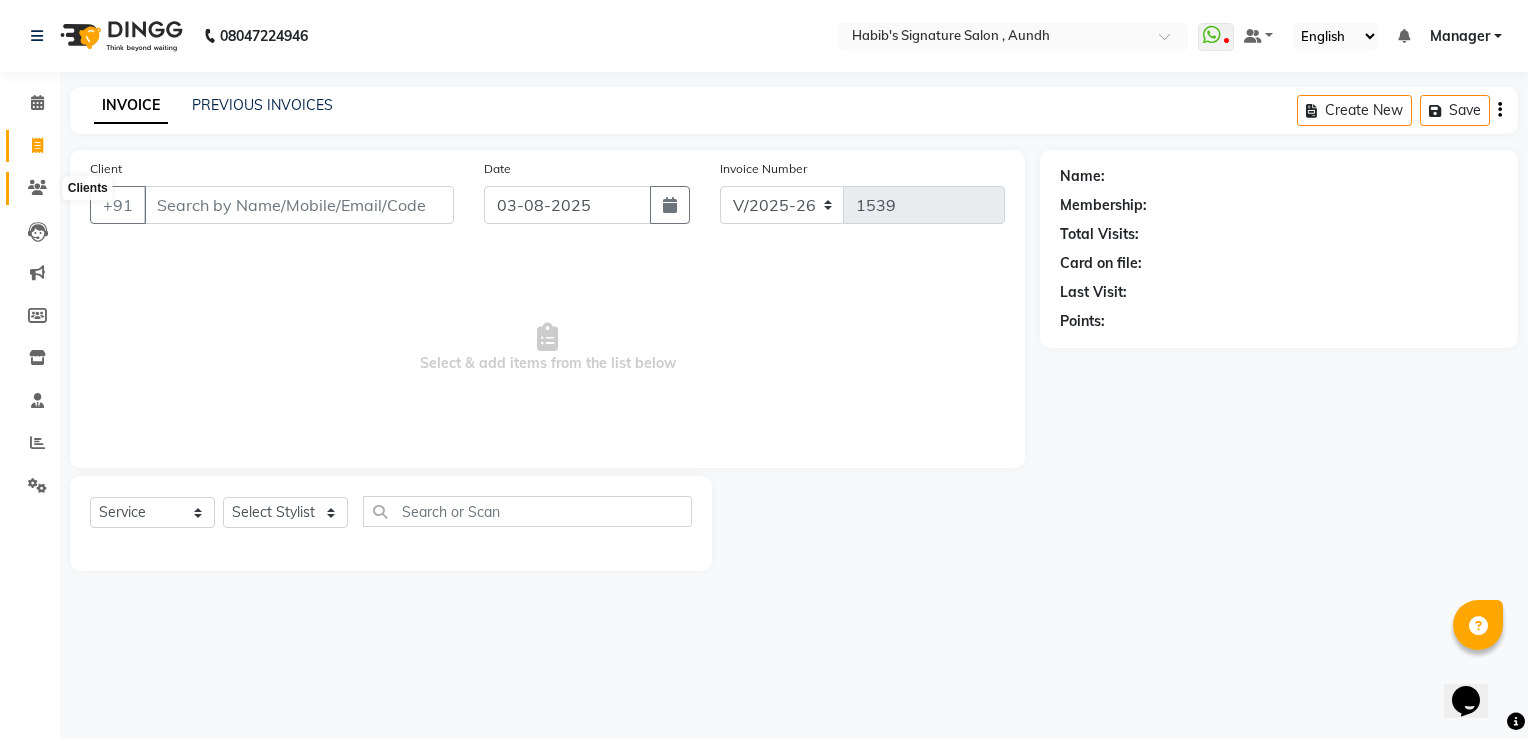 click 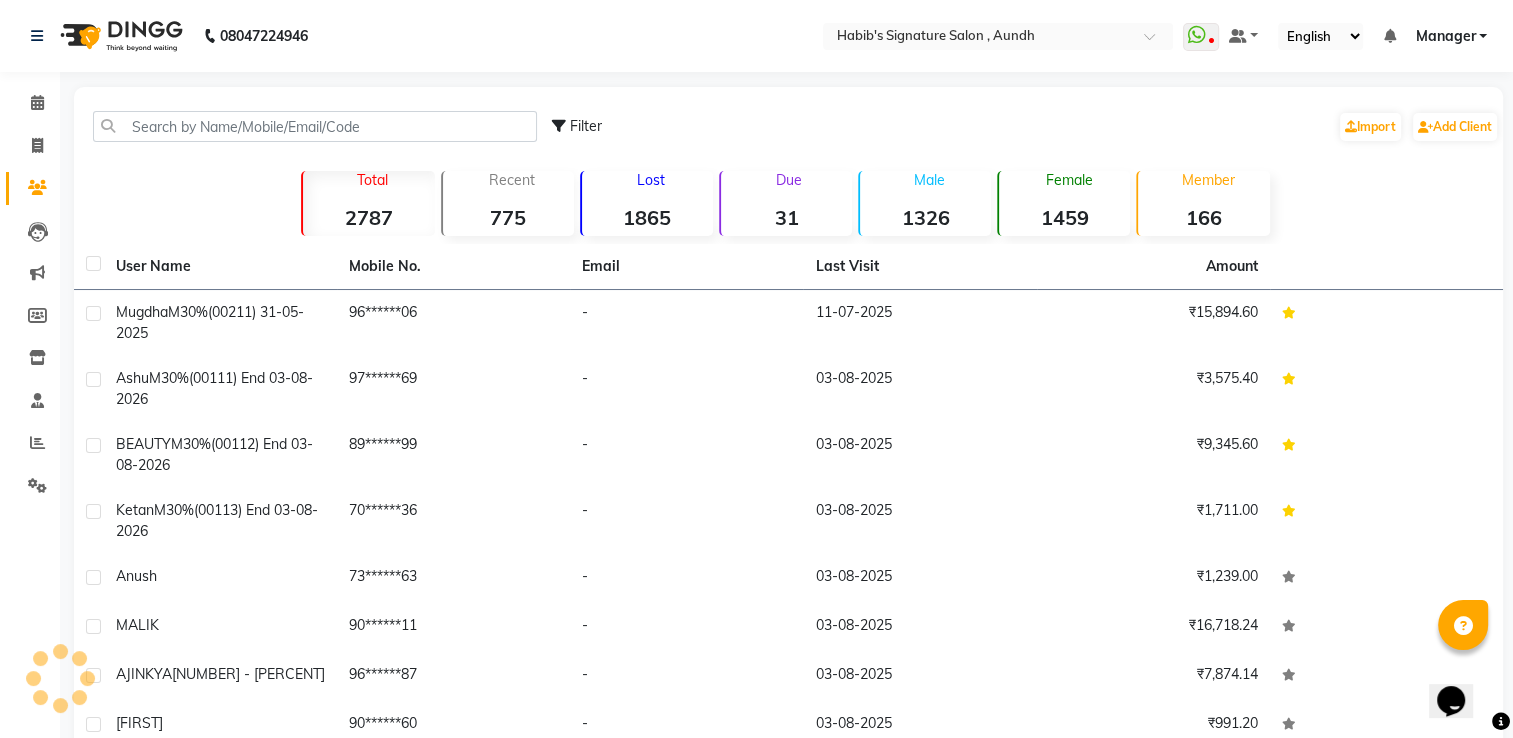 click on "2787" 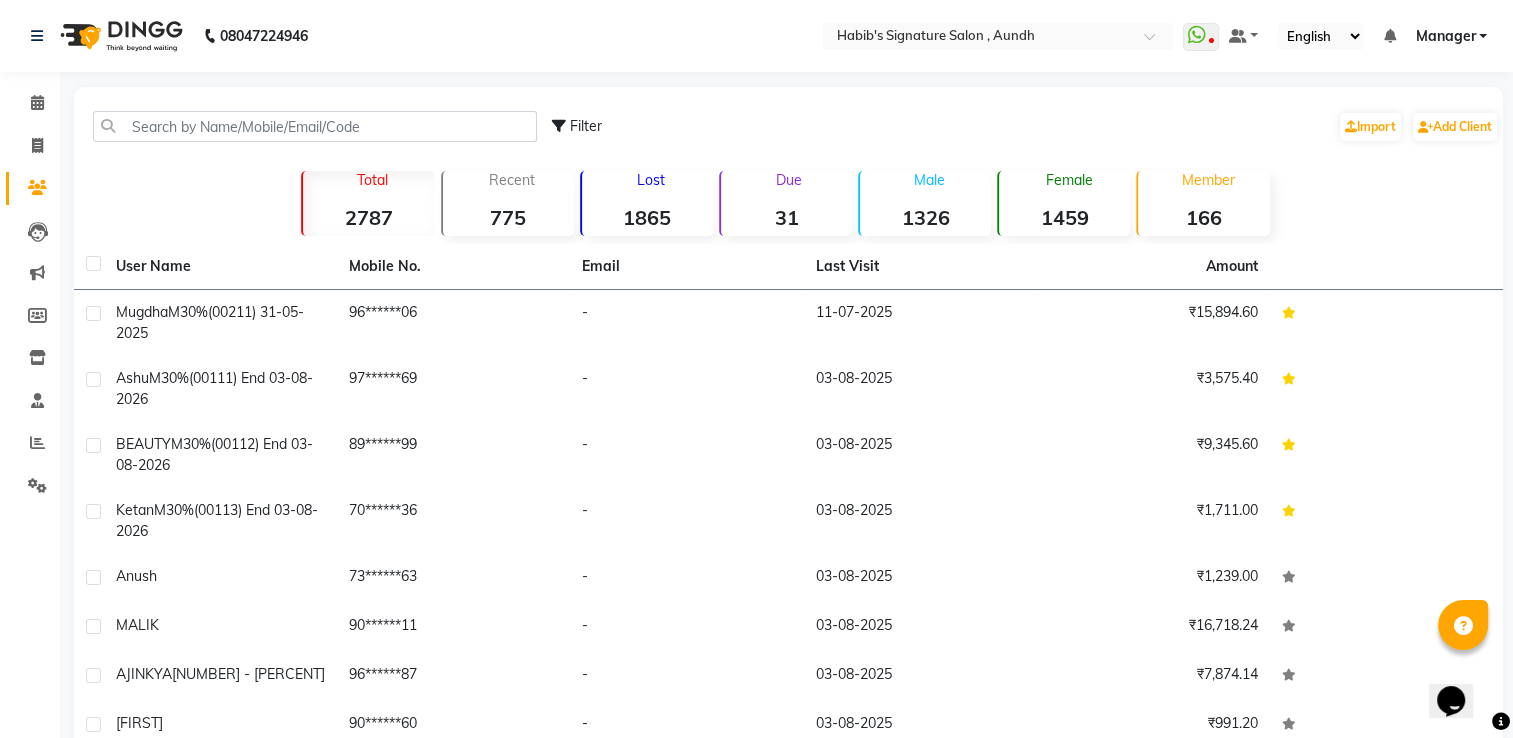 click on "Total" 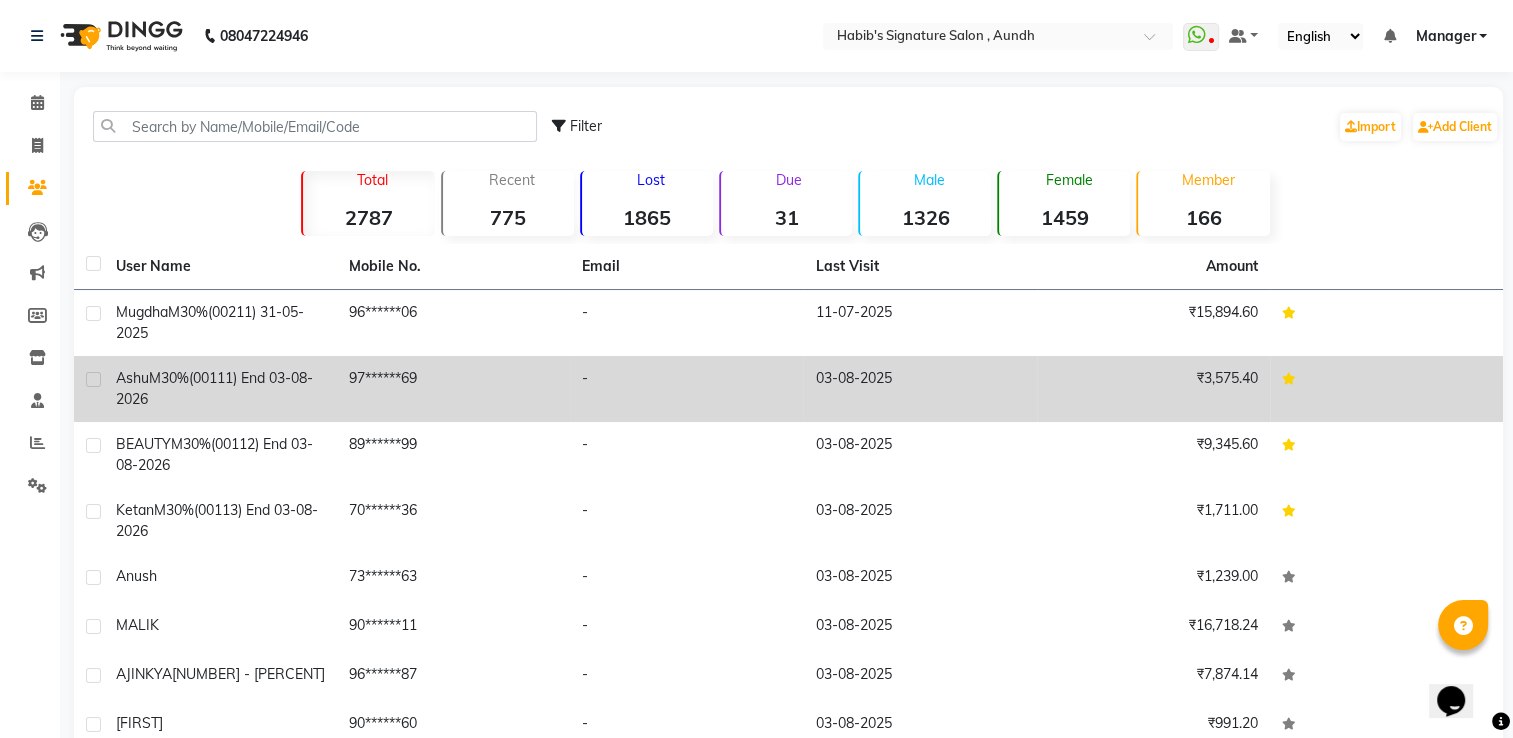 click on "-" 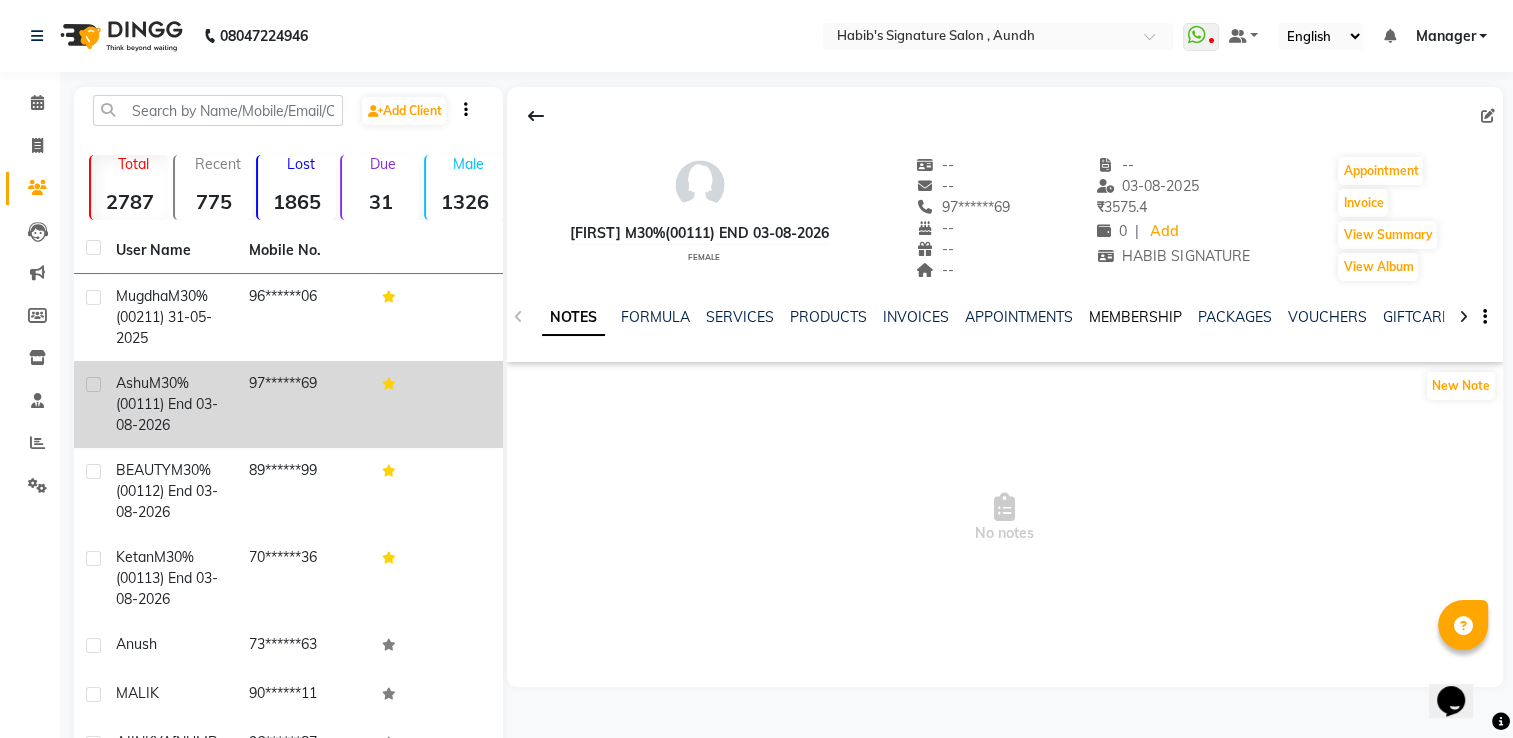 click on "MEMBERSHIP" 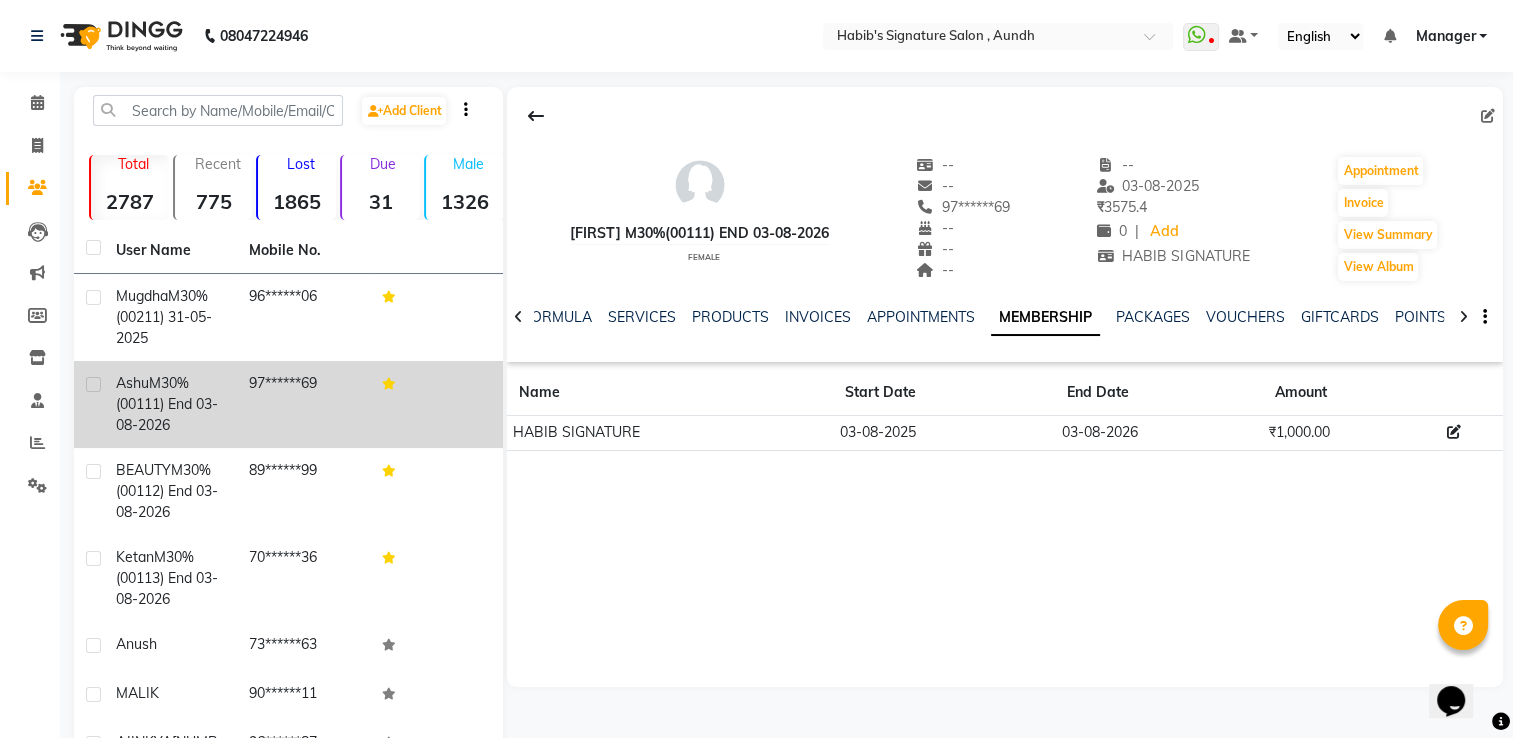 click 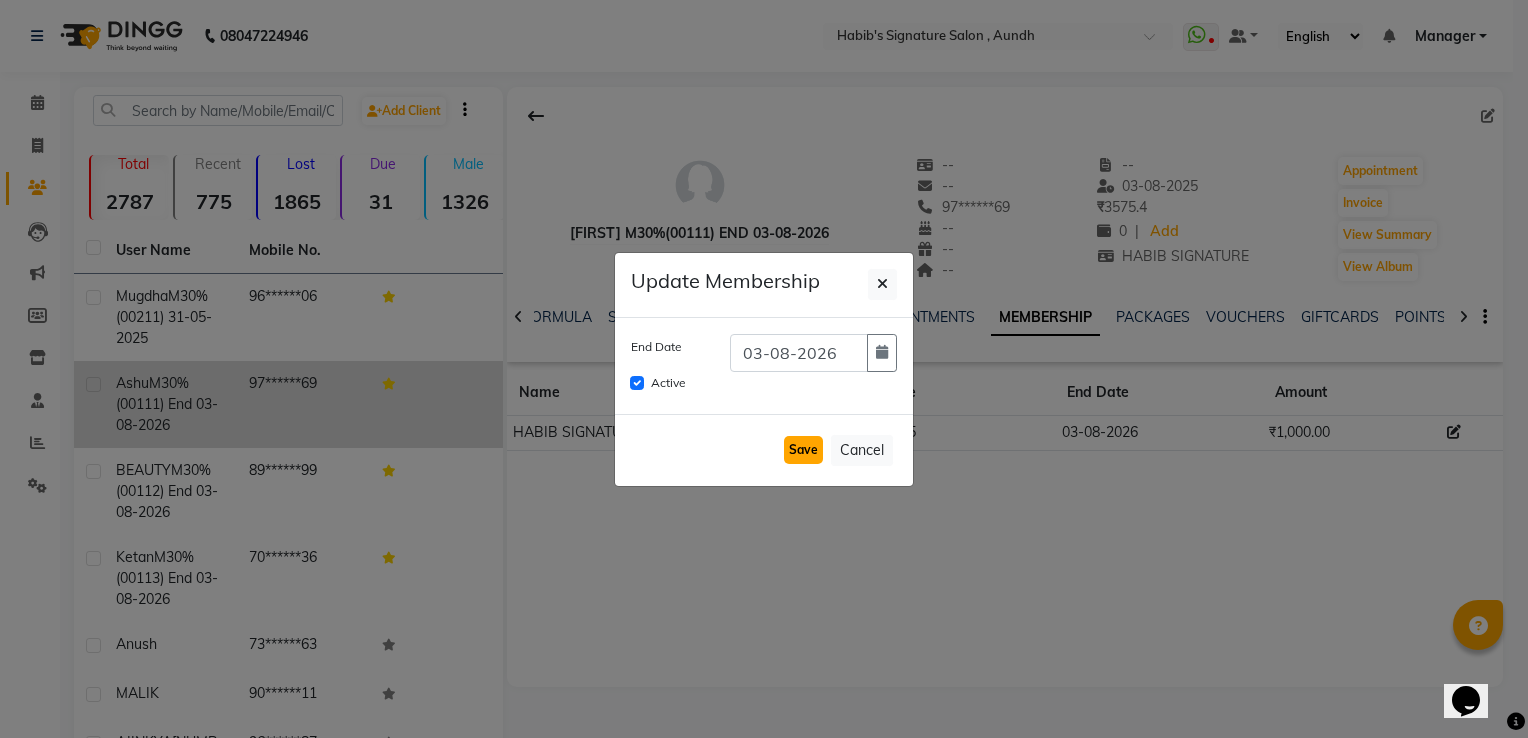 click on "Save" 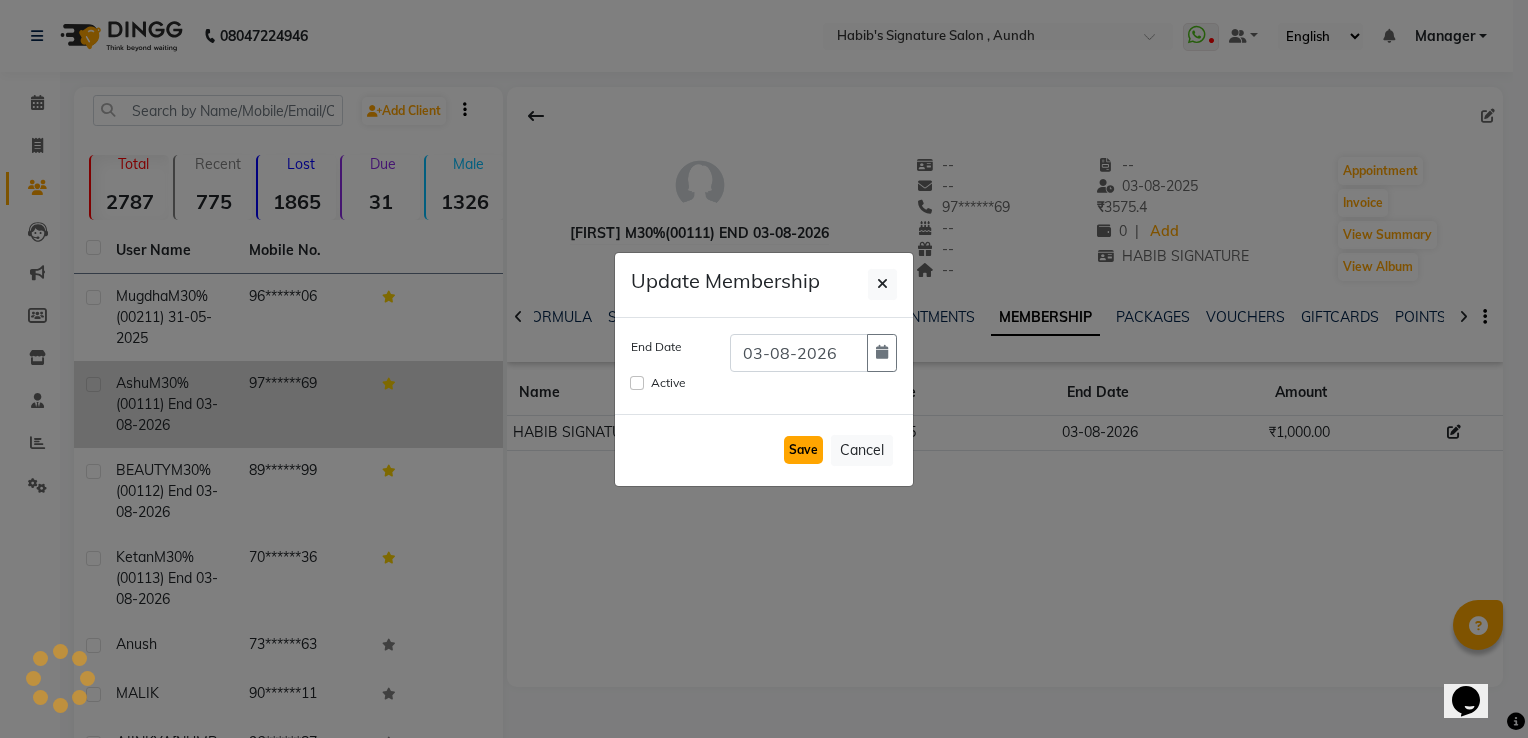 type 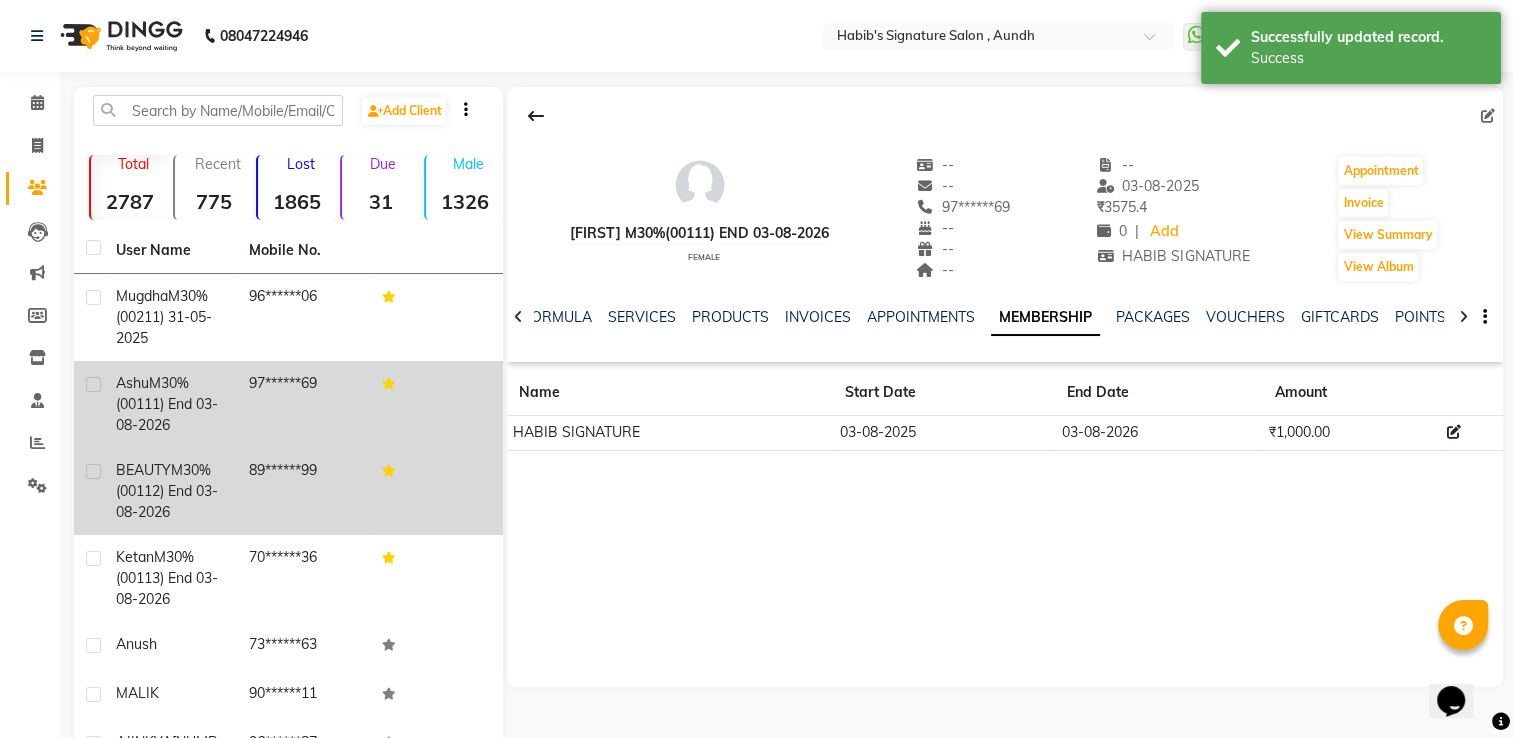 click on "89******99" 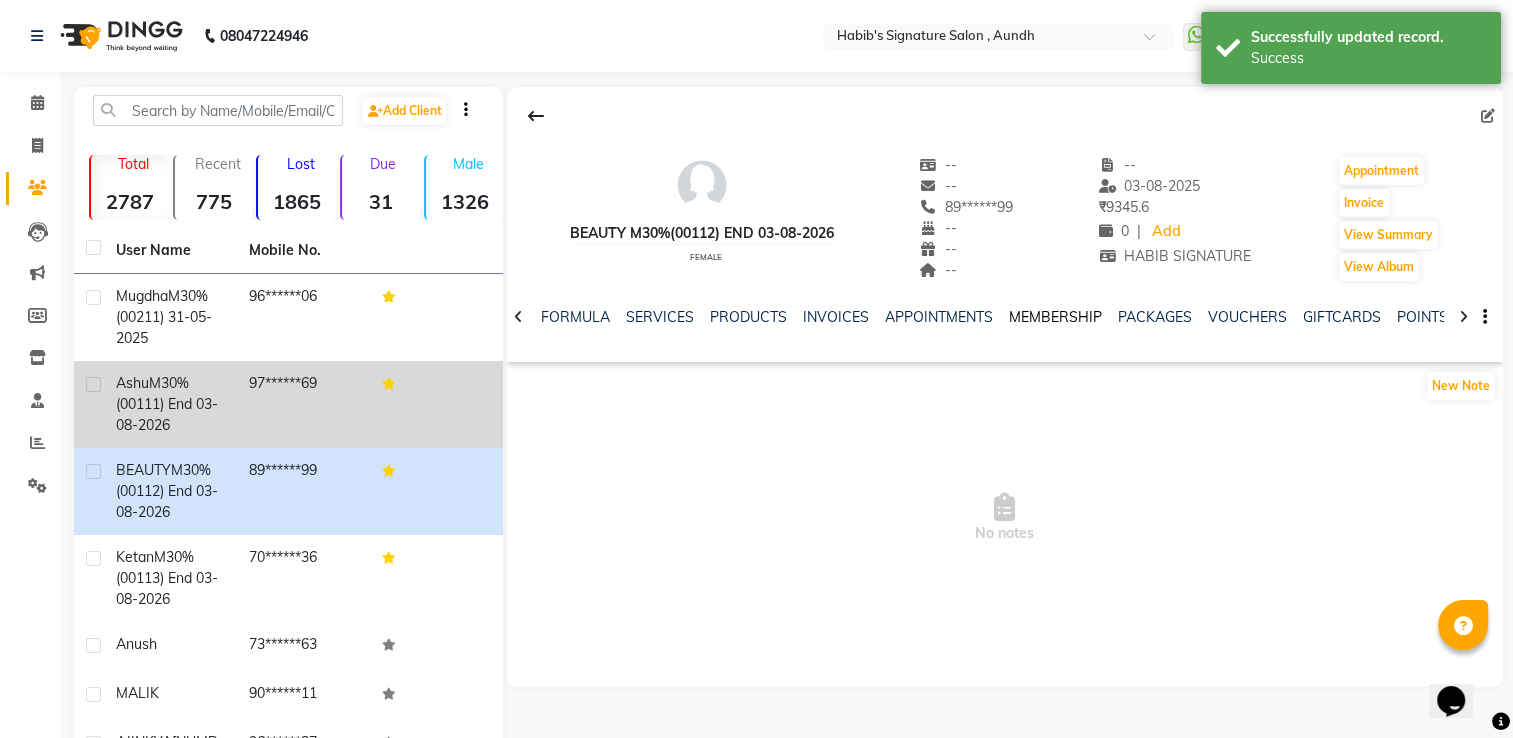 click on "MEMBERSHIP" 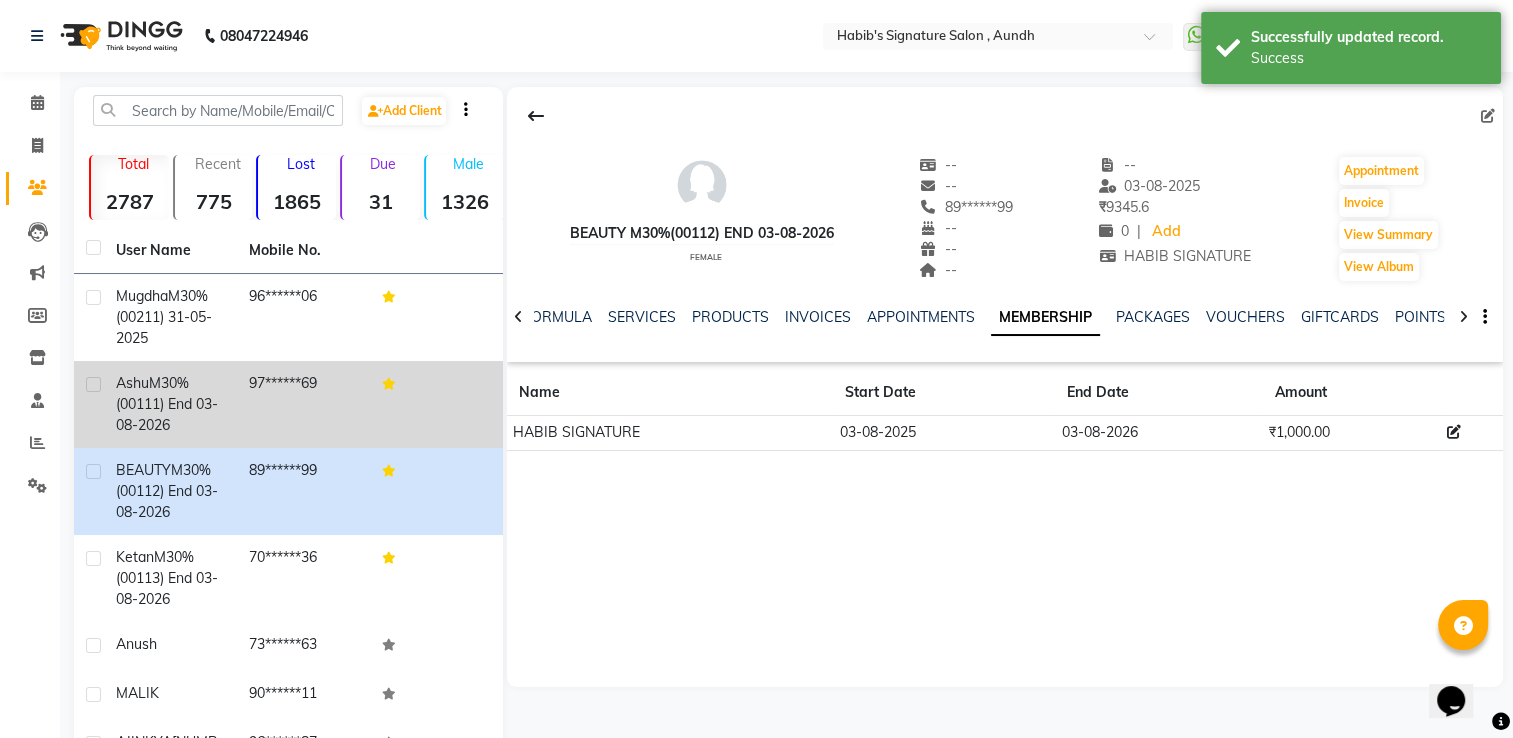 click 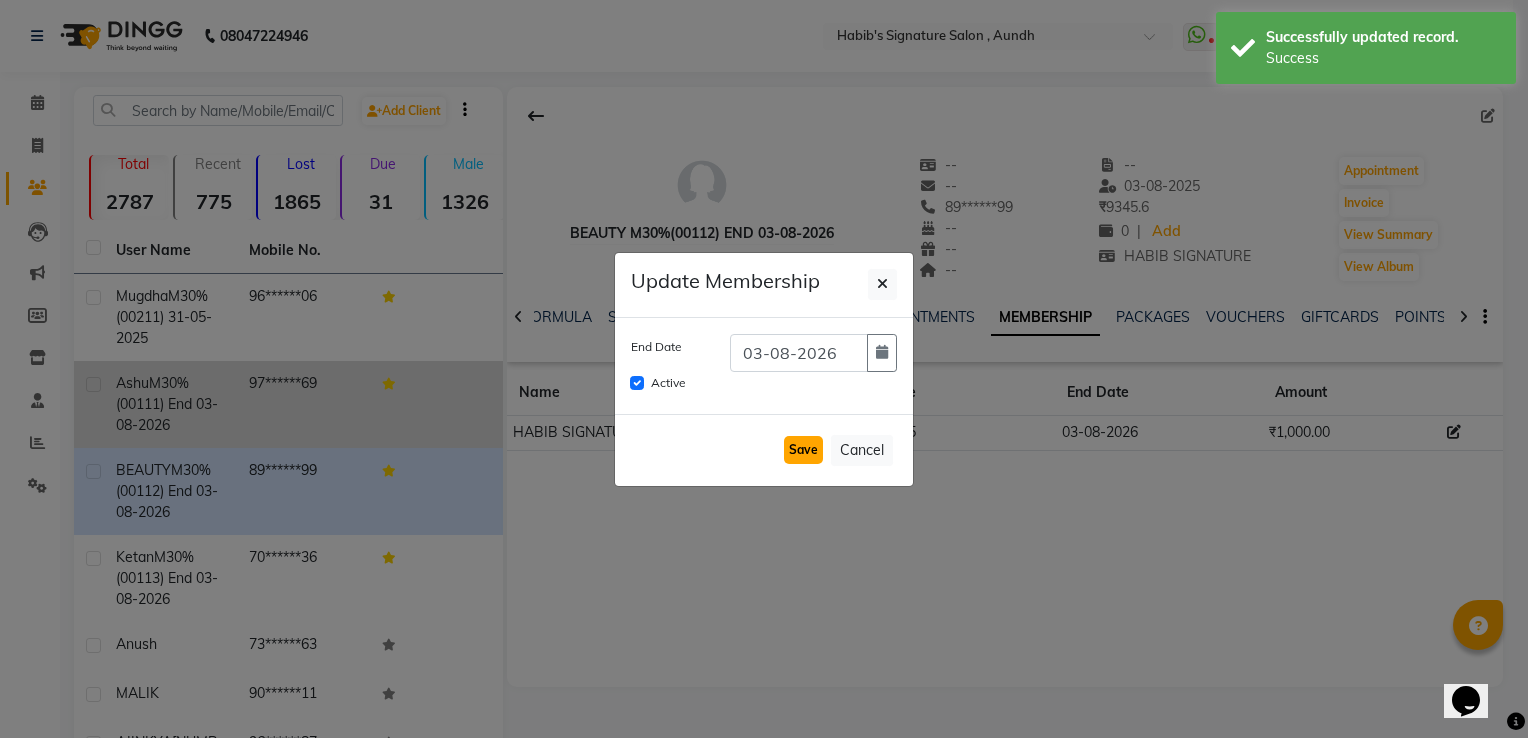 click on "Save" 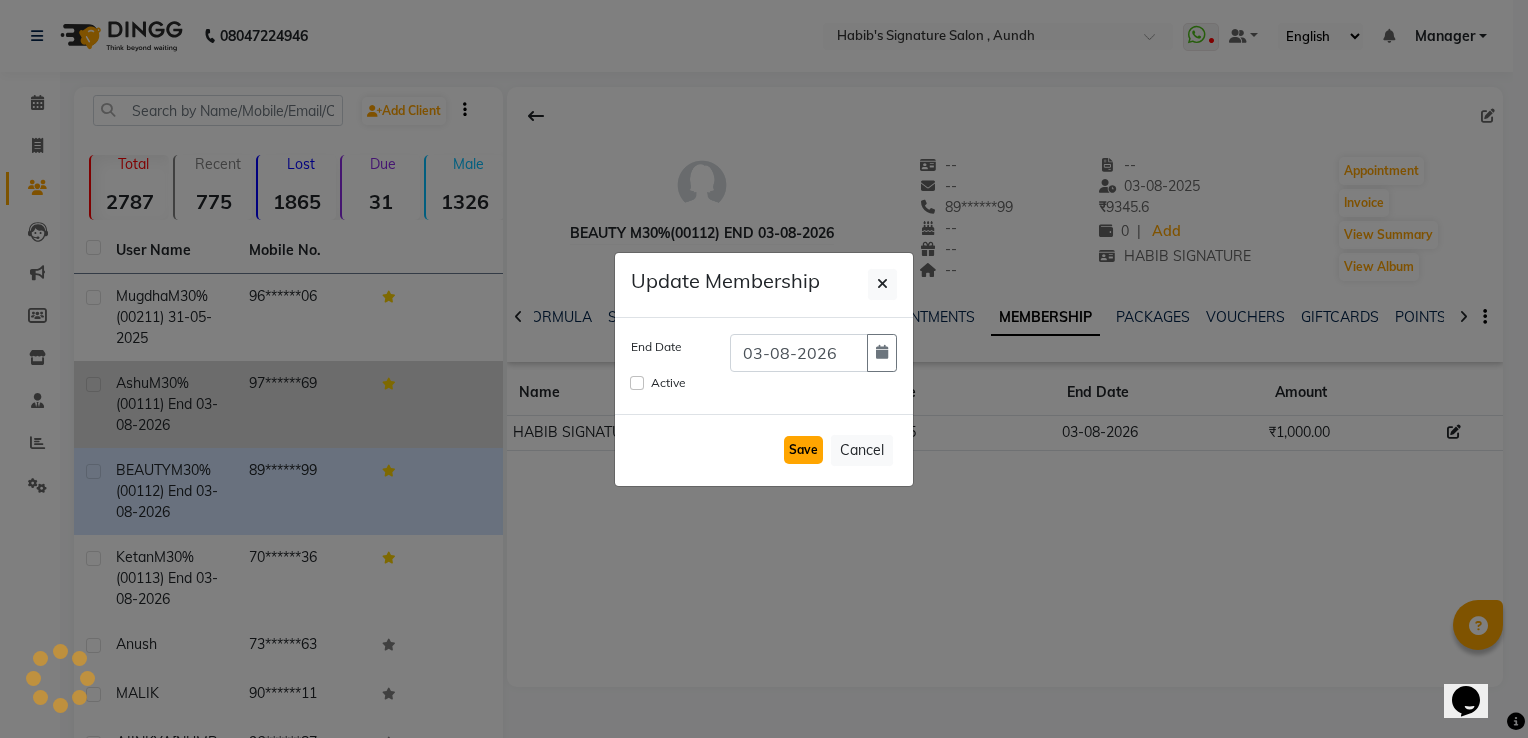 type 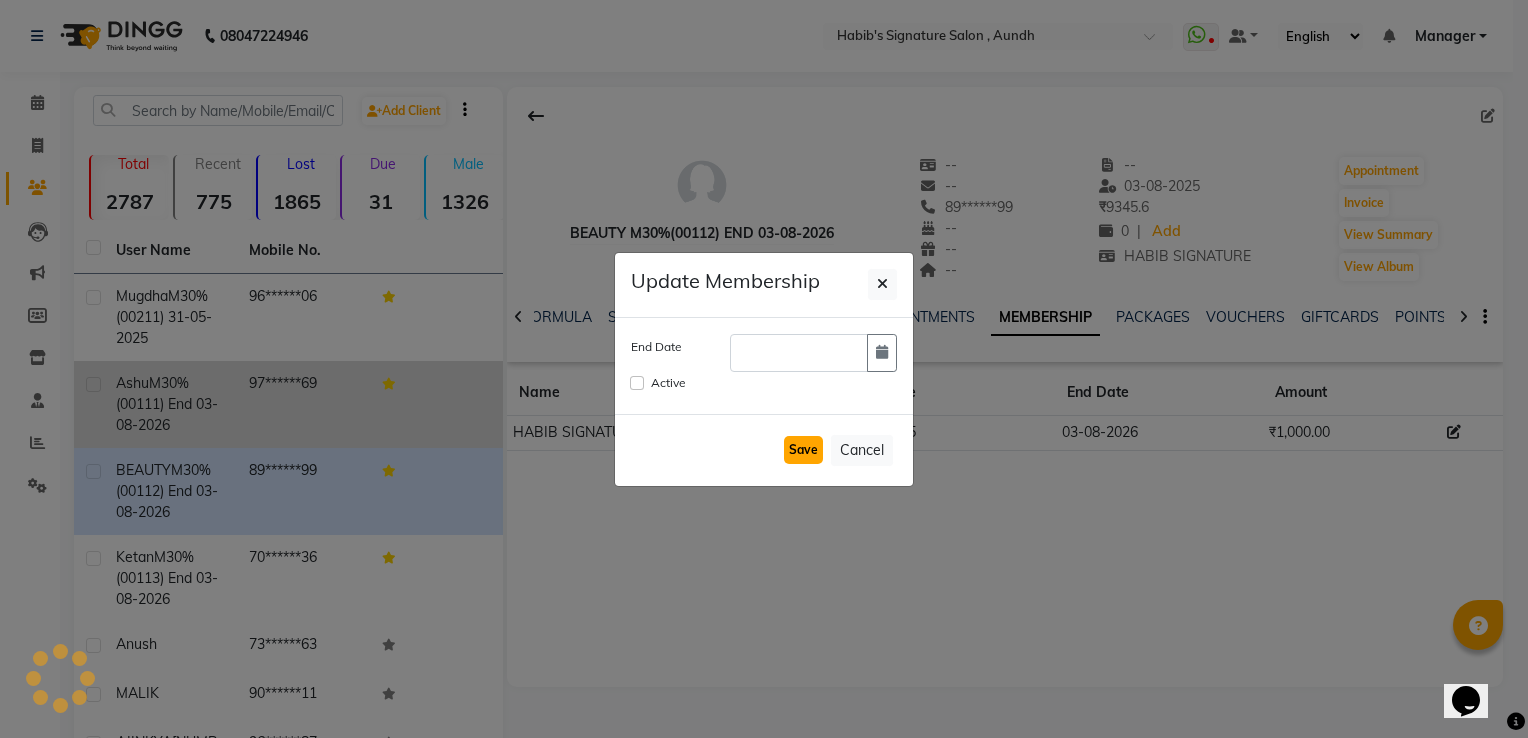 checkbox on "false" 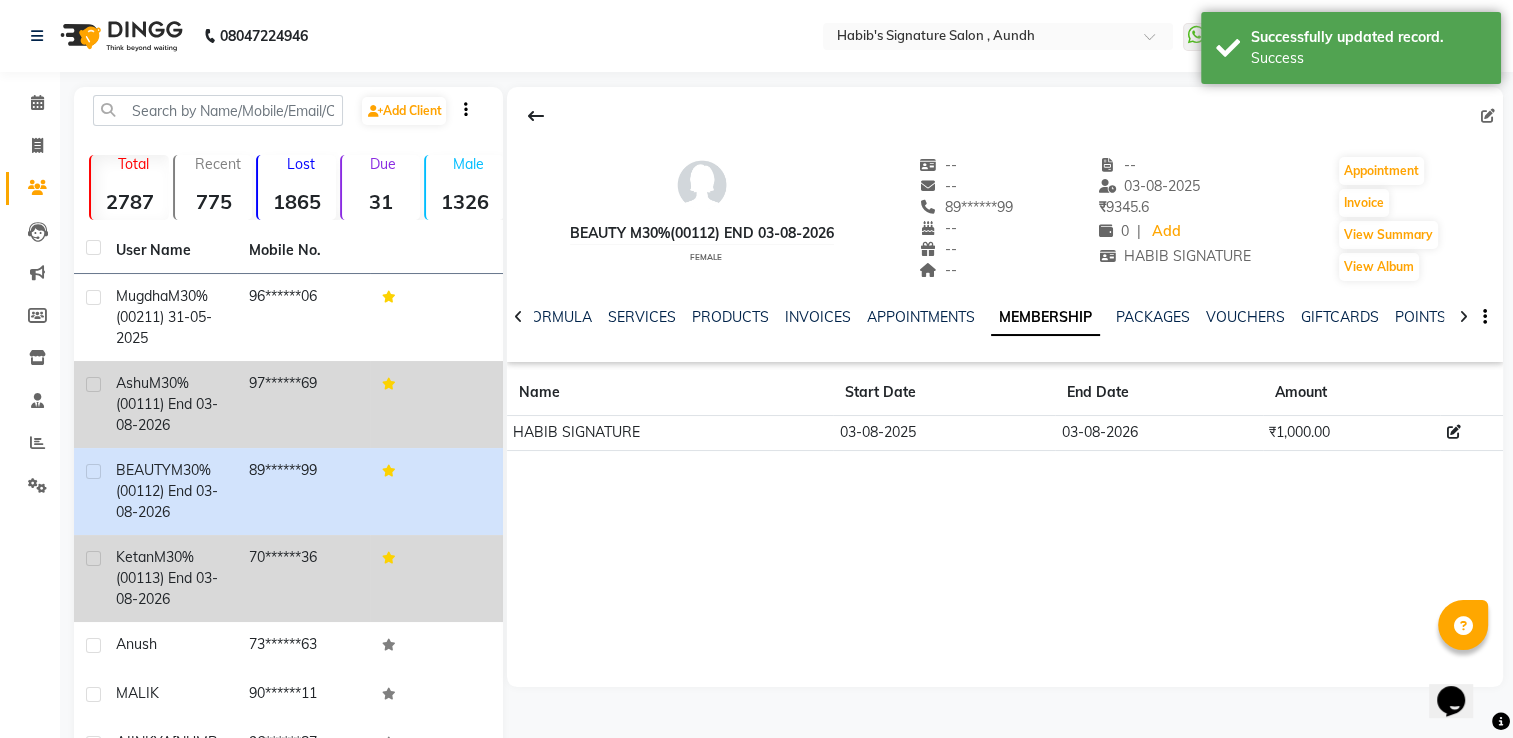 click on "[FIRST]  M30%(00113) End 03-08-2026" 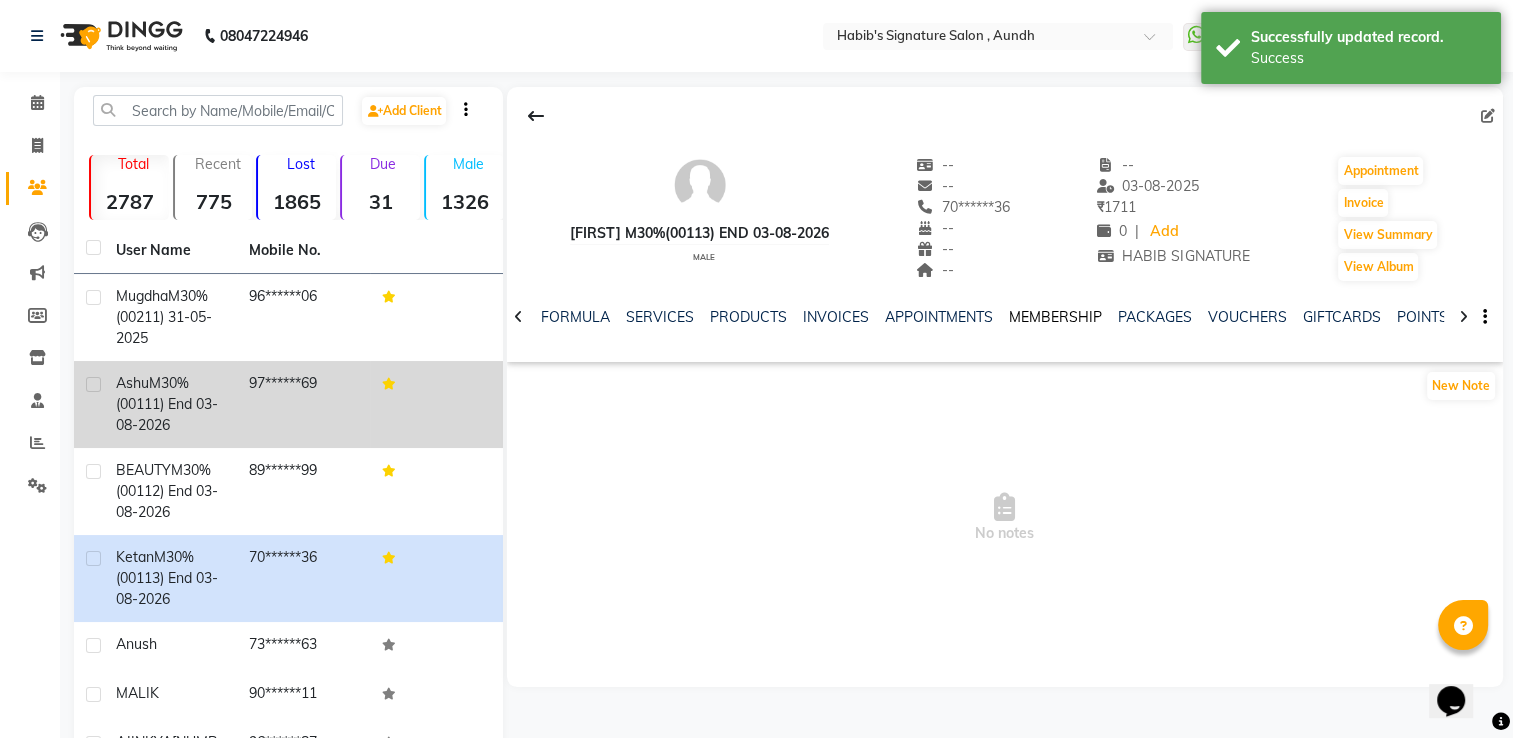 click on "MEMBERSHIP" 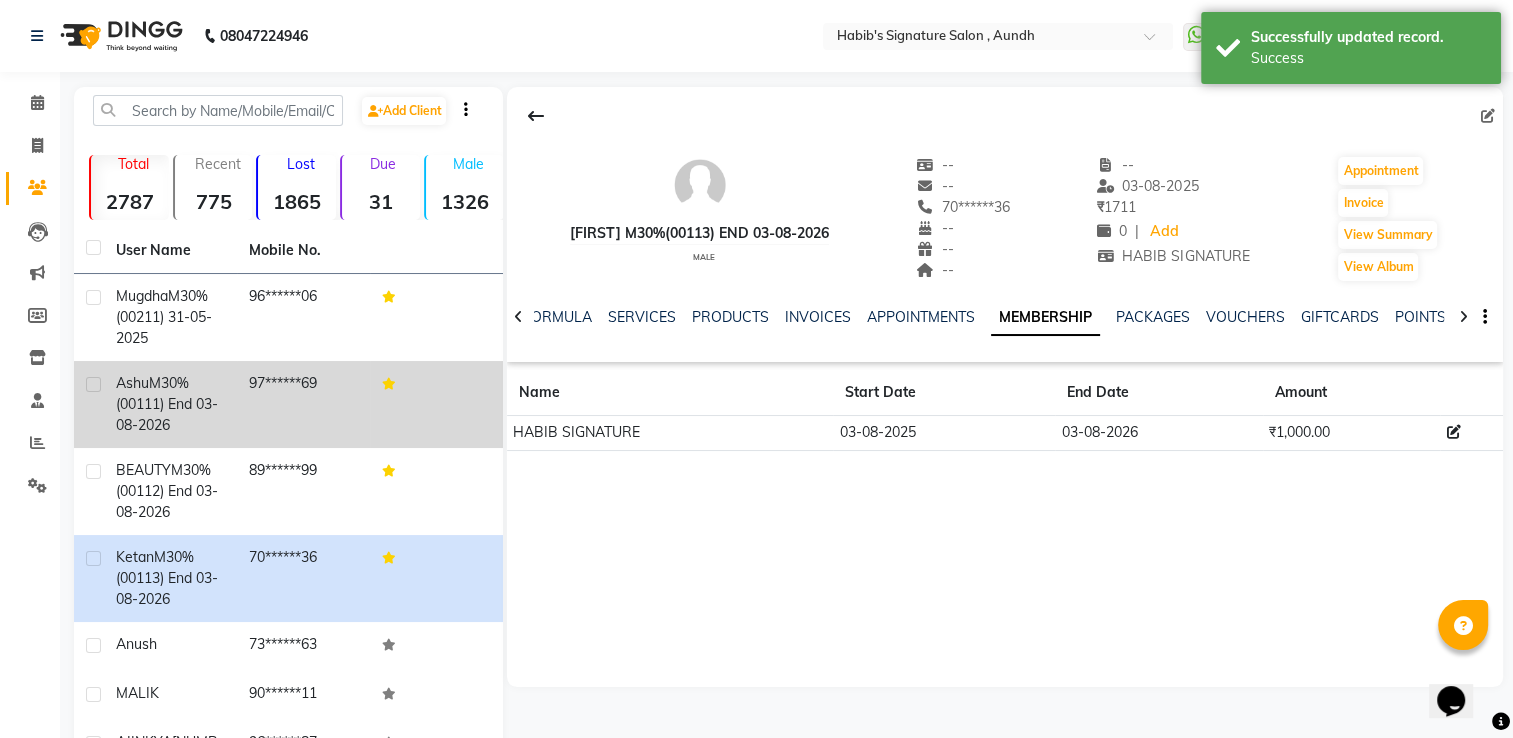 click 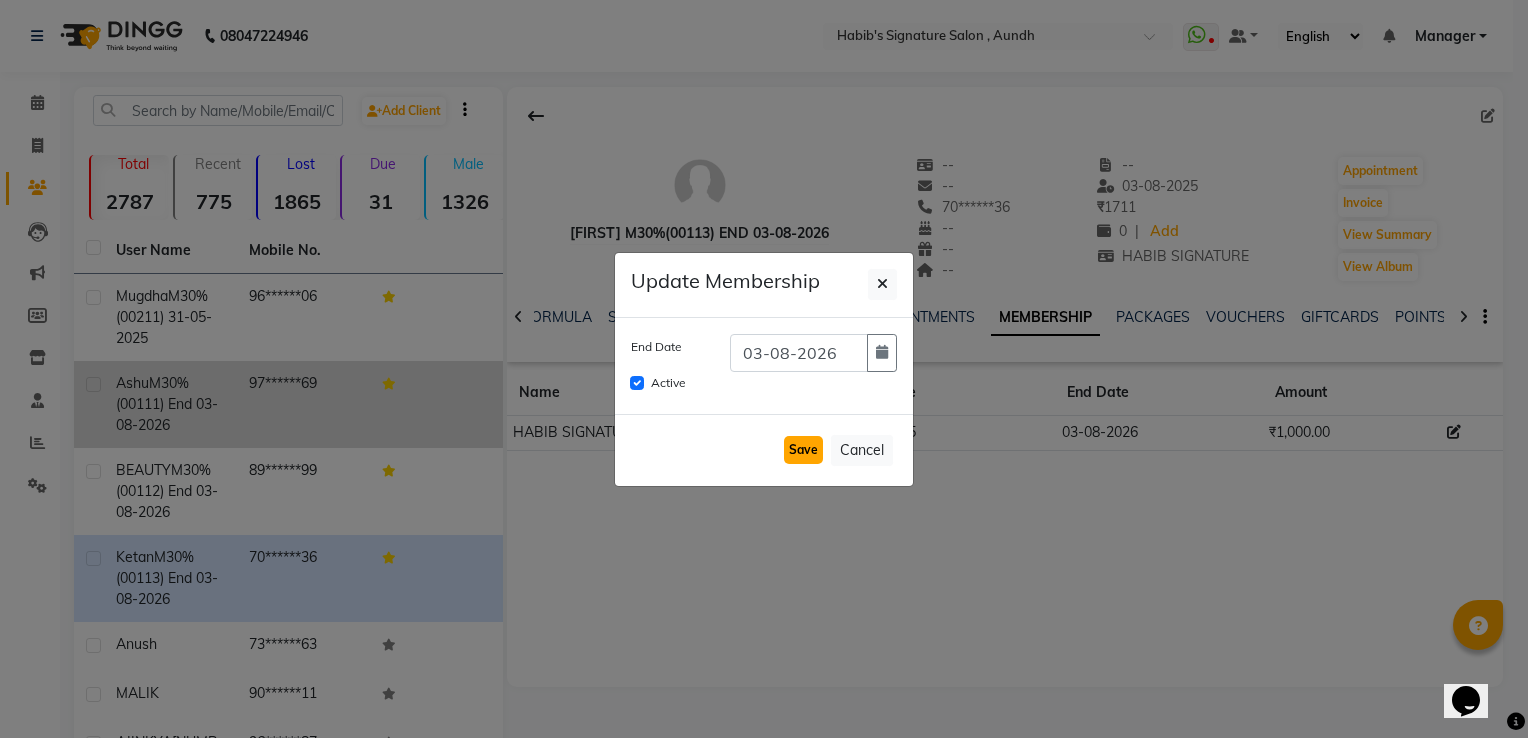 click on "Save" 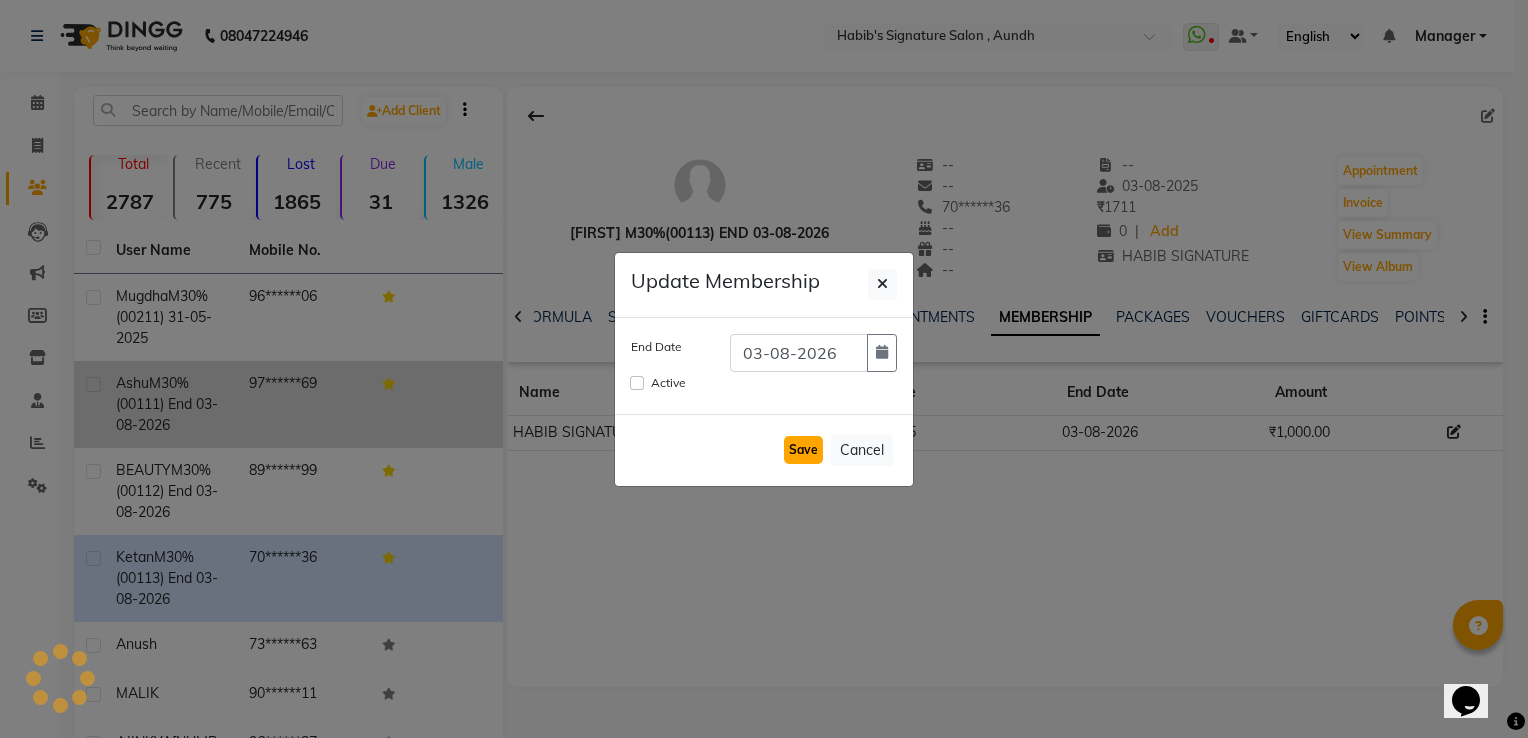 type 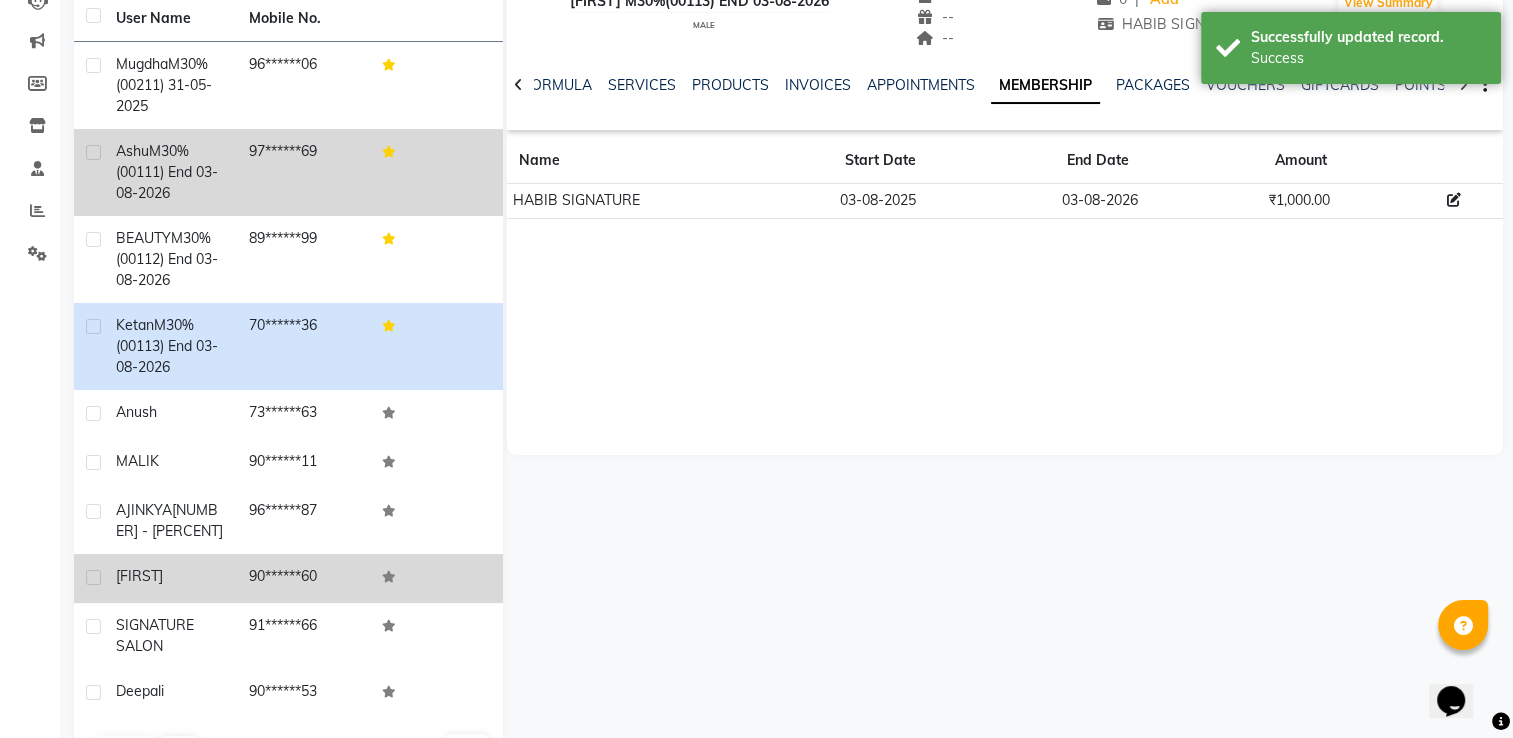 scroll, scrollTop: 297, scrollLeft: 0, axis: vertical 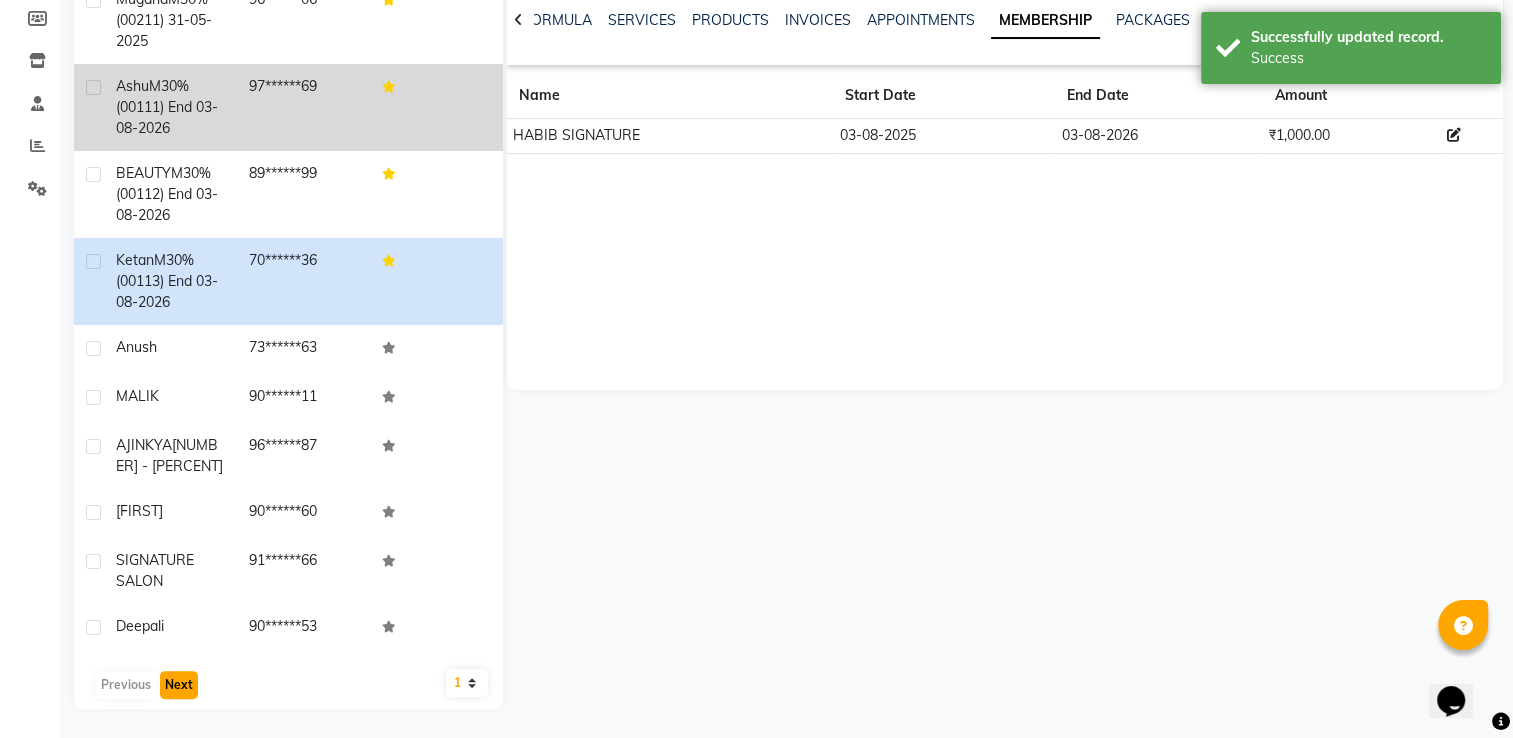 click on "Next" 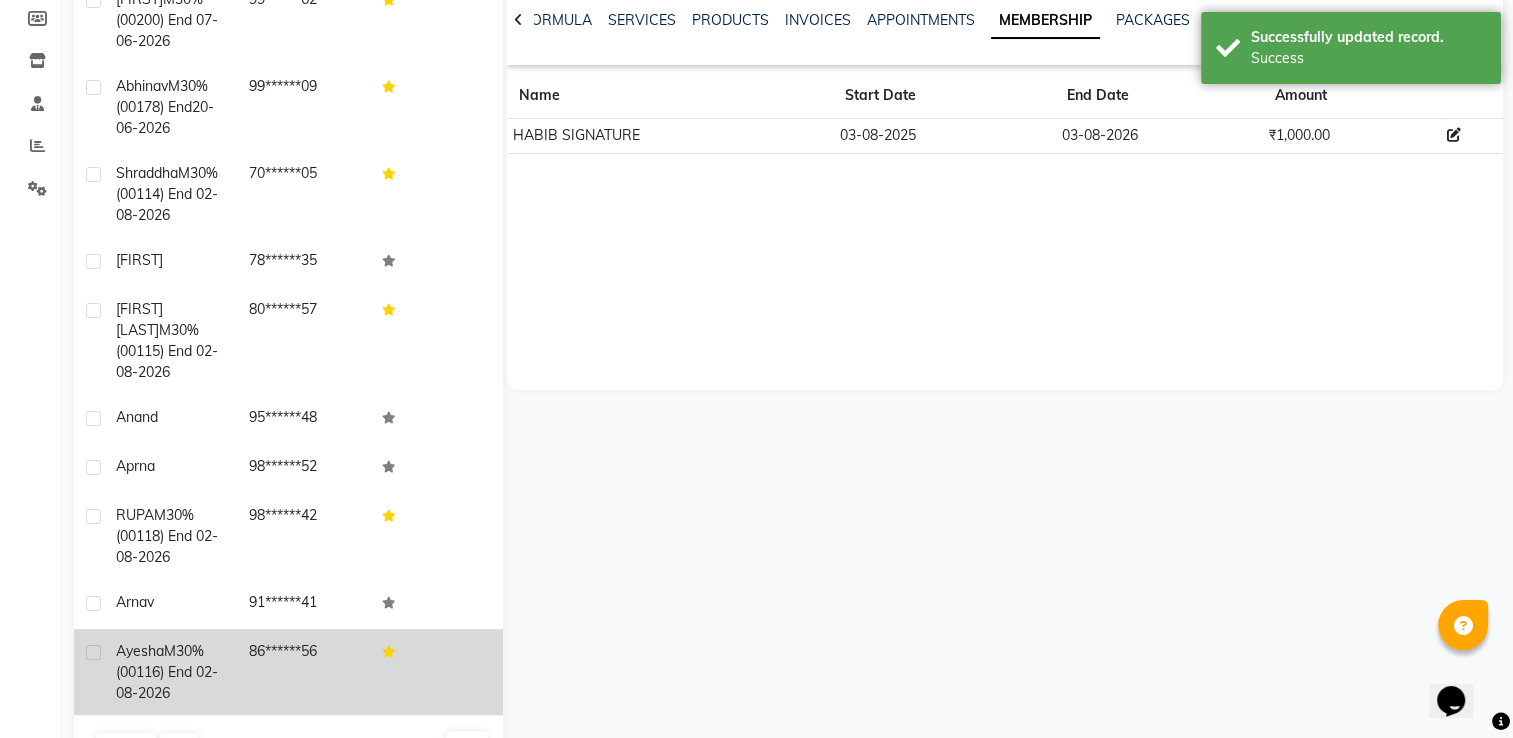click on "[FIRST]  M30%(00116) End 02-08-2026" 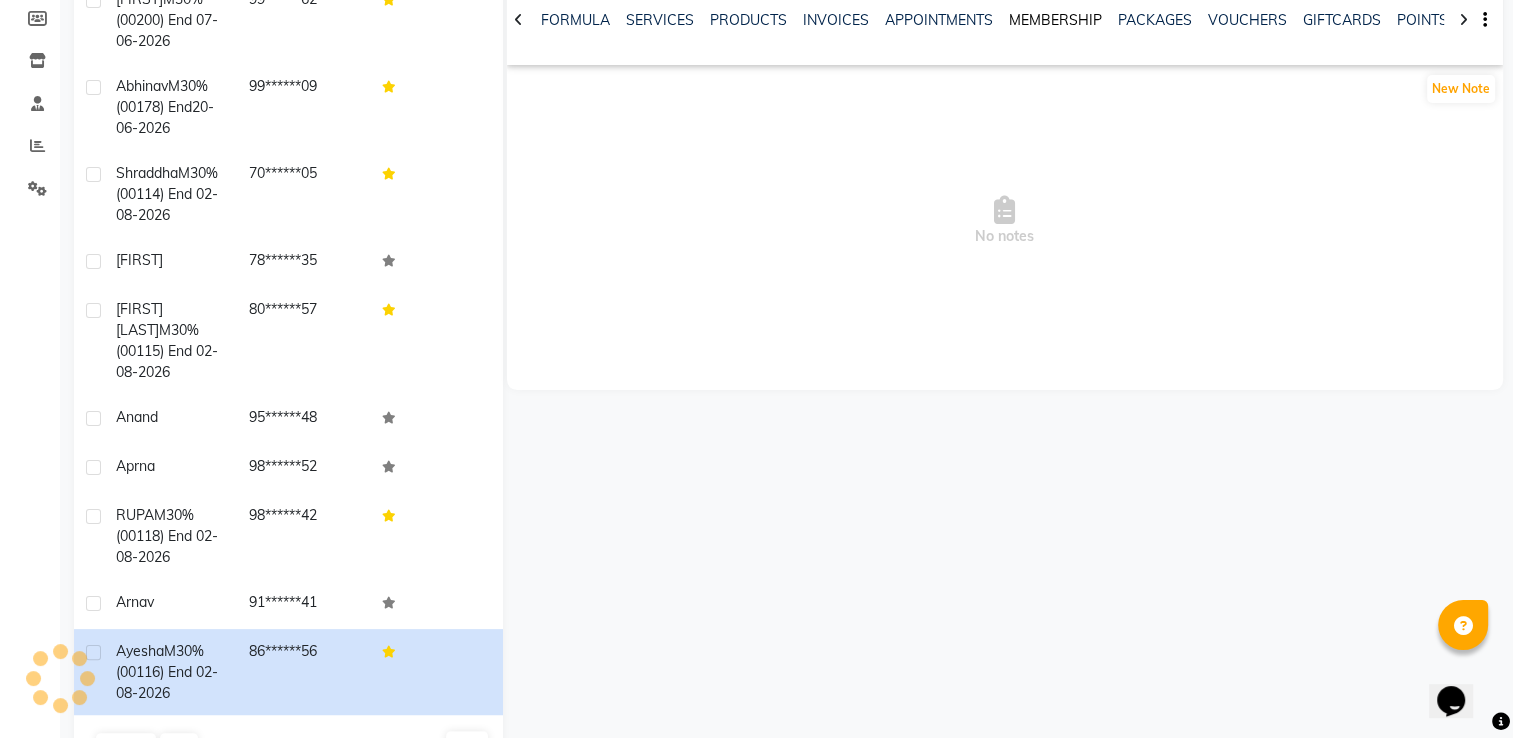 click on "MEMBERSHIP" 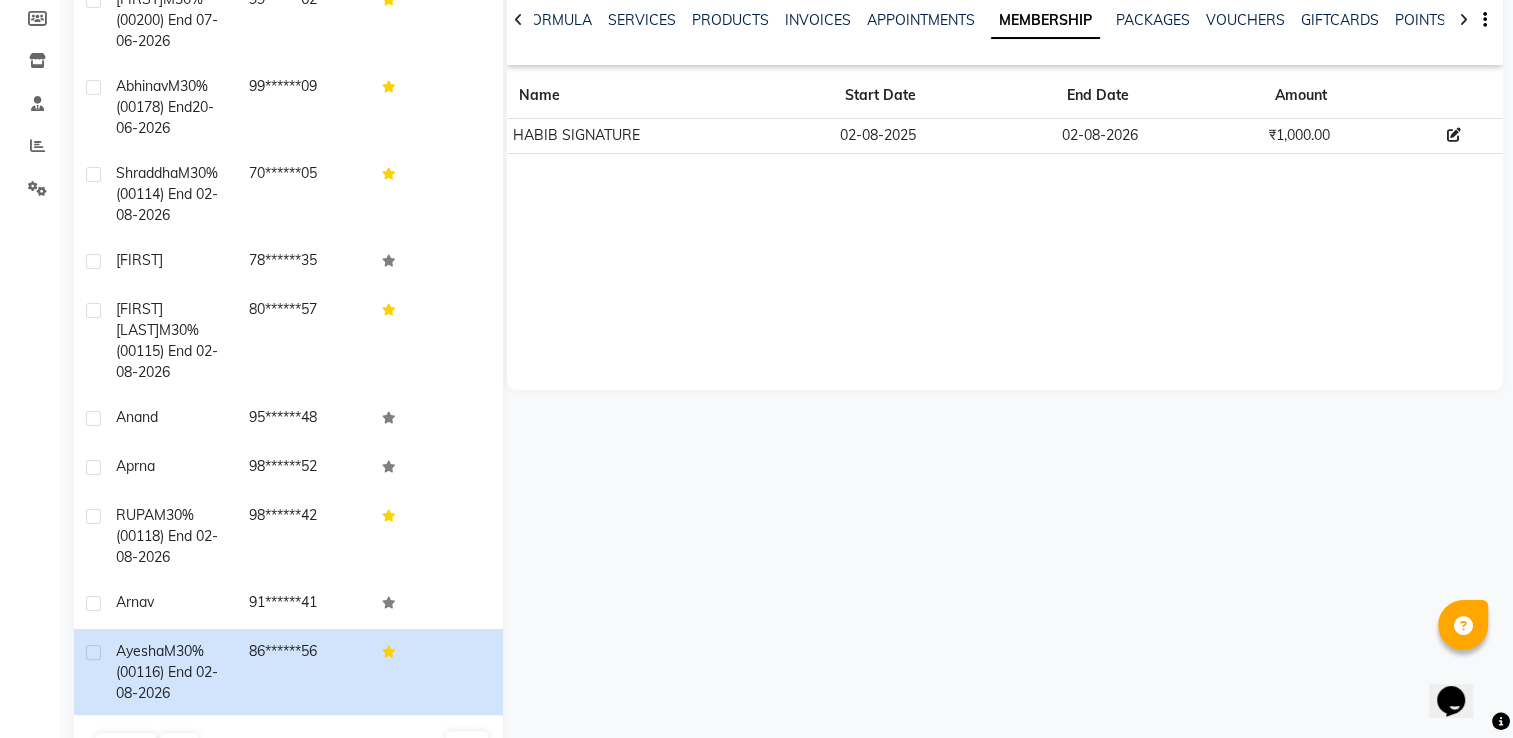 click 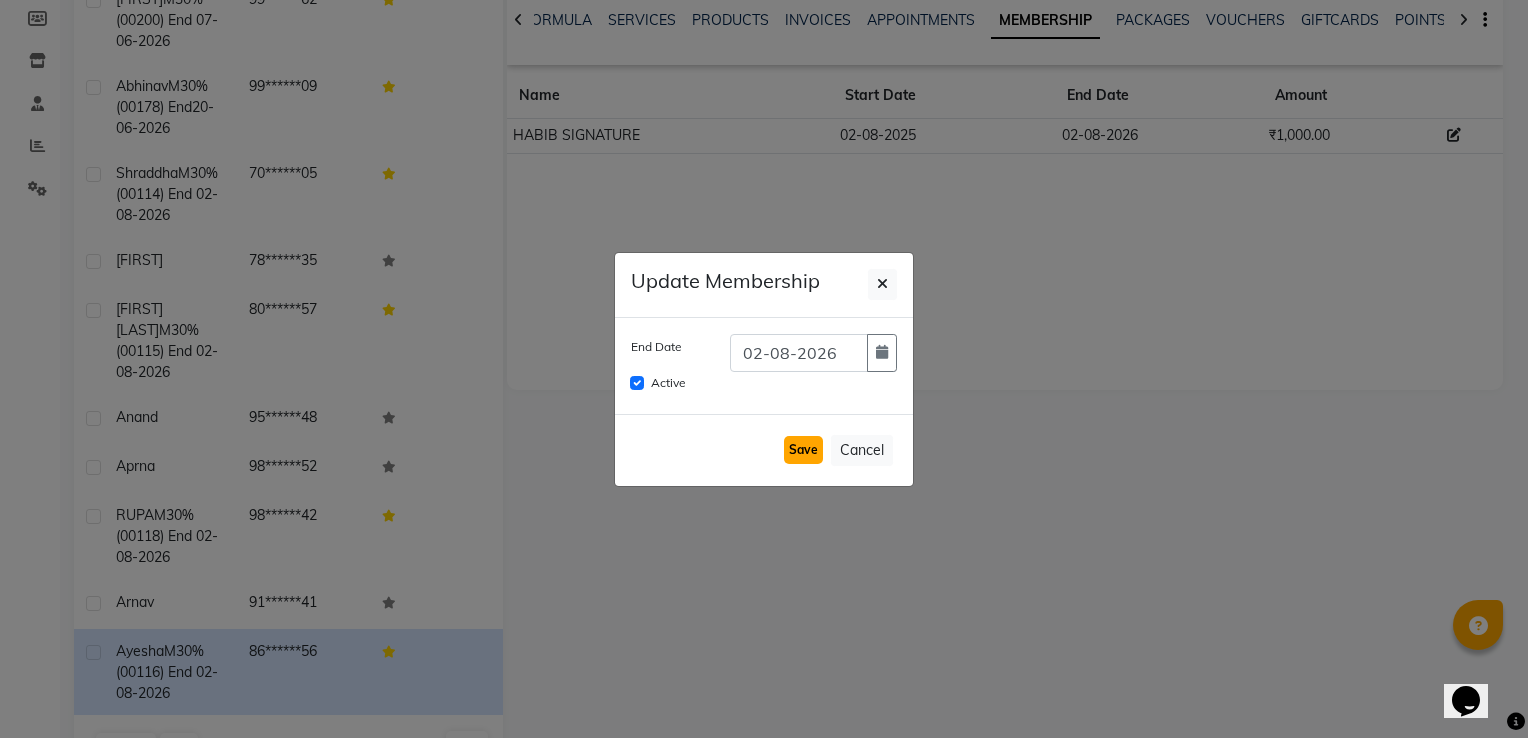 click on "Save" 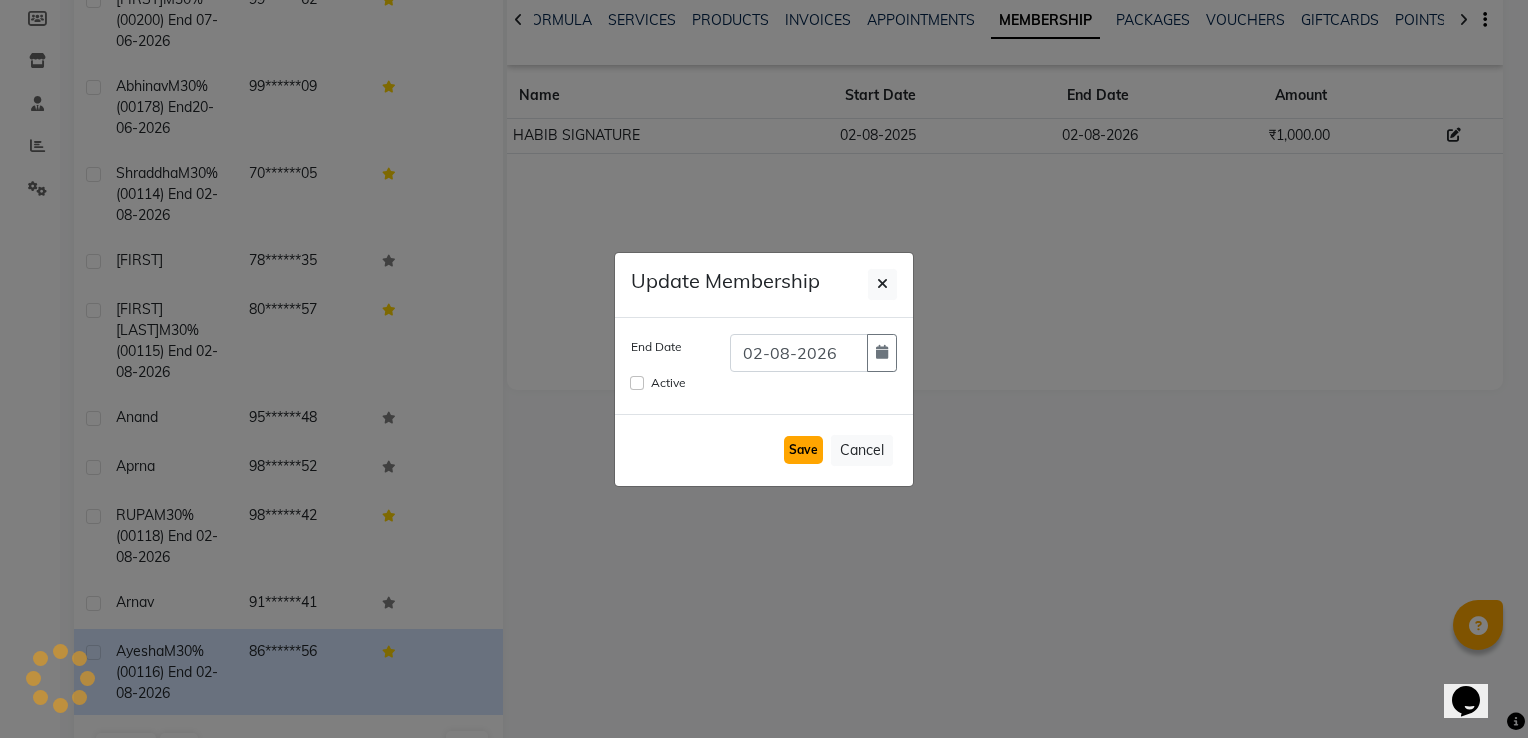 type 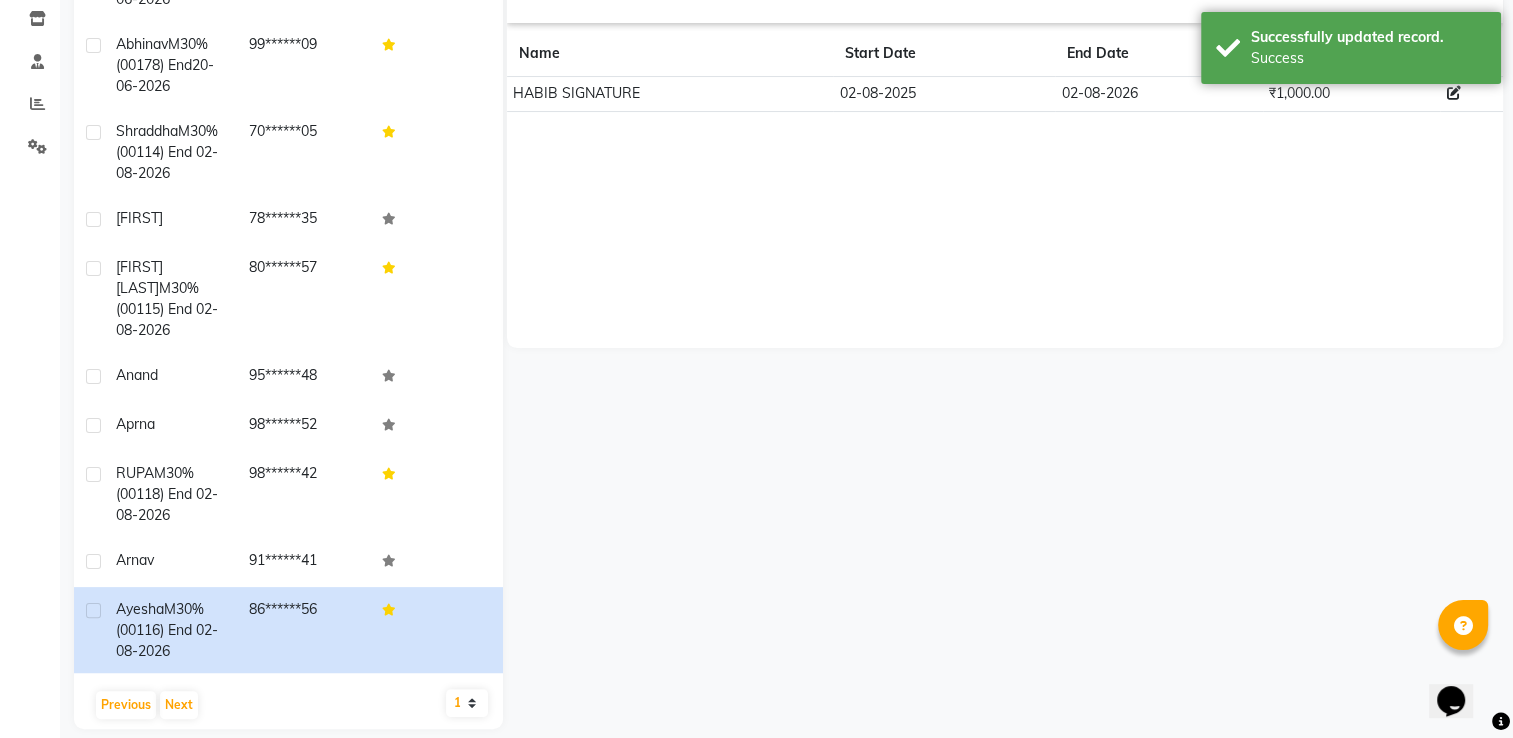 scroll, scrollTop: 0, scrollLeft: 0, axis: both 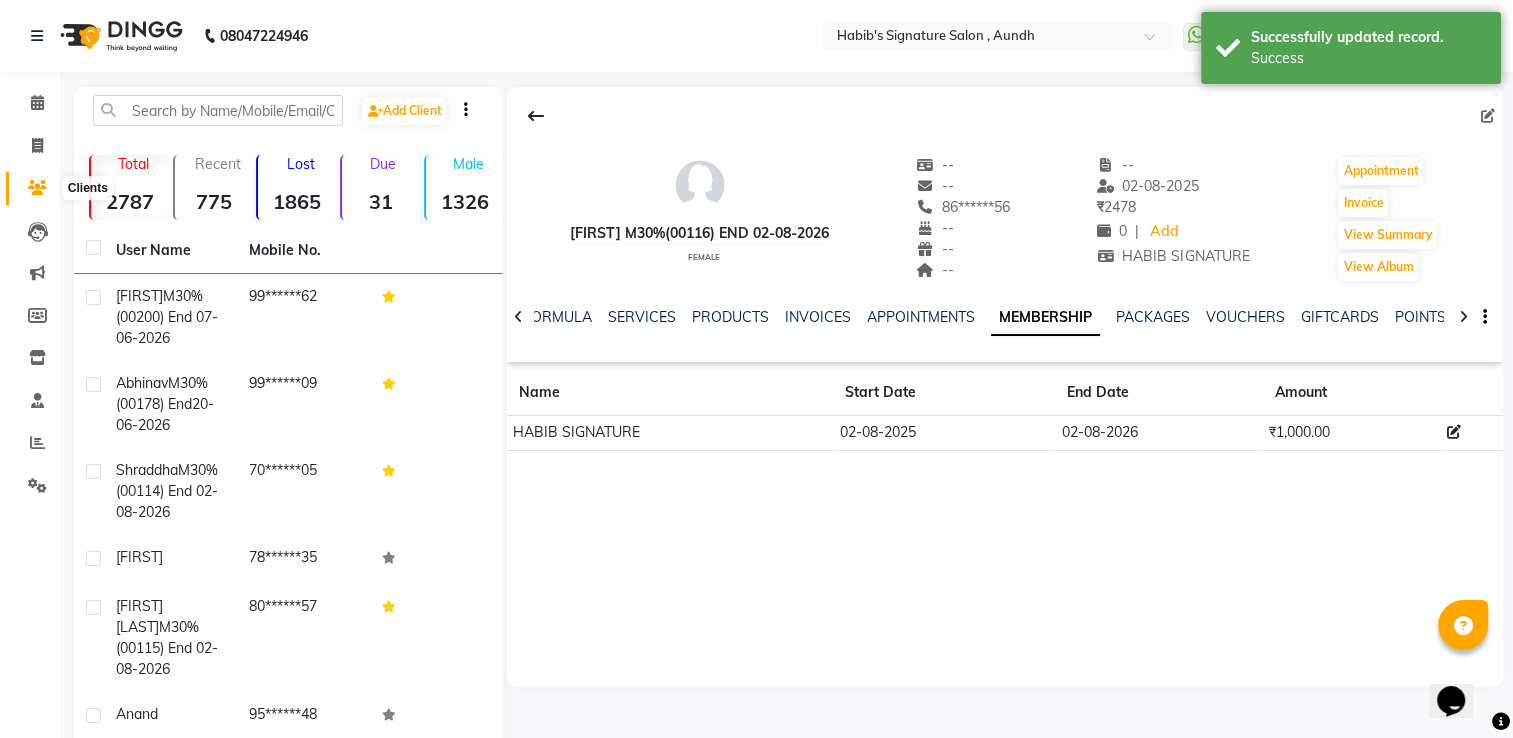 click 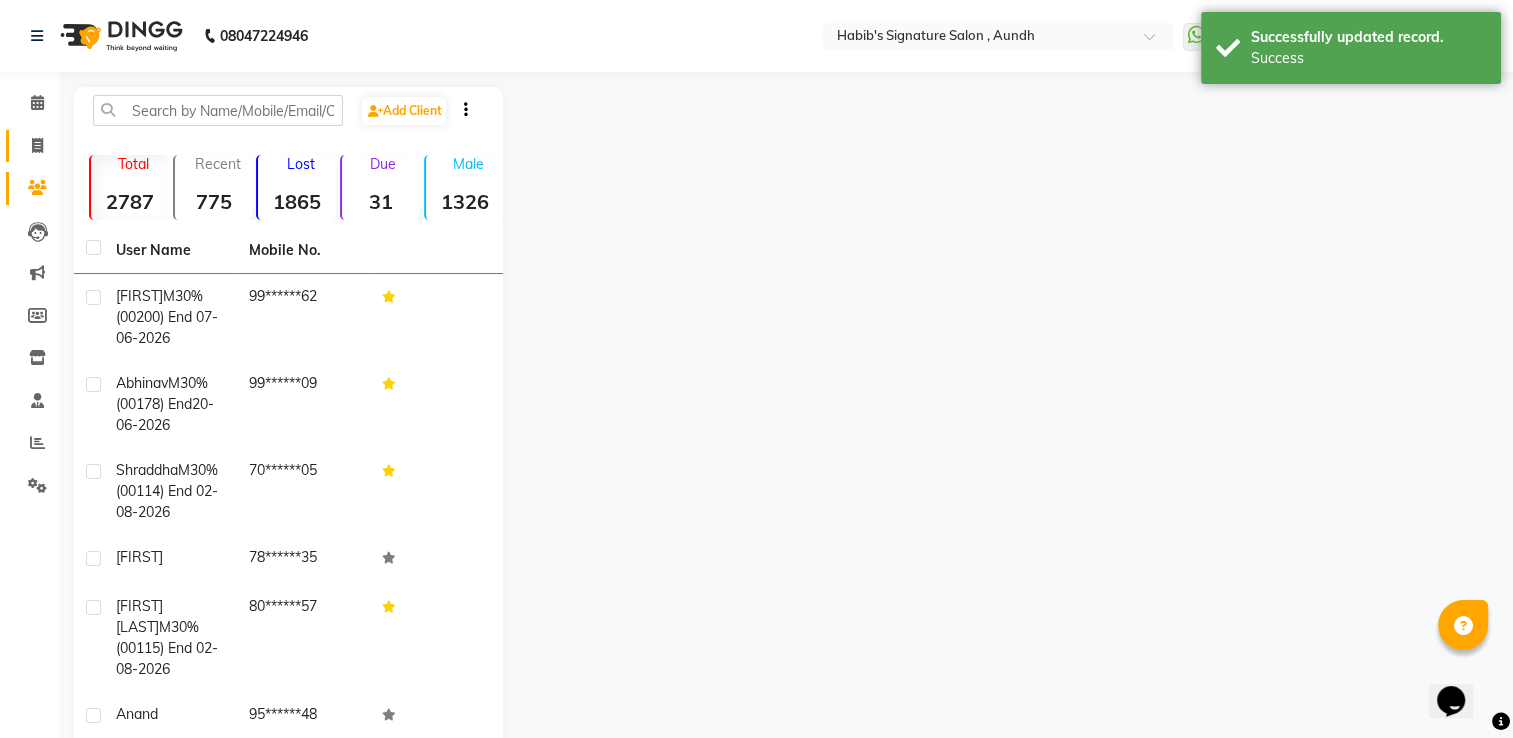 click on "Invoice" 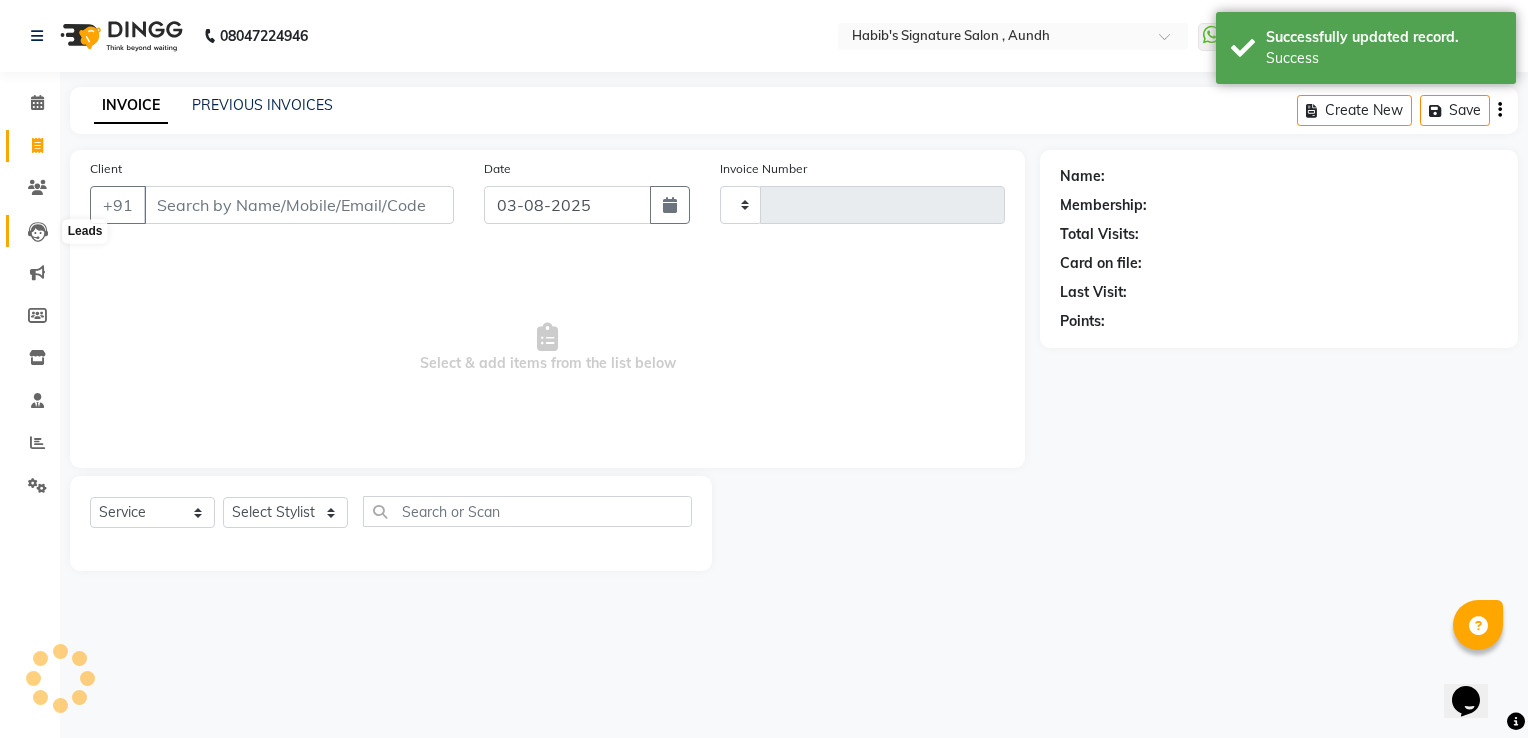 type on "1539" 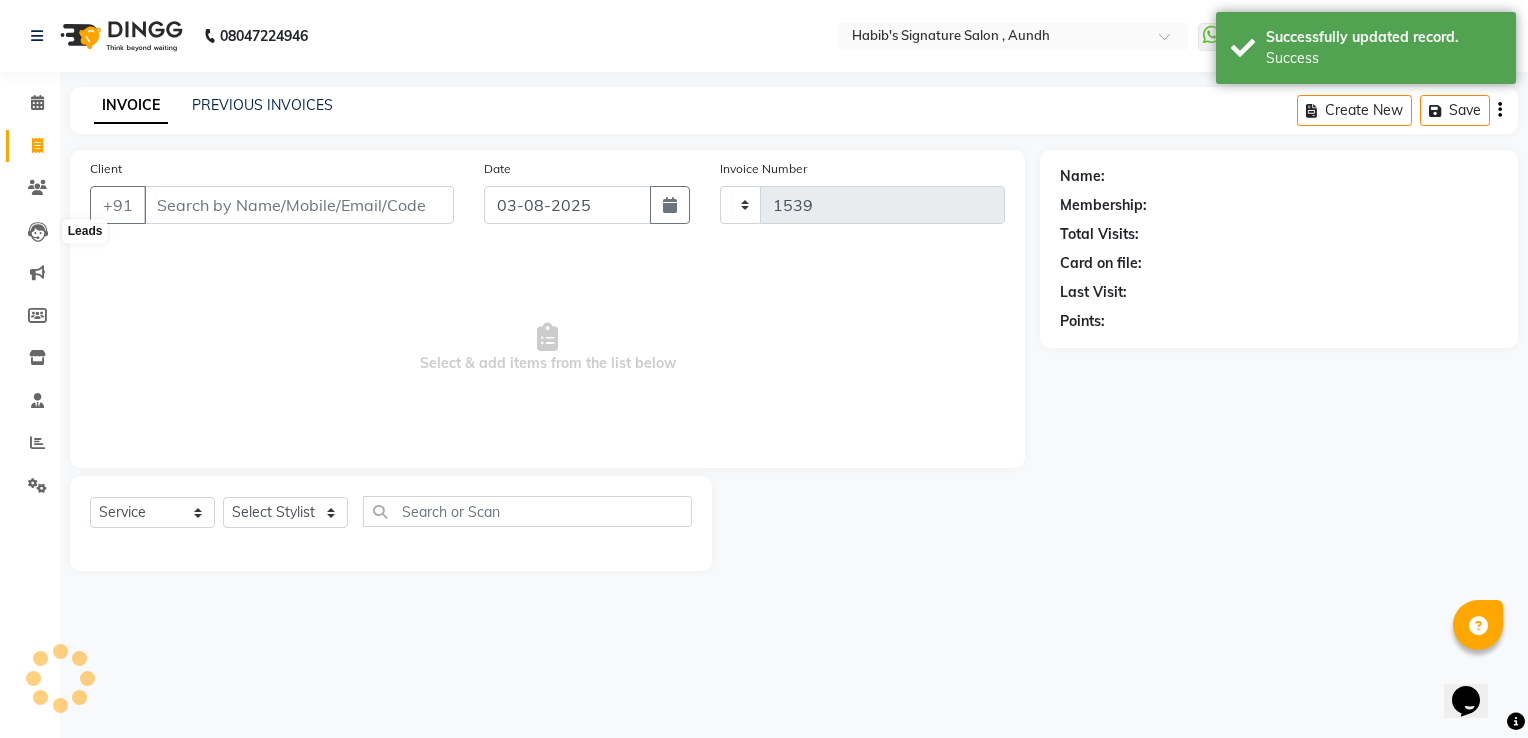 select on "6342" 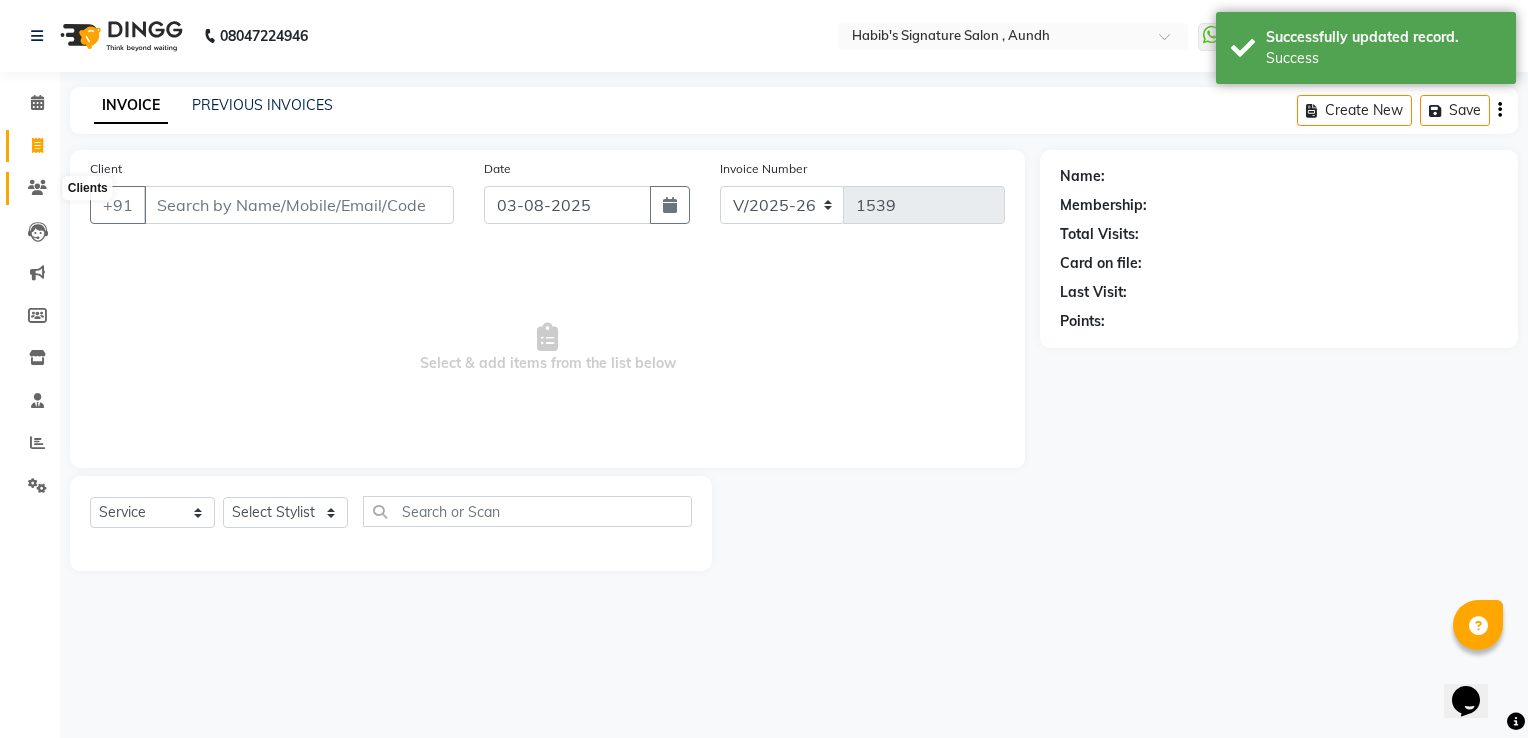 click 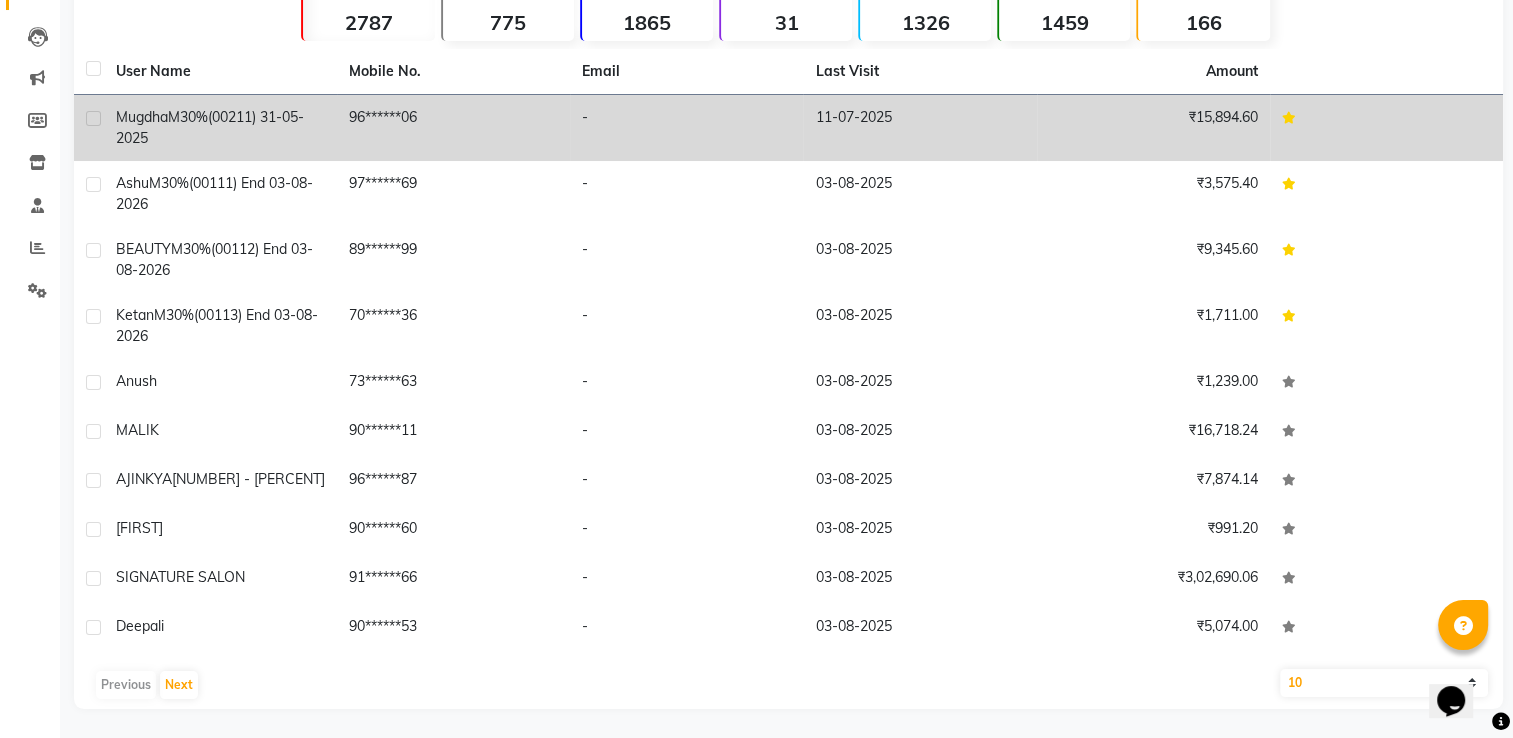scroll, scrollTop: 0, scrollLeft: 0, axis: both 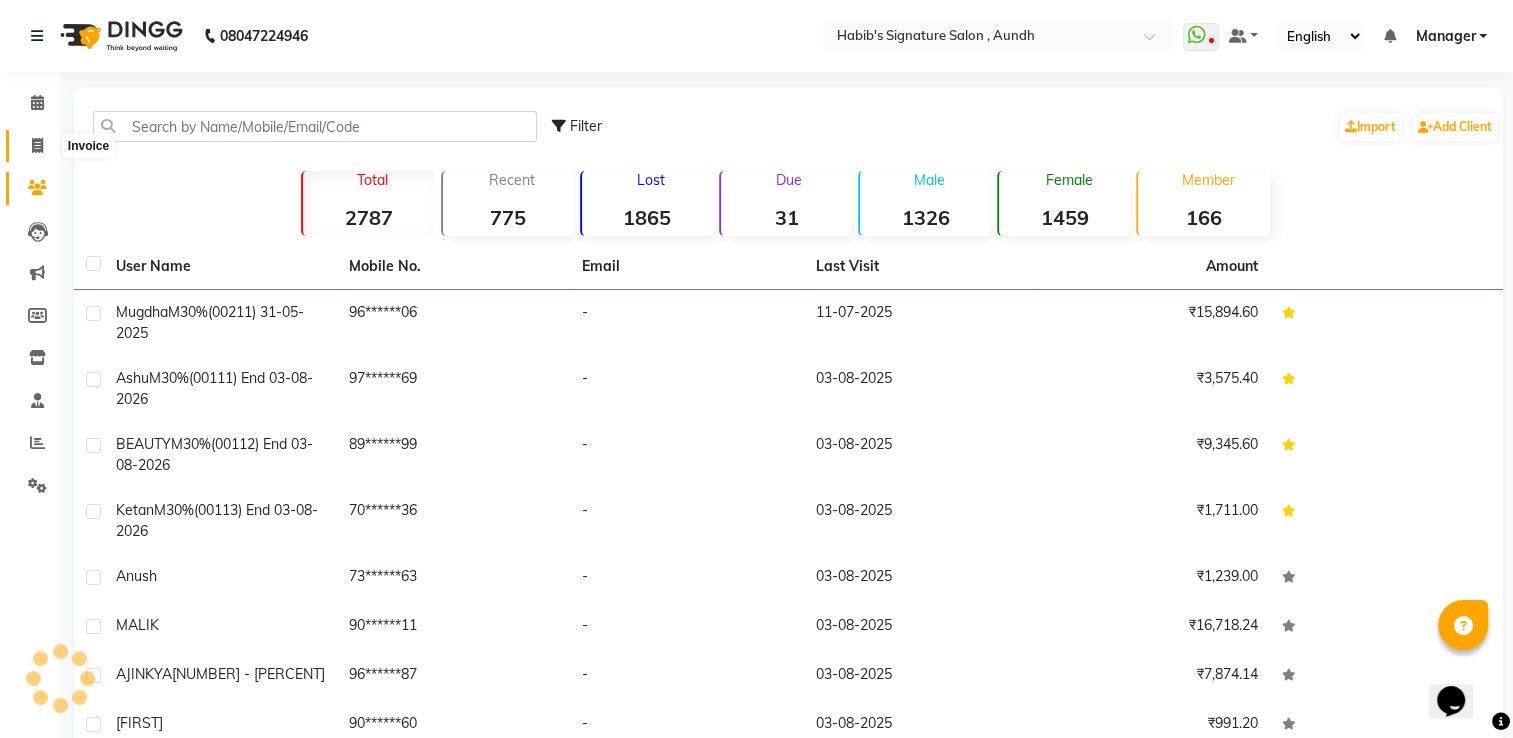 click 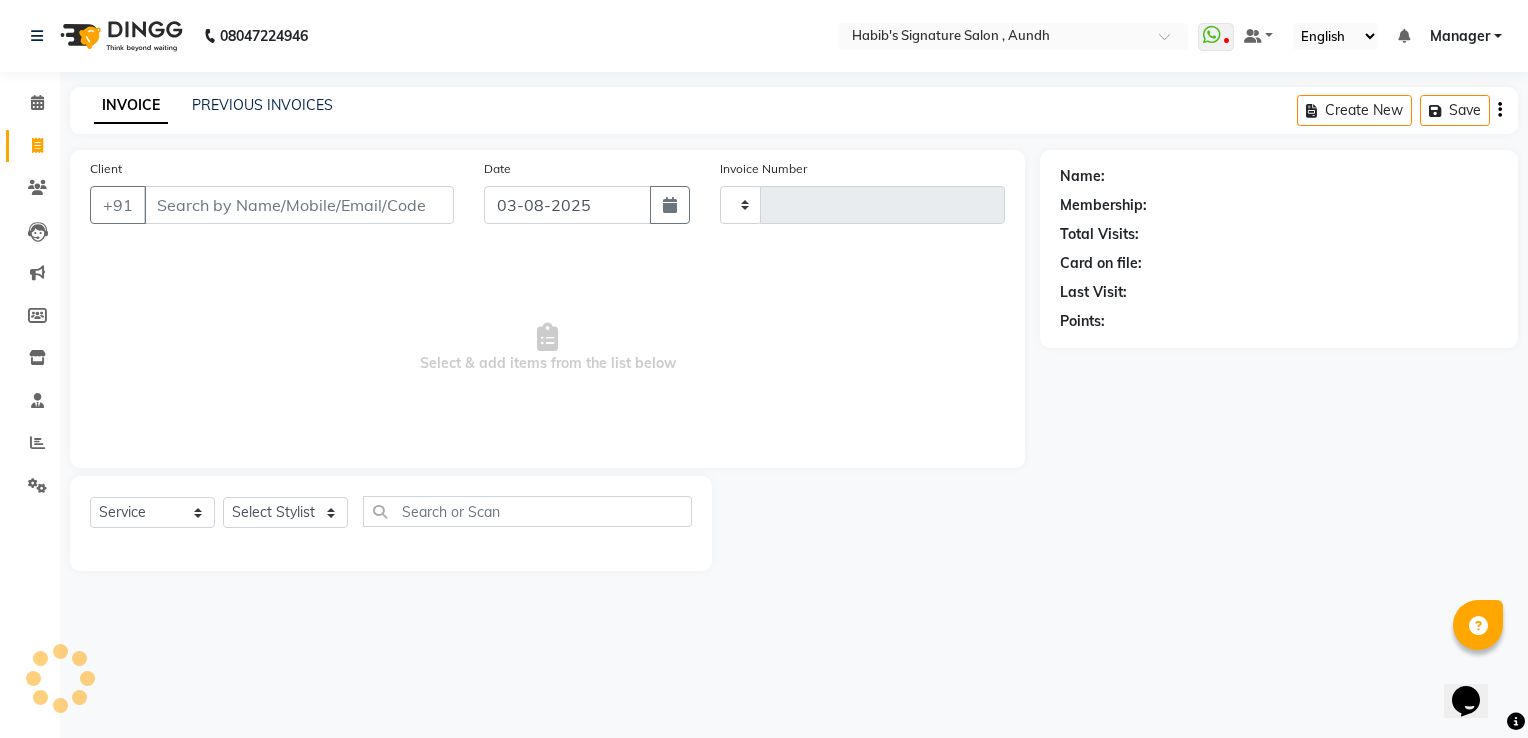type on "1539" 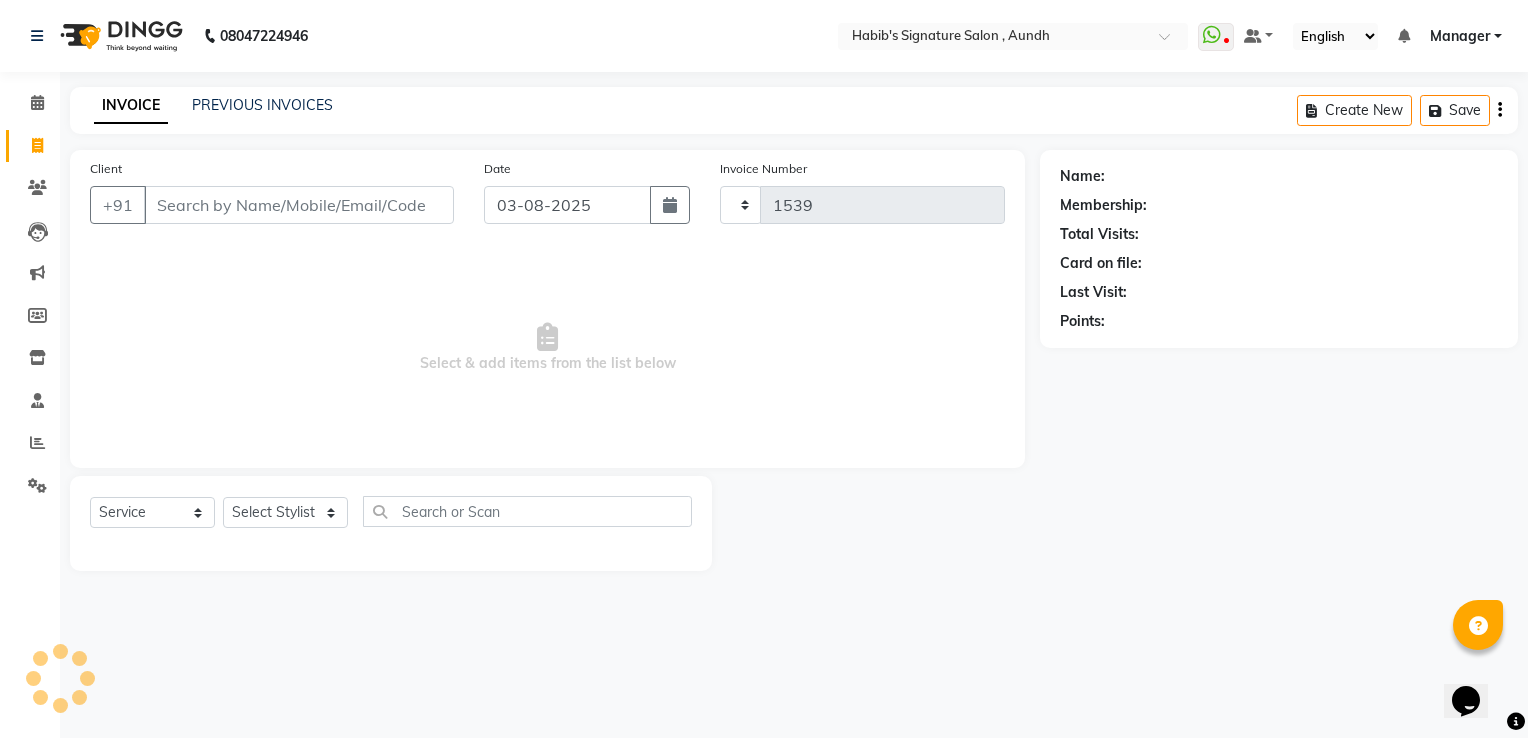 select on "6342" 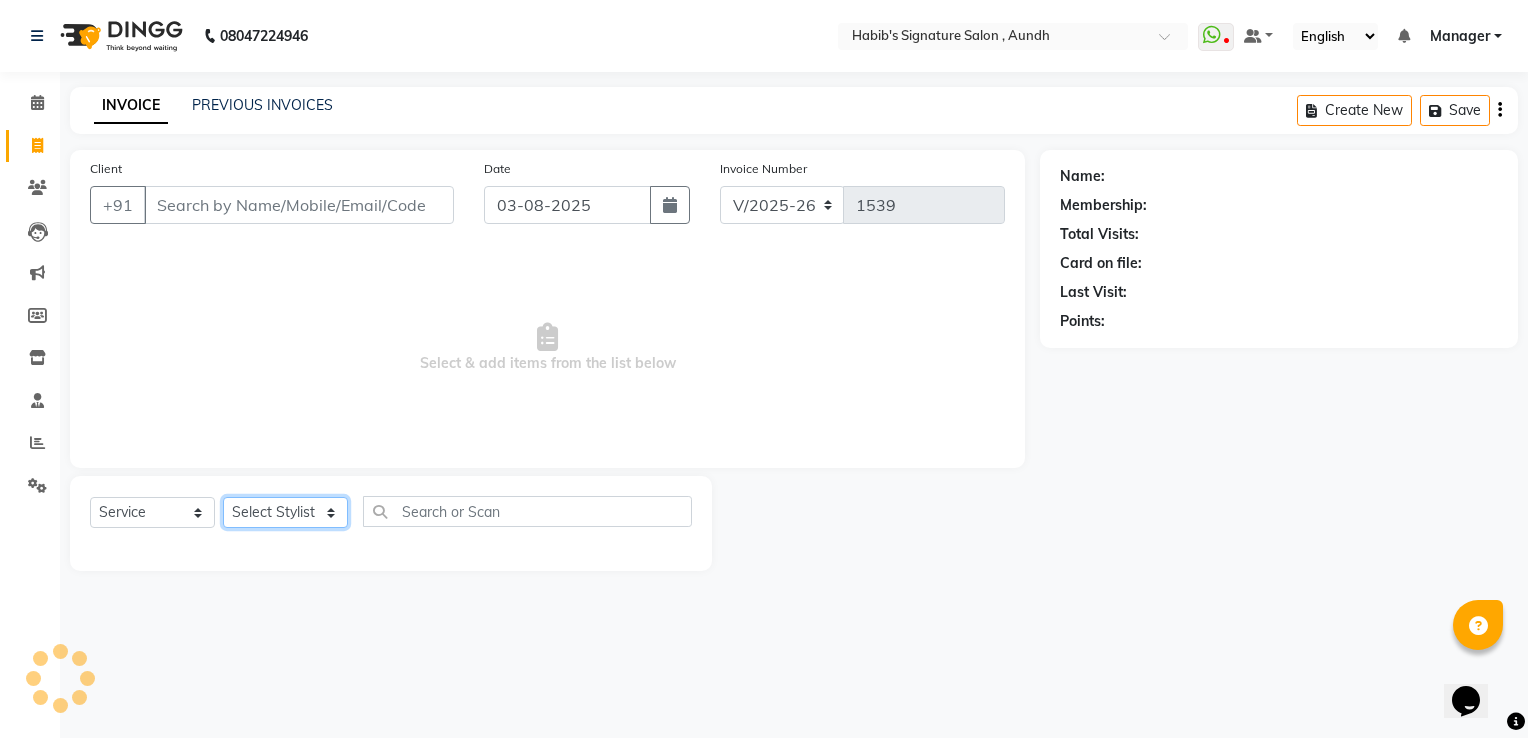 click on "Select Stylist" 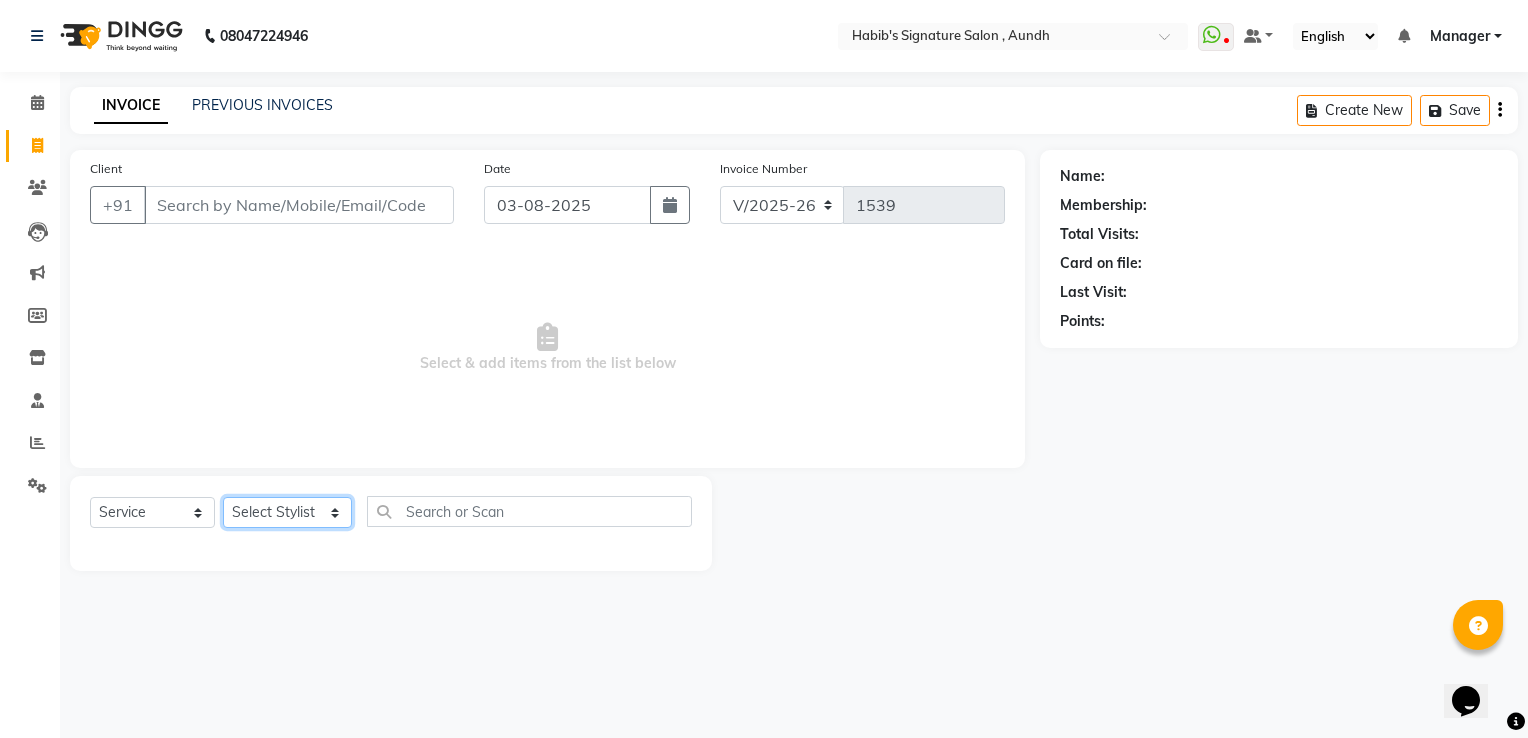 select on "83582" 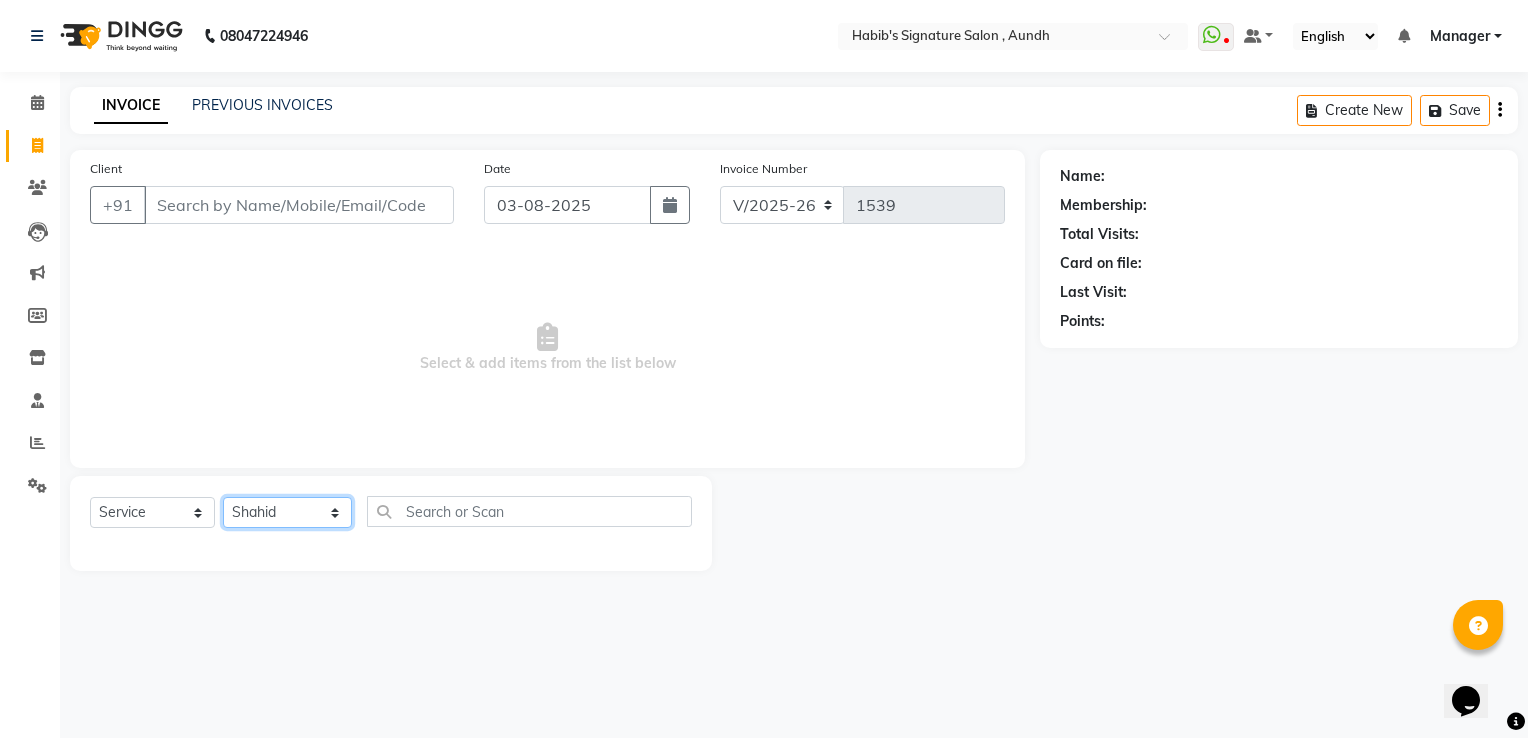 click on "Select Stylist Ankit  Sir DEEPAK SAUDAGAR DEVA SIR Diya durgesh GANESH Guddu Manager nancy grover POOJA PRASAN preeti Priyanka Jadhav rahul Ruthvik Shinde sagar vilaskar Sajid Shahid shimon SIMON WAKAD 2 SUMIT Suraj Tak" 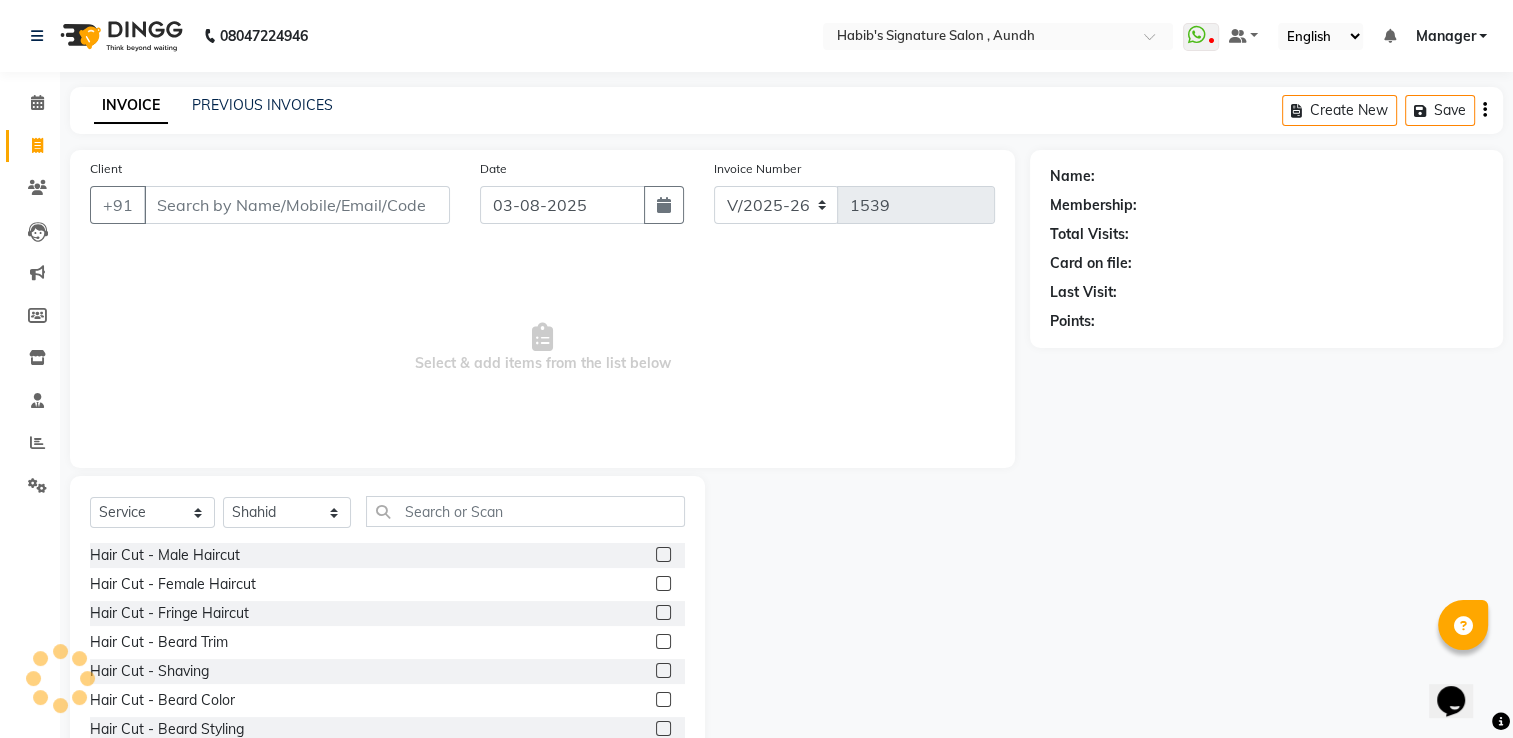 click 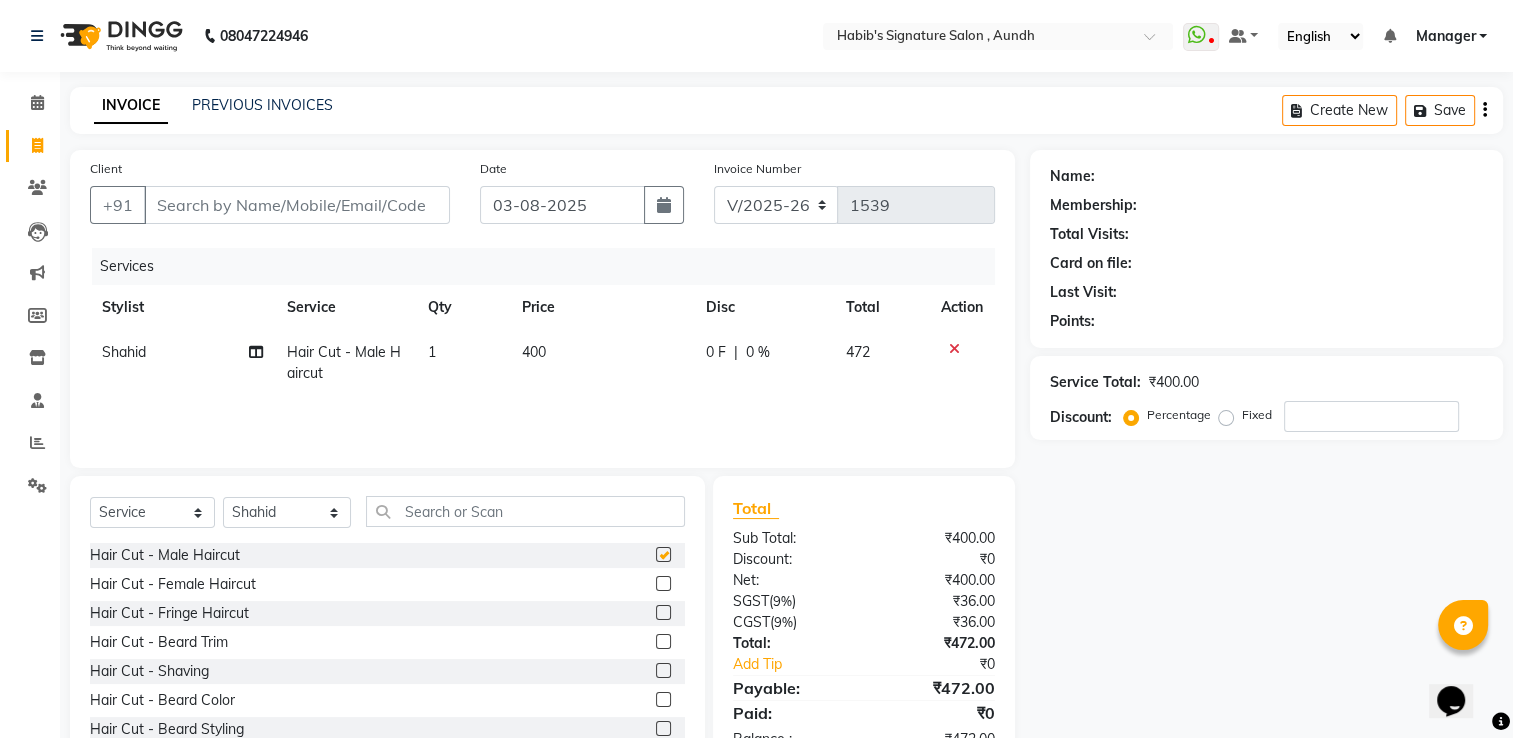 checkbox on "false" 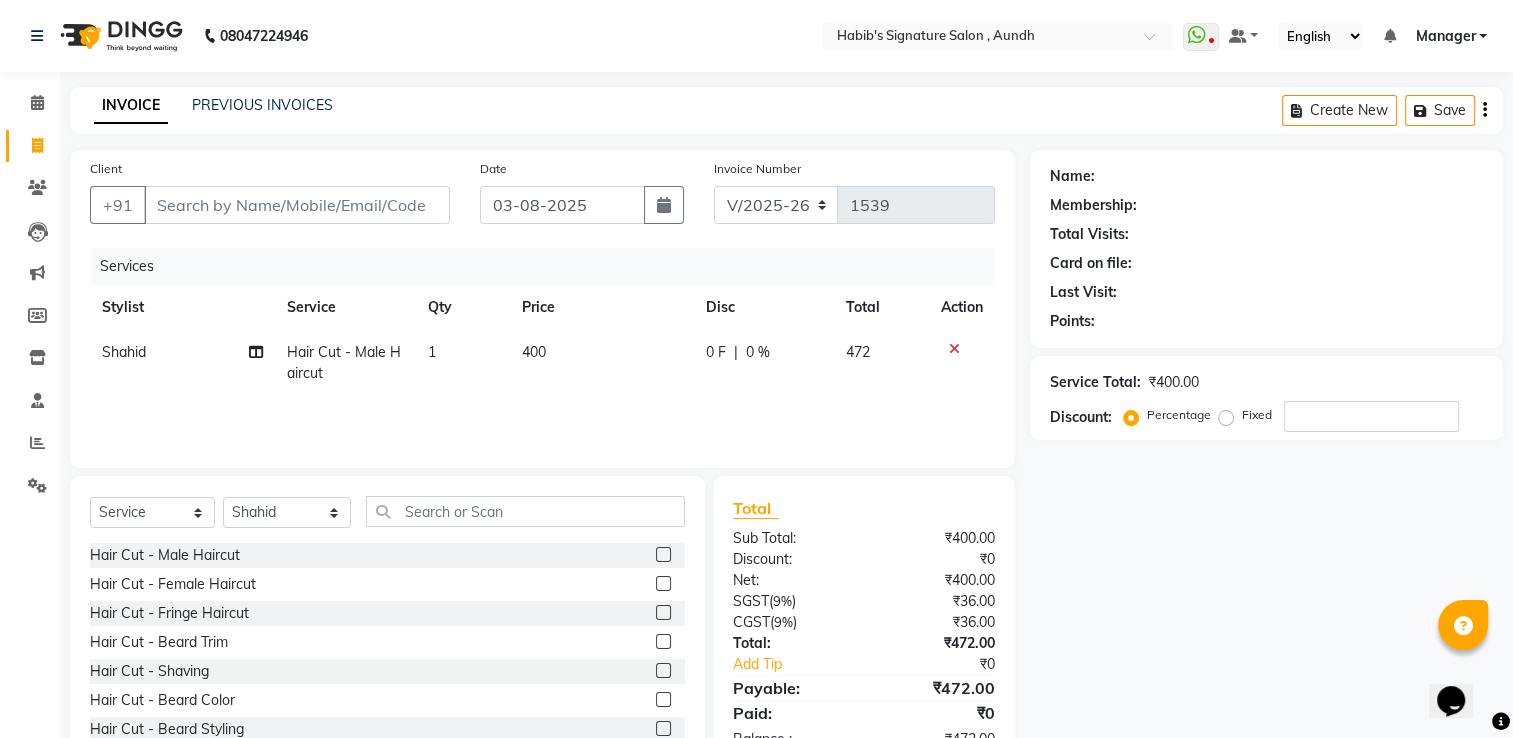 click 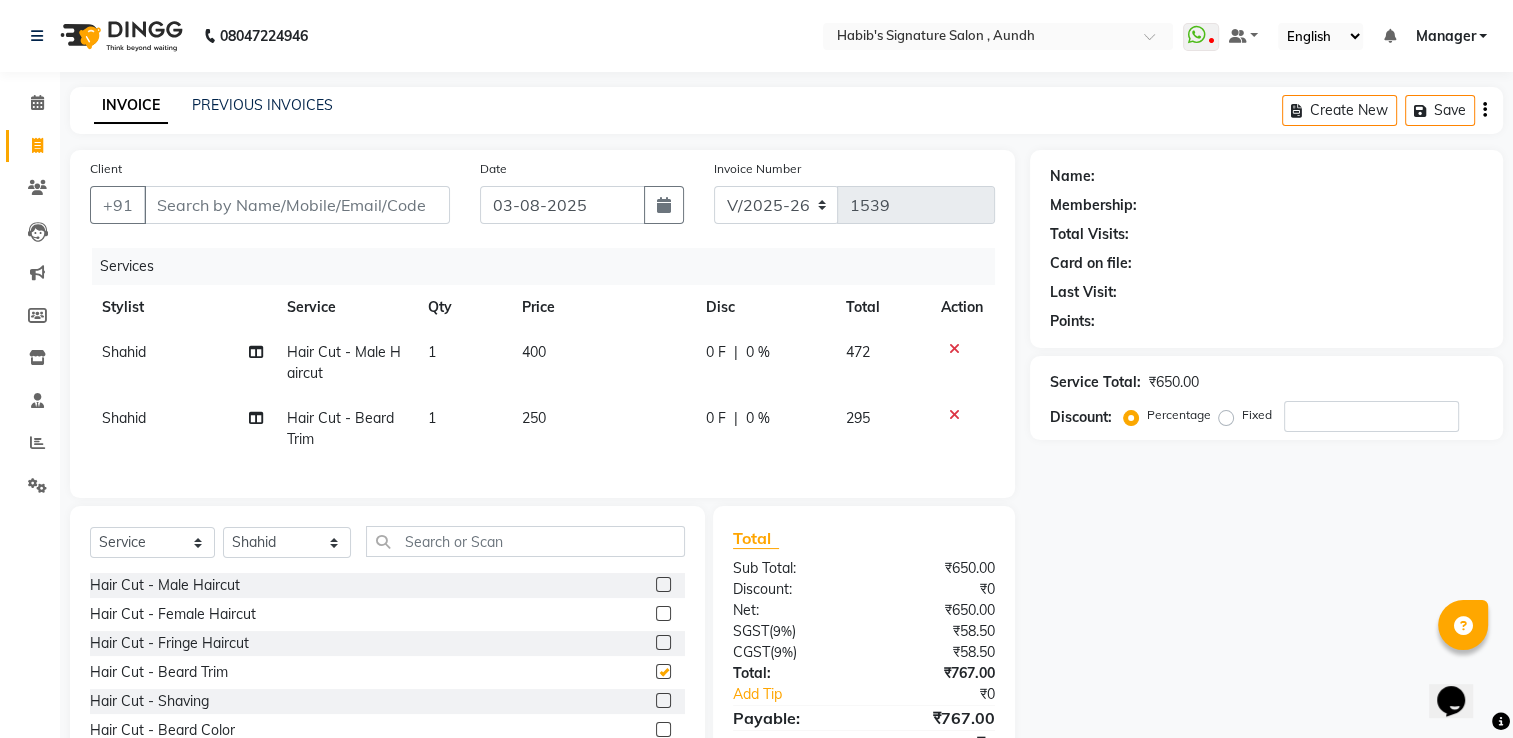checkbox on "false" 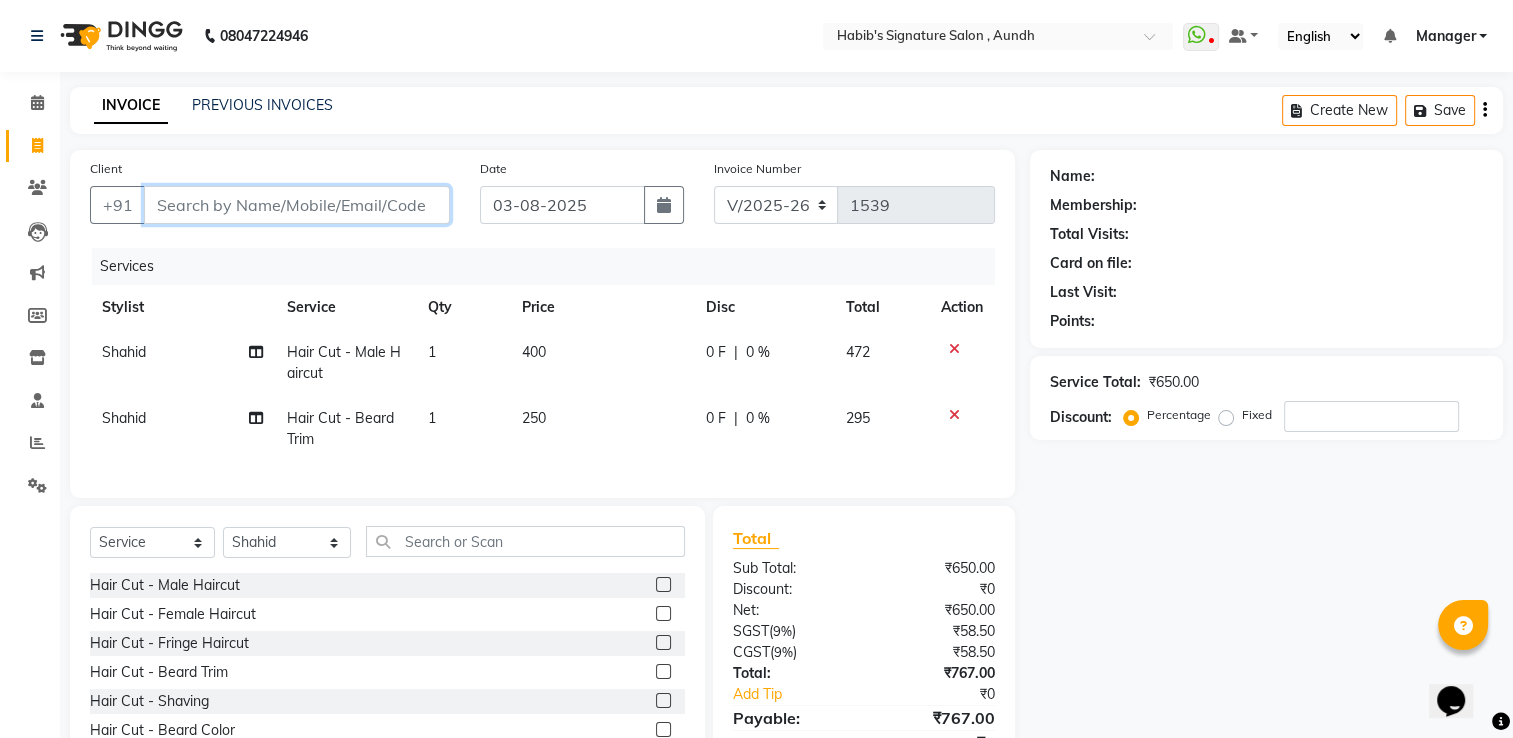 click on "Client" at bounding box center [297, 205] 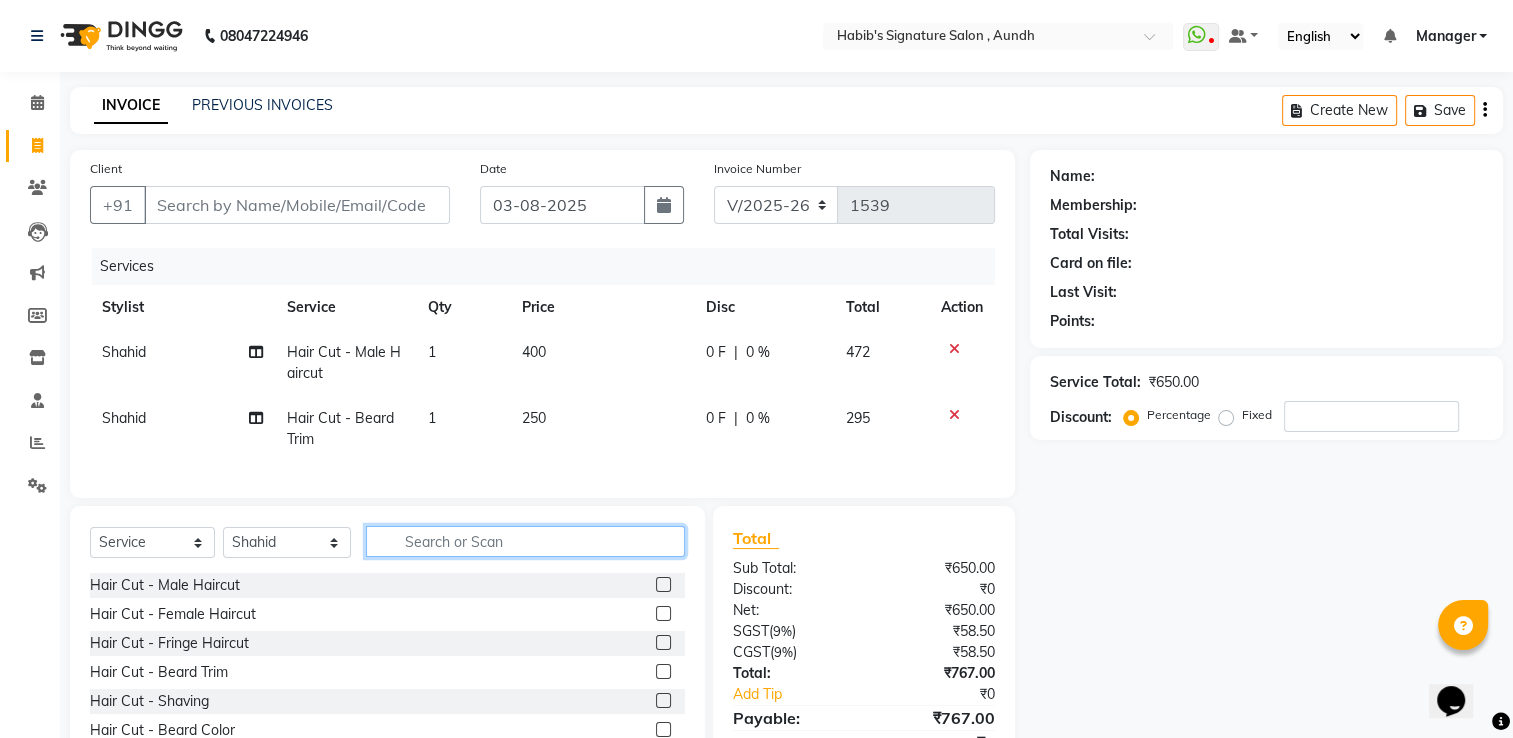 click 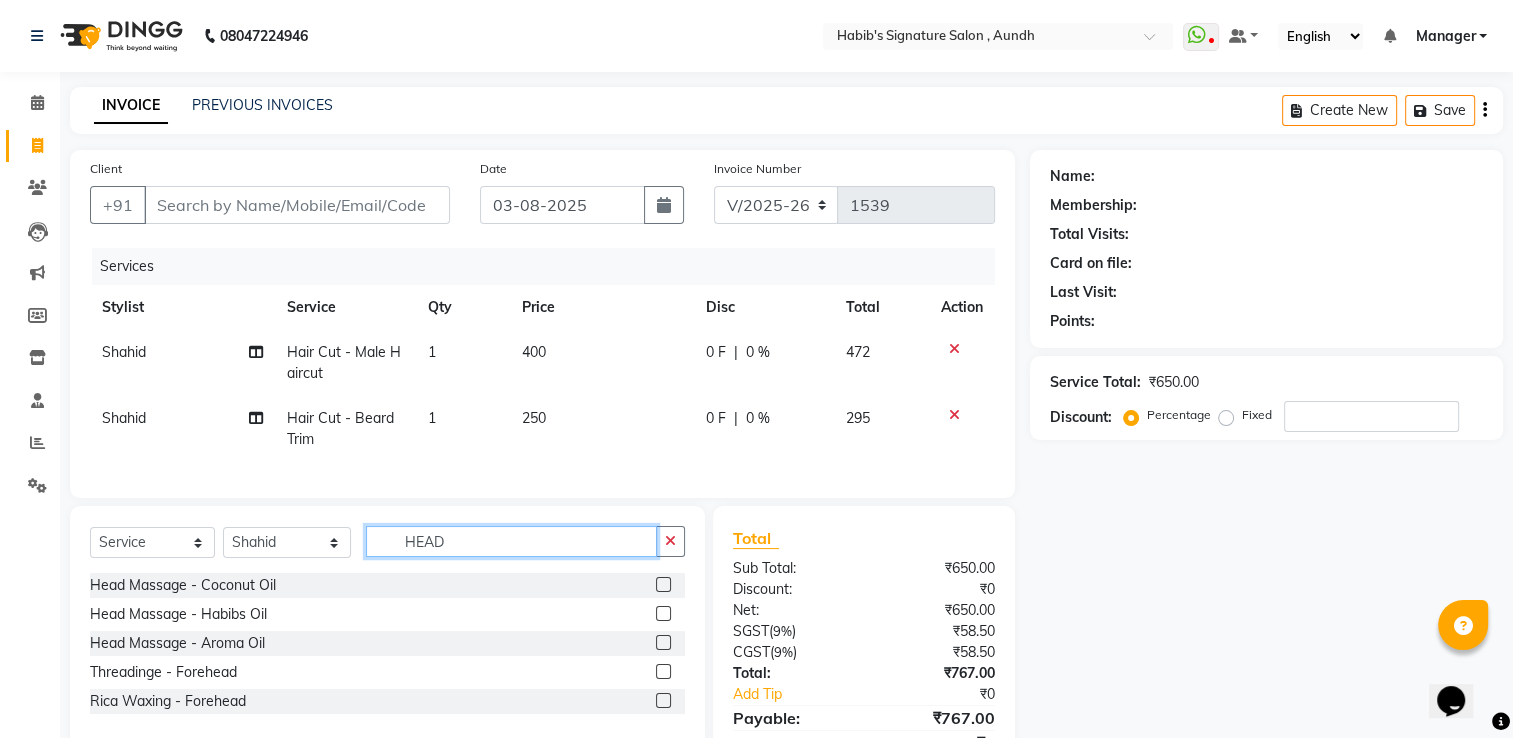 type on "HEAD" 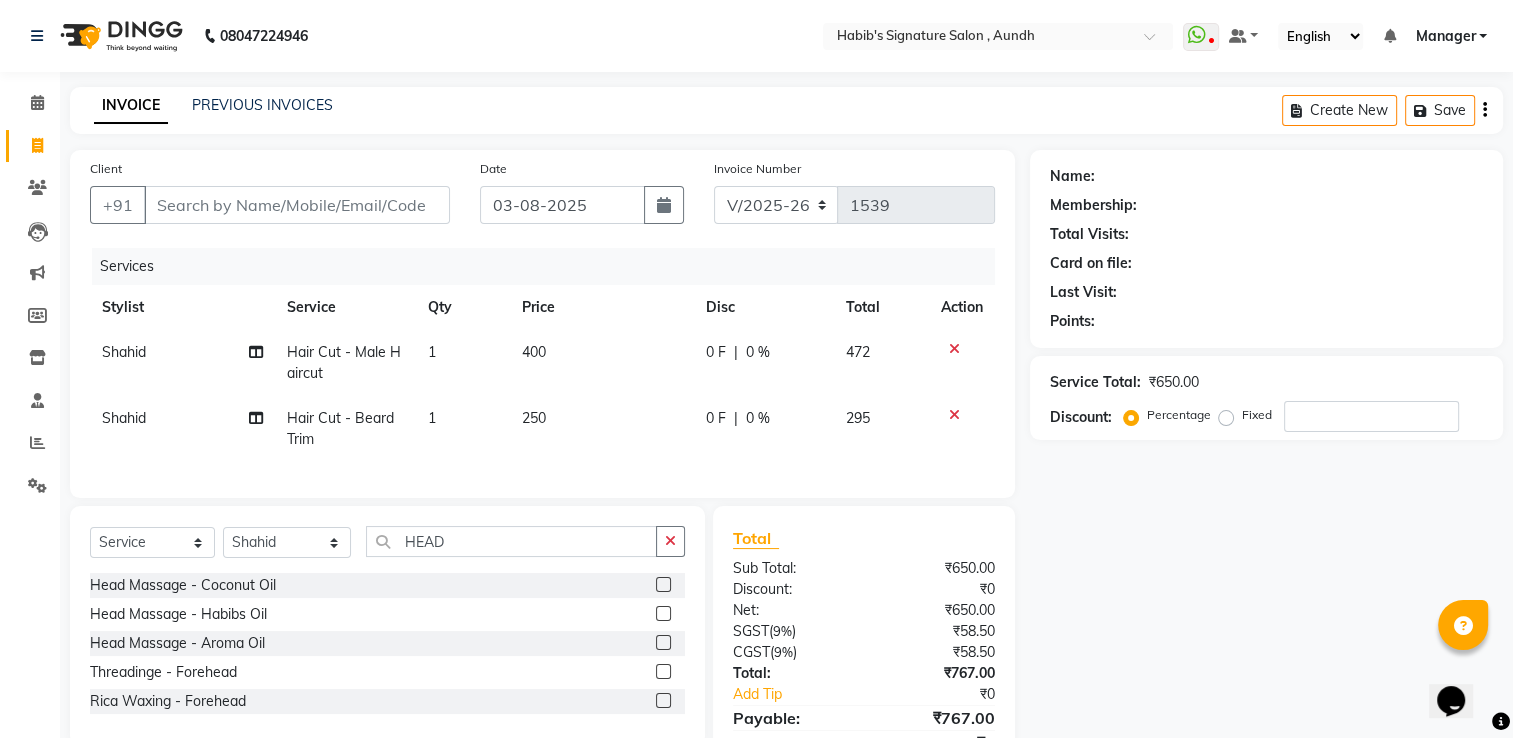 click 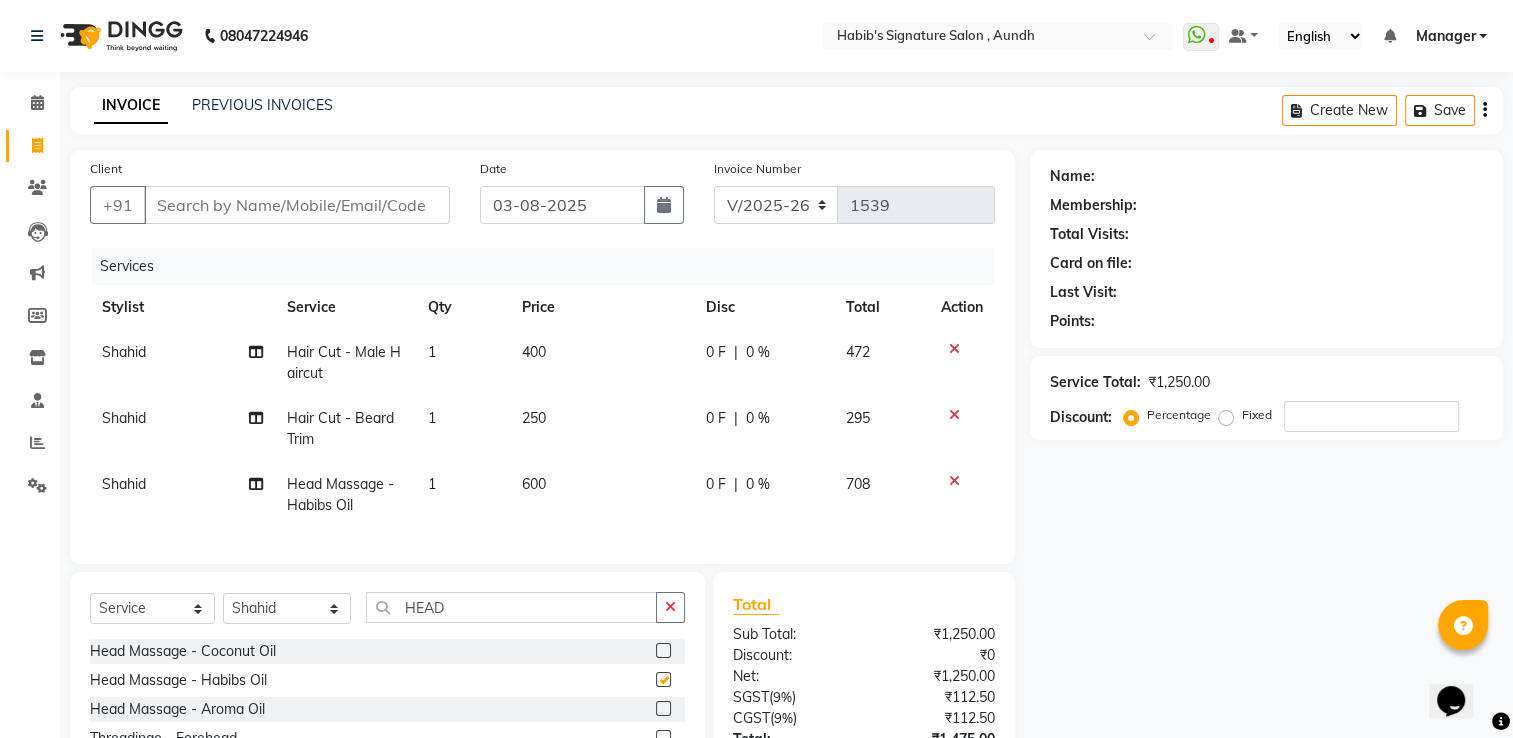 checkbox on "false" 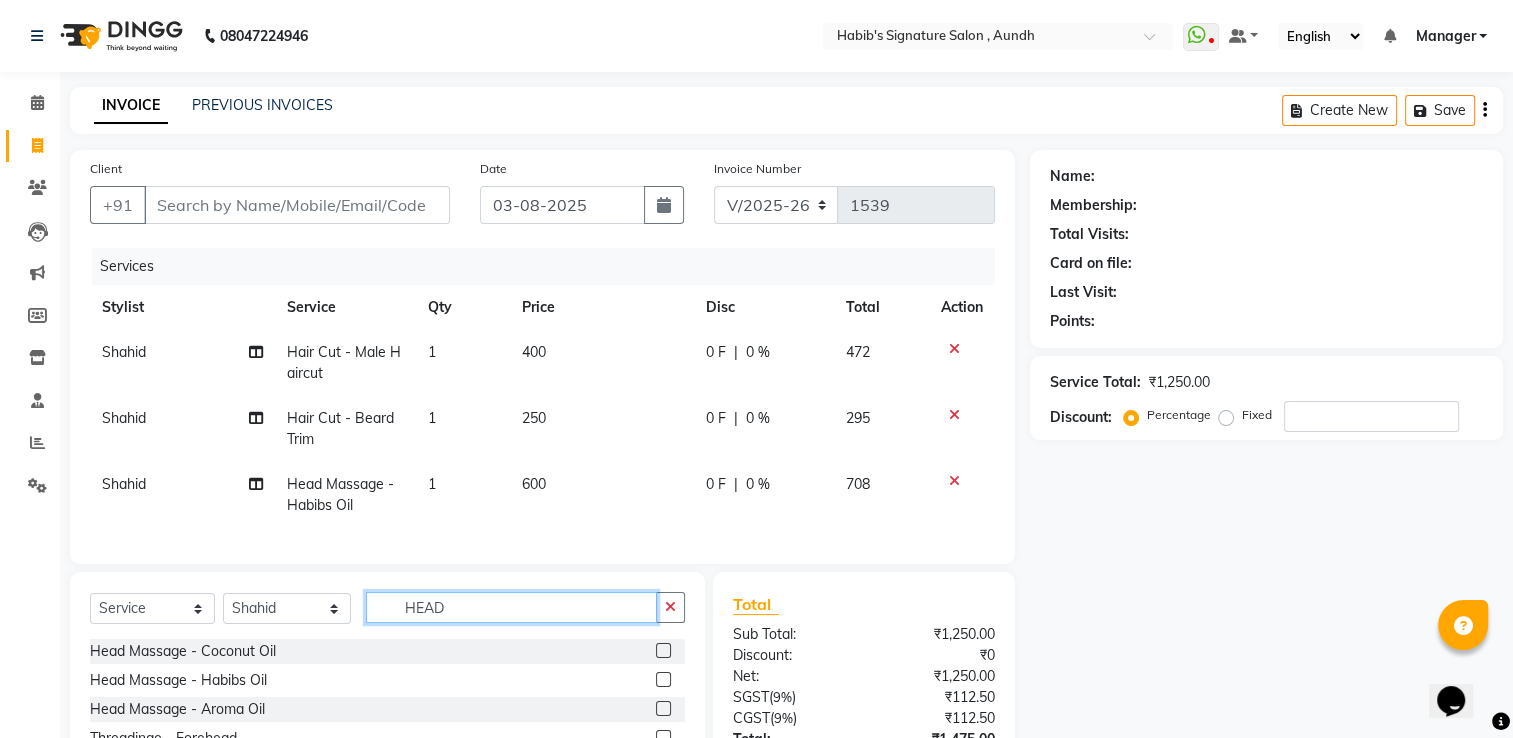 click on "HEAD" 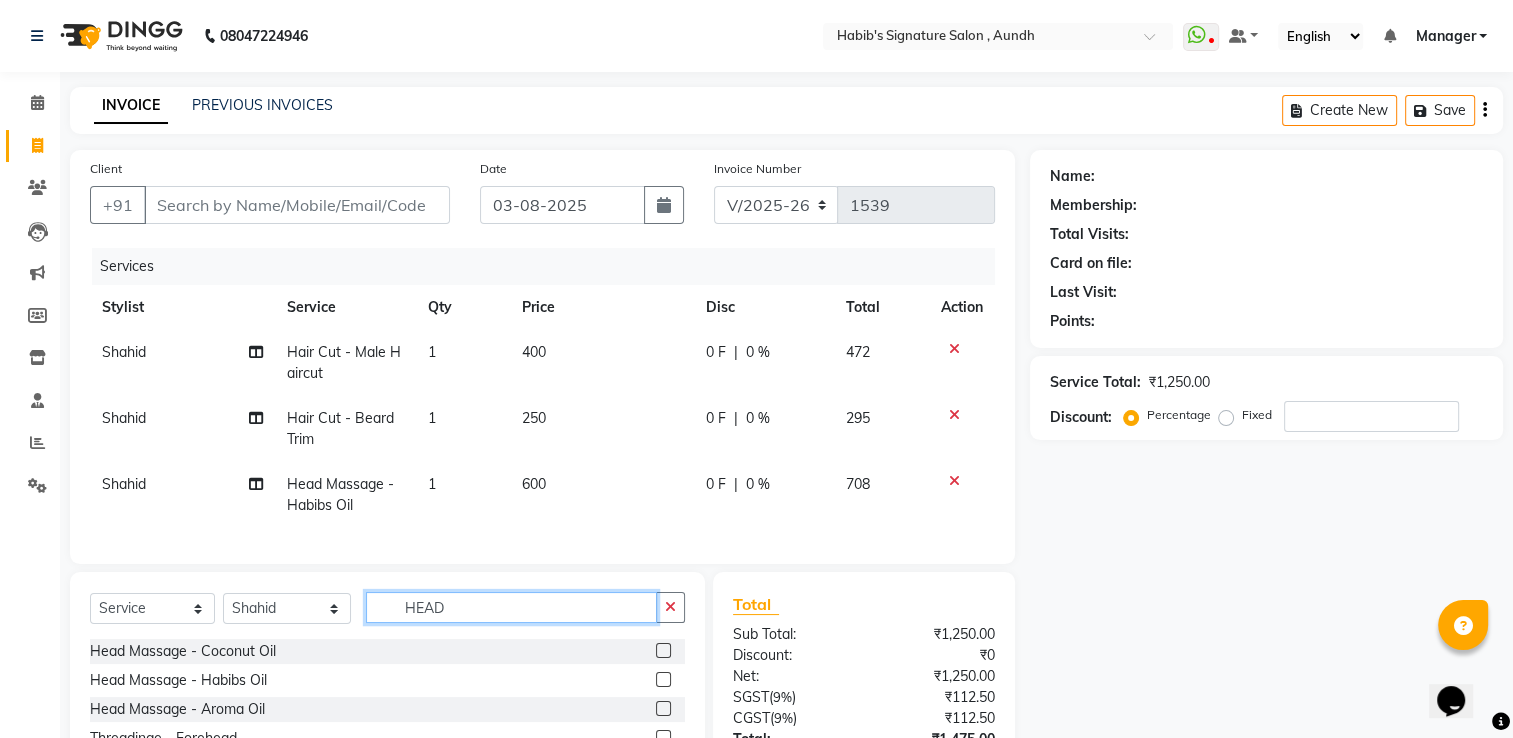 click on "HEAD" 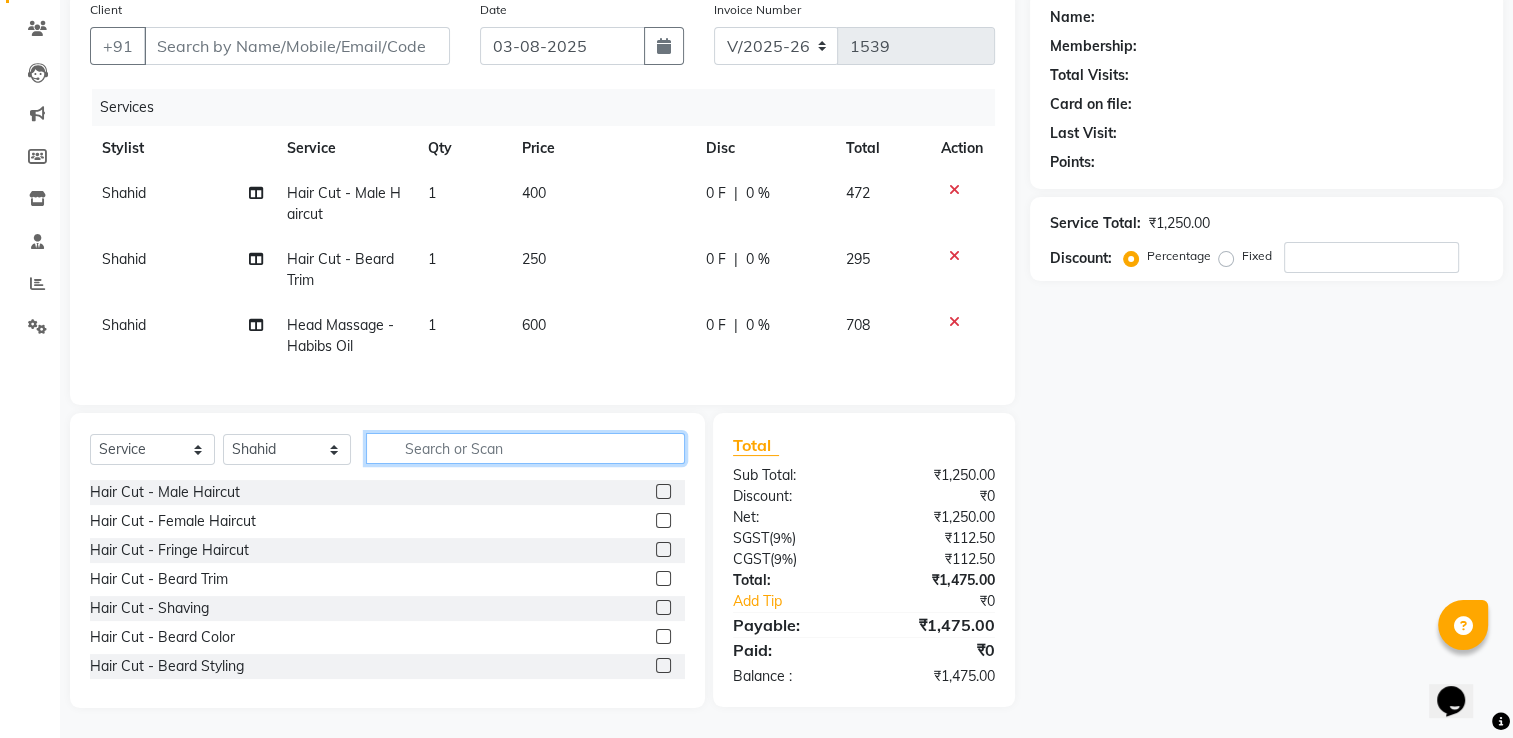 scroll, scrollTop: 0, scrollLeft: 0, axis: both 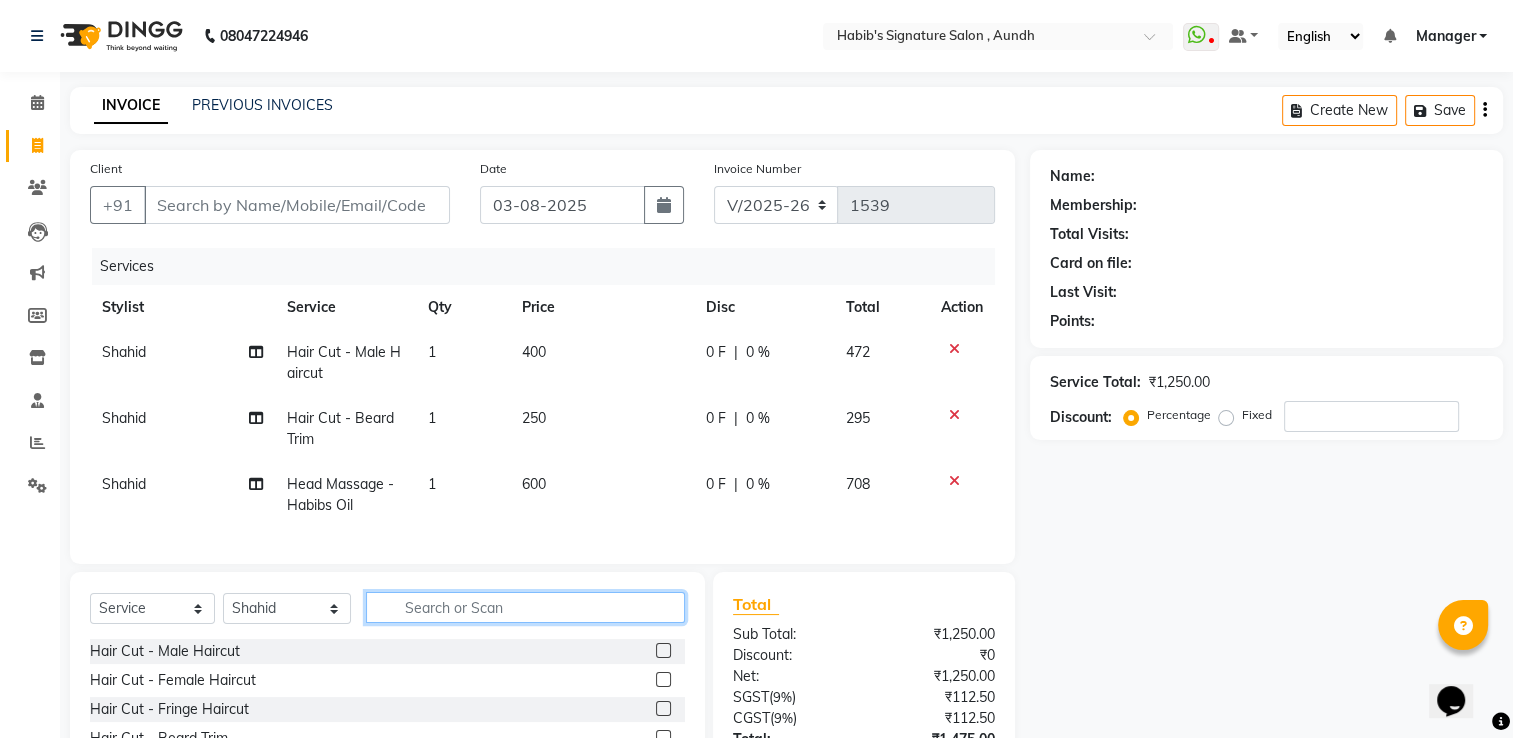 type 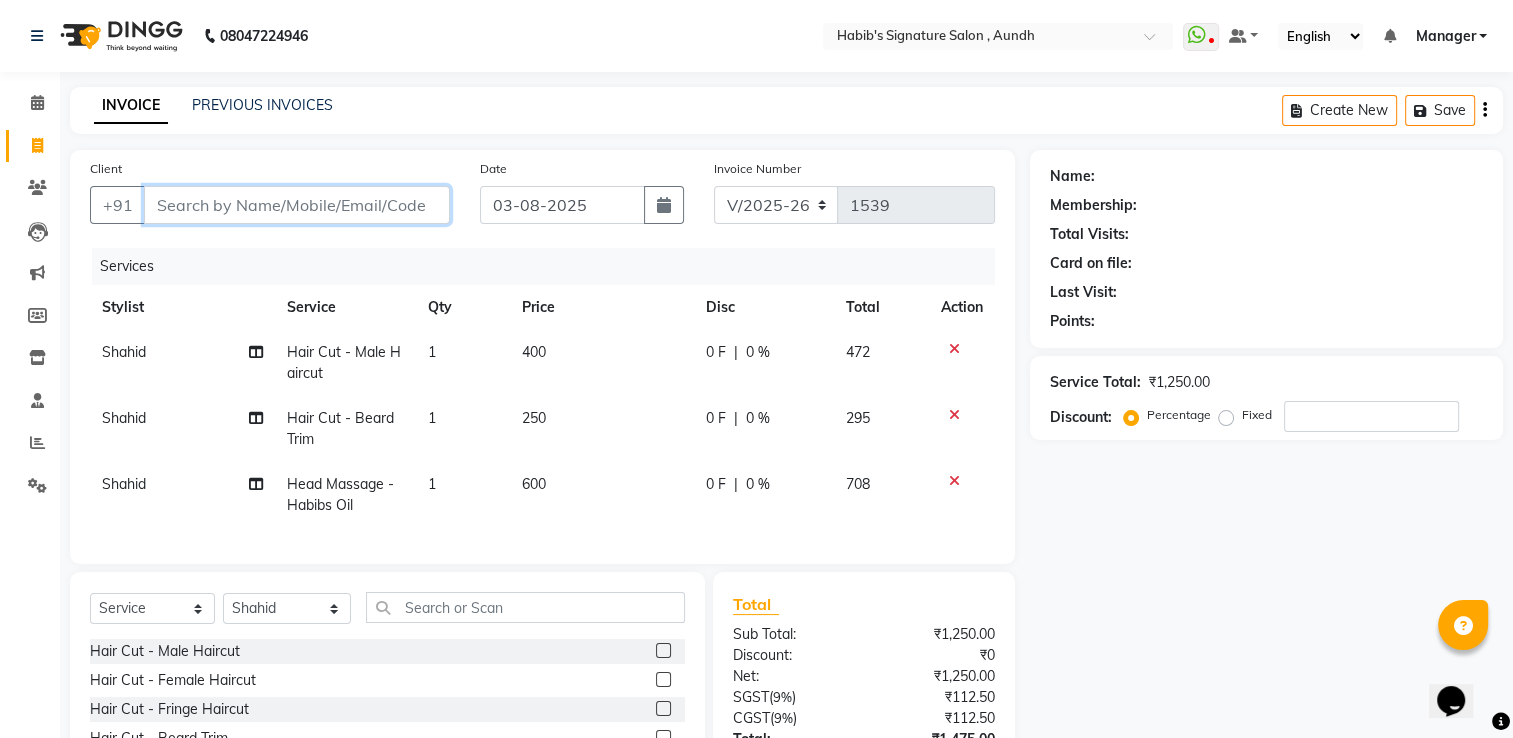 click on "Client" at bounding box center [297, 205] 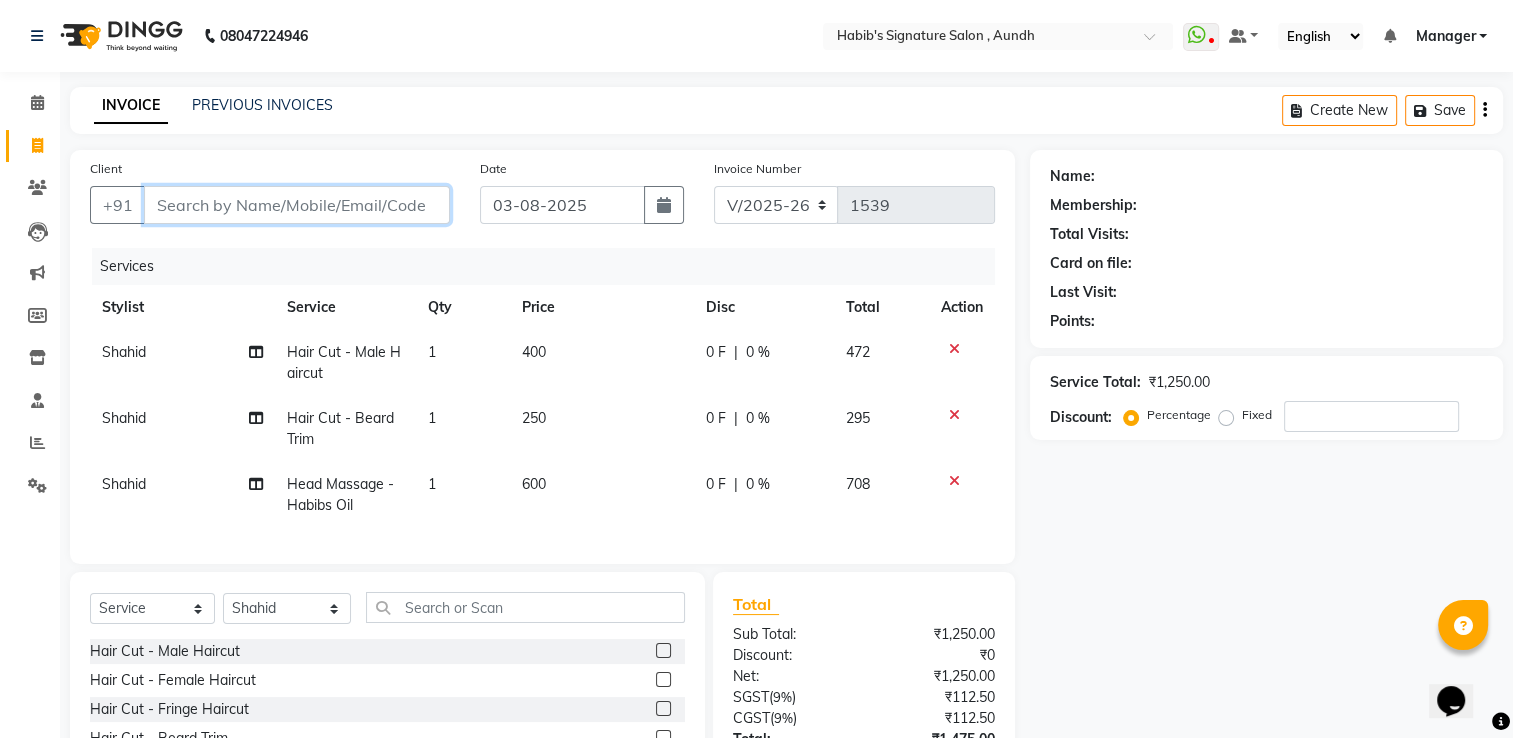 type on "8" 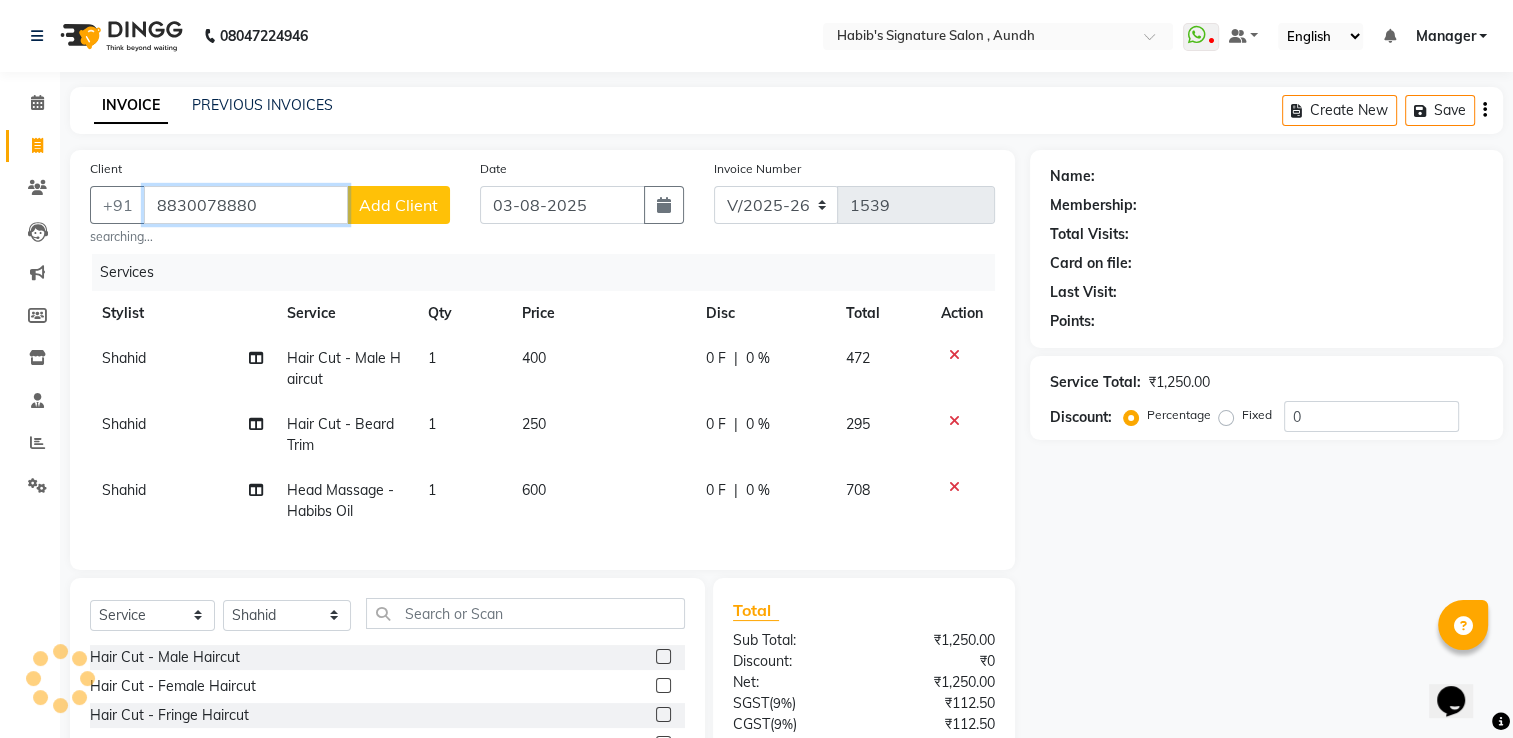 type on "8830078880" 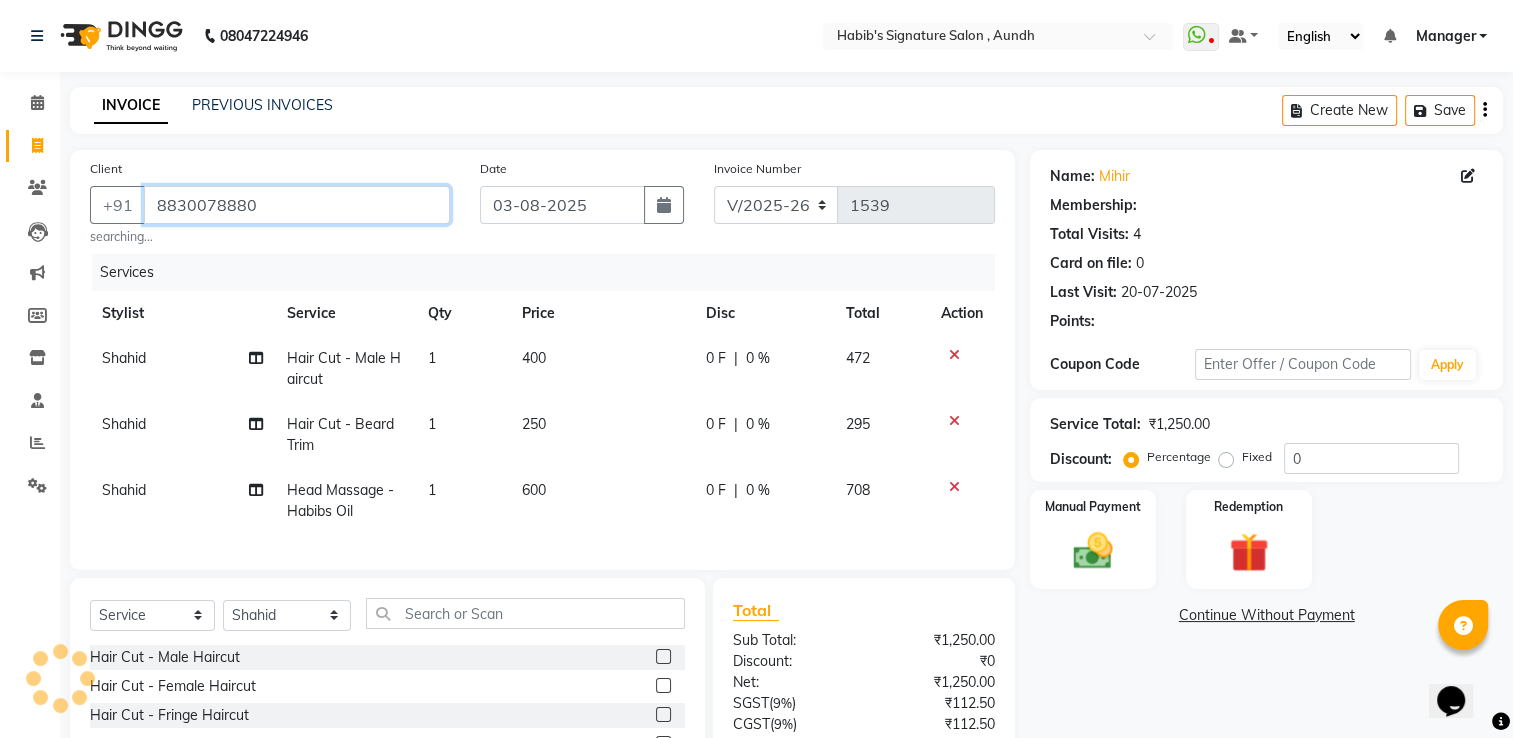 click on "8830078880" at bounding box center (297, 205) 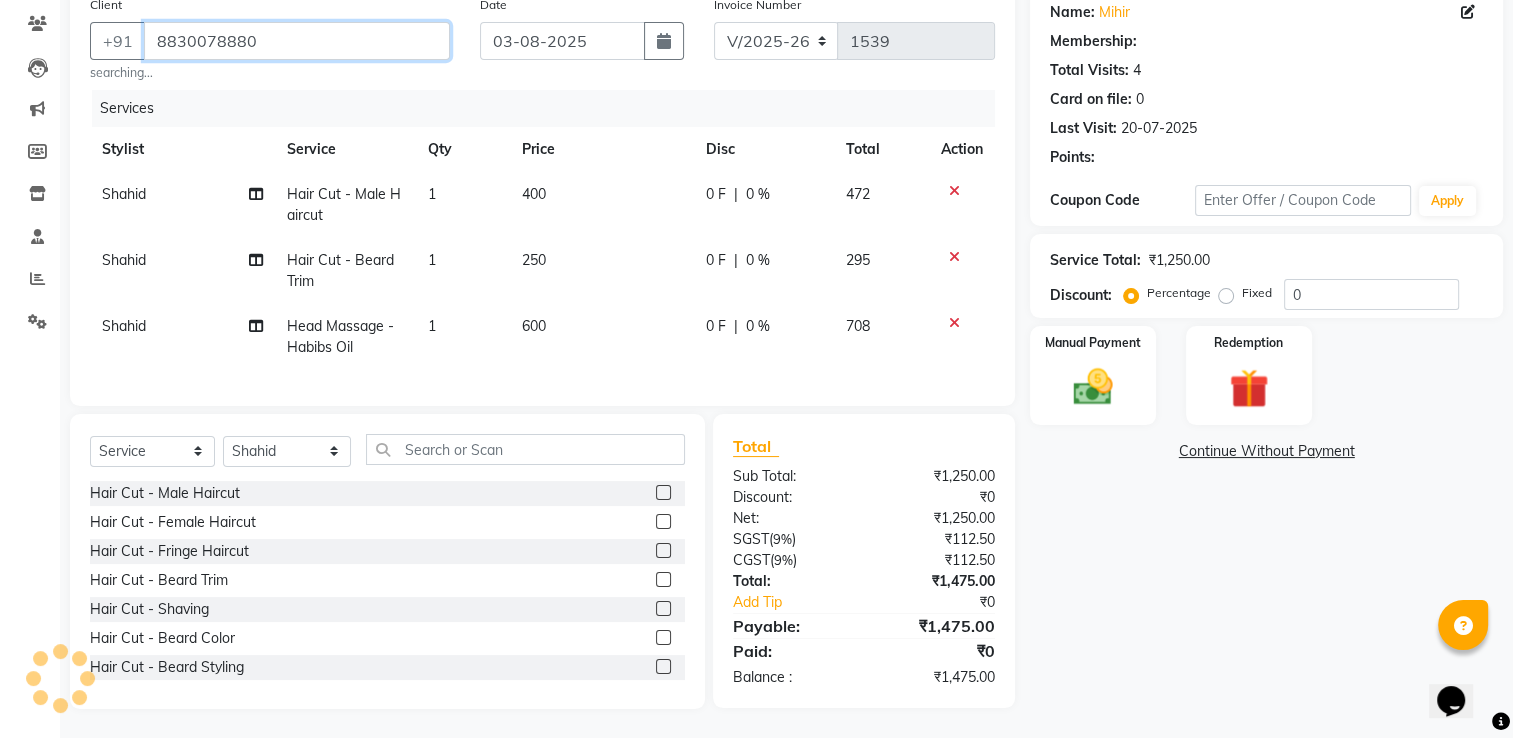 scroll, scrollTop: 166, scrollLeft: 0, axis: vertical 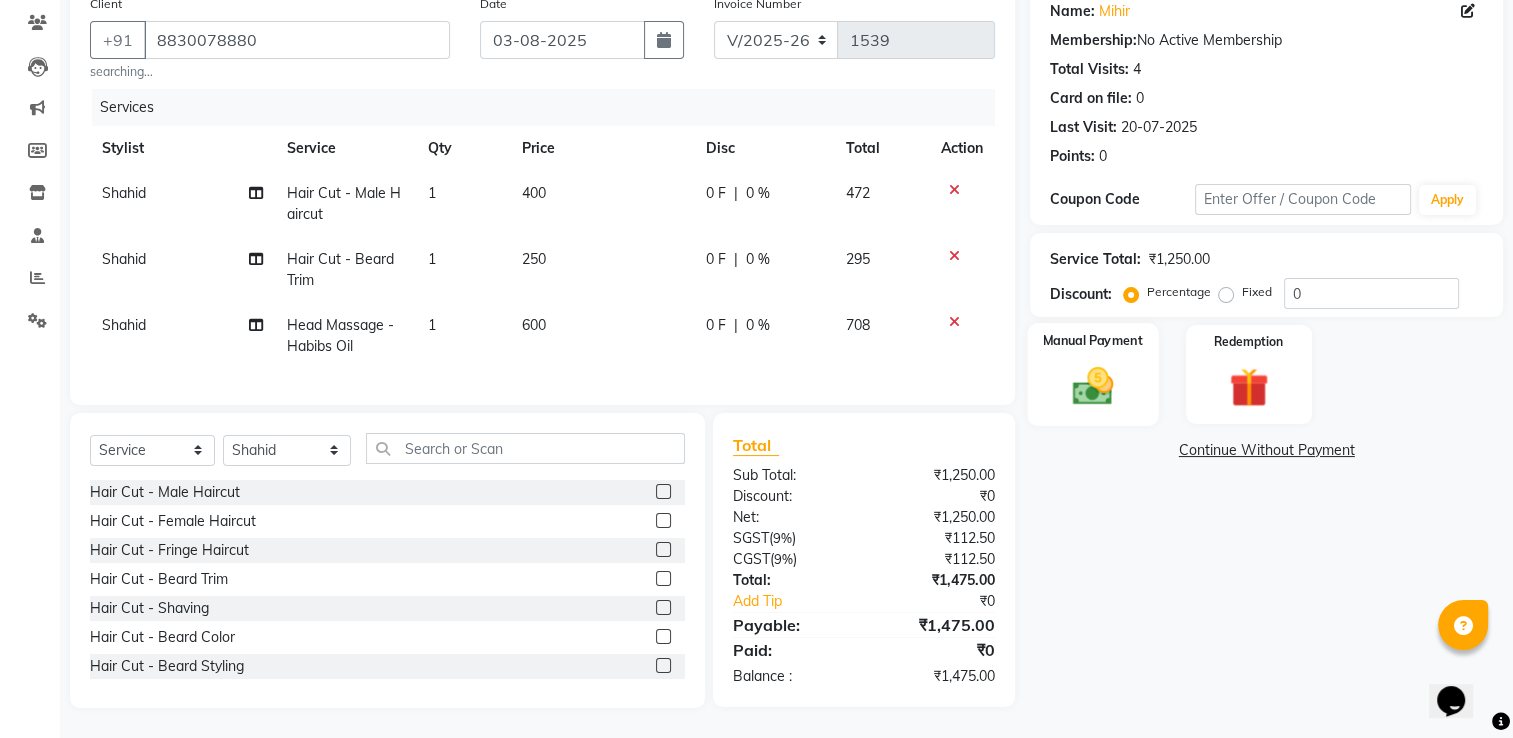 click on "Manual Payment" 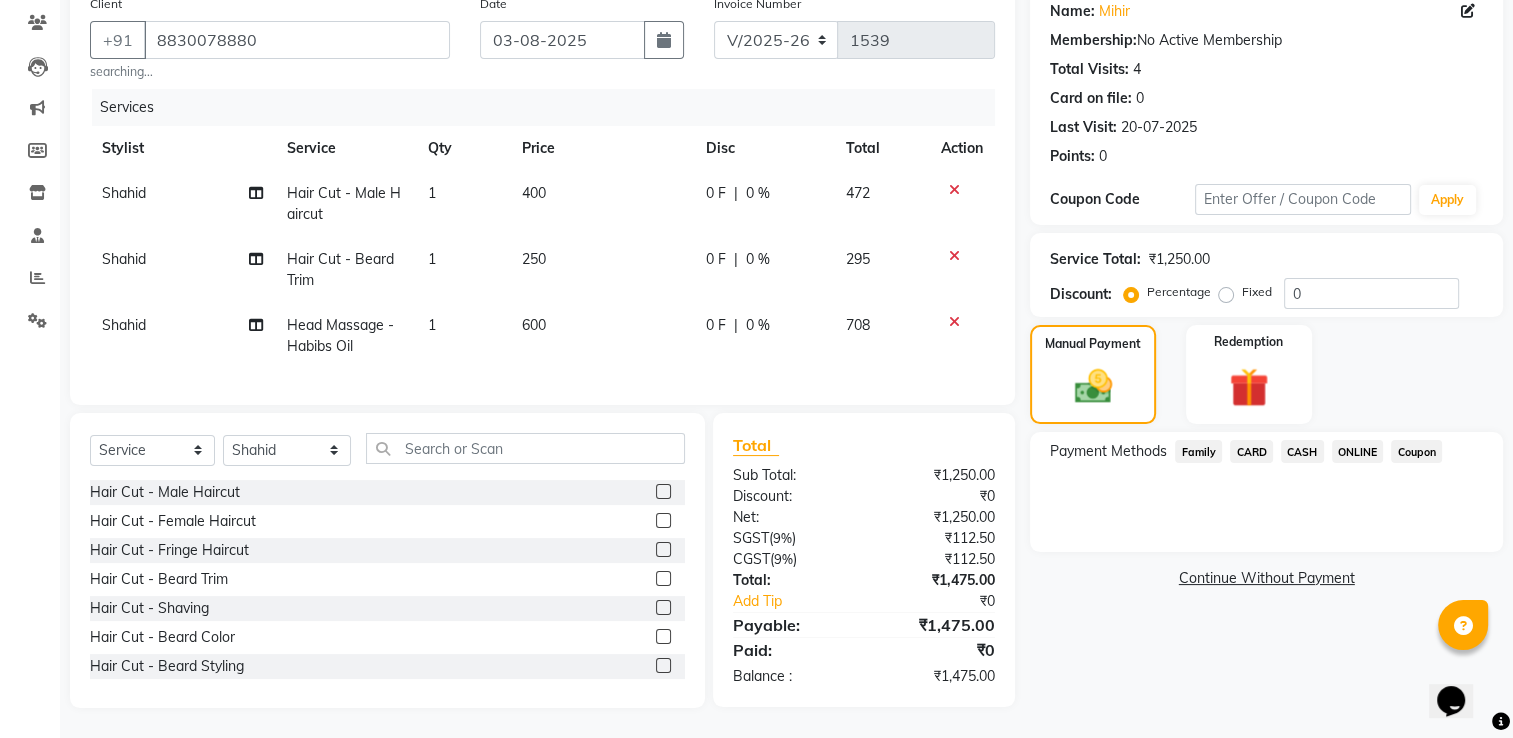click on "ONLINE" 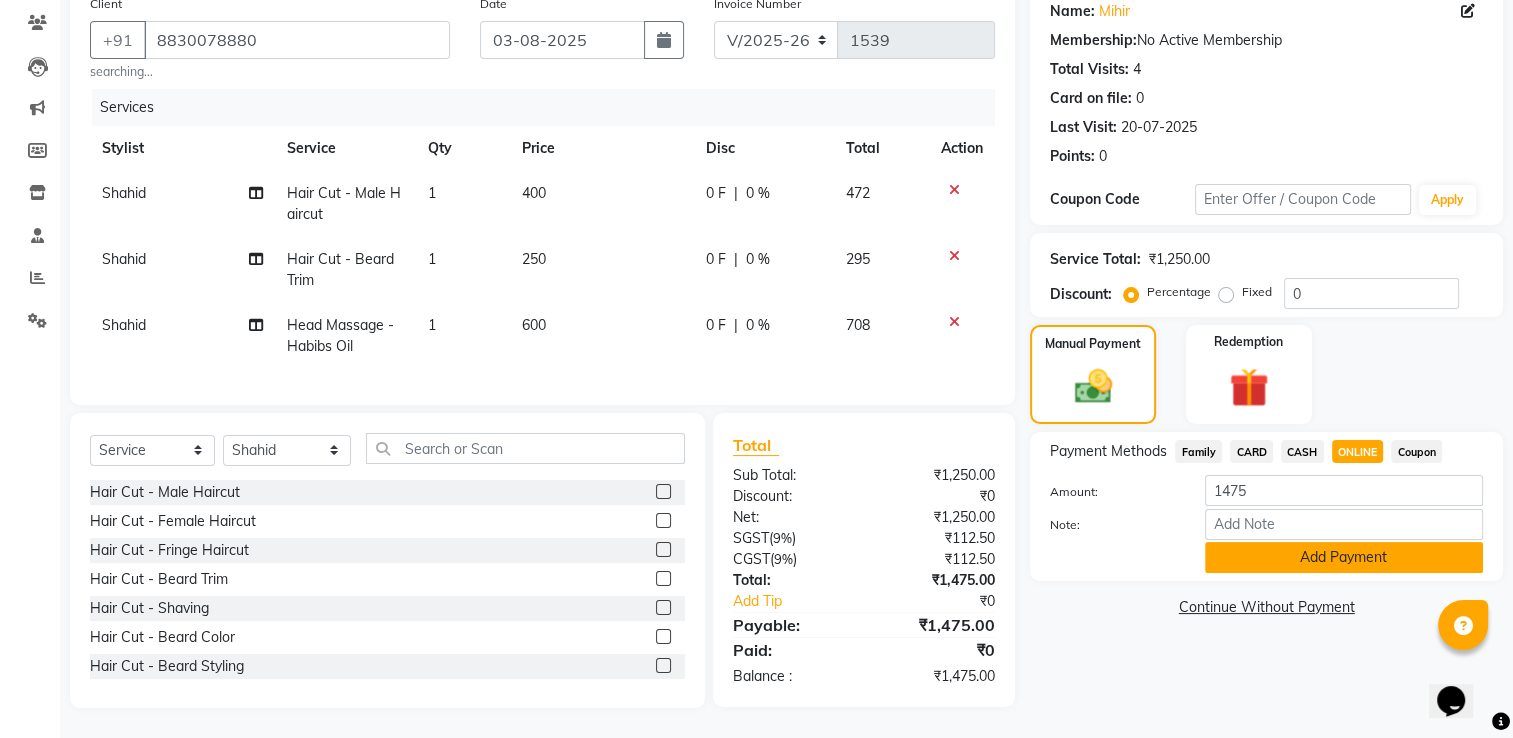 click on "Add Payment" 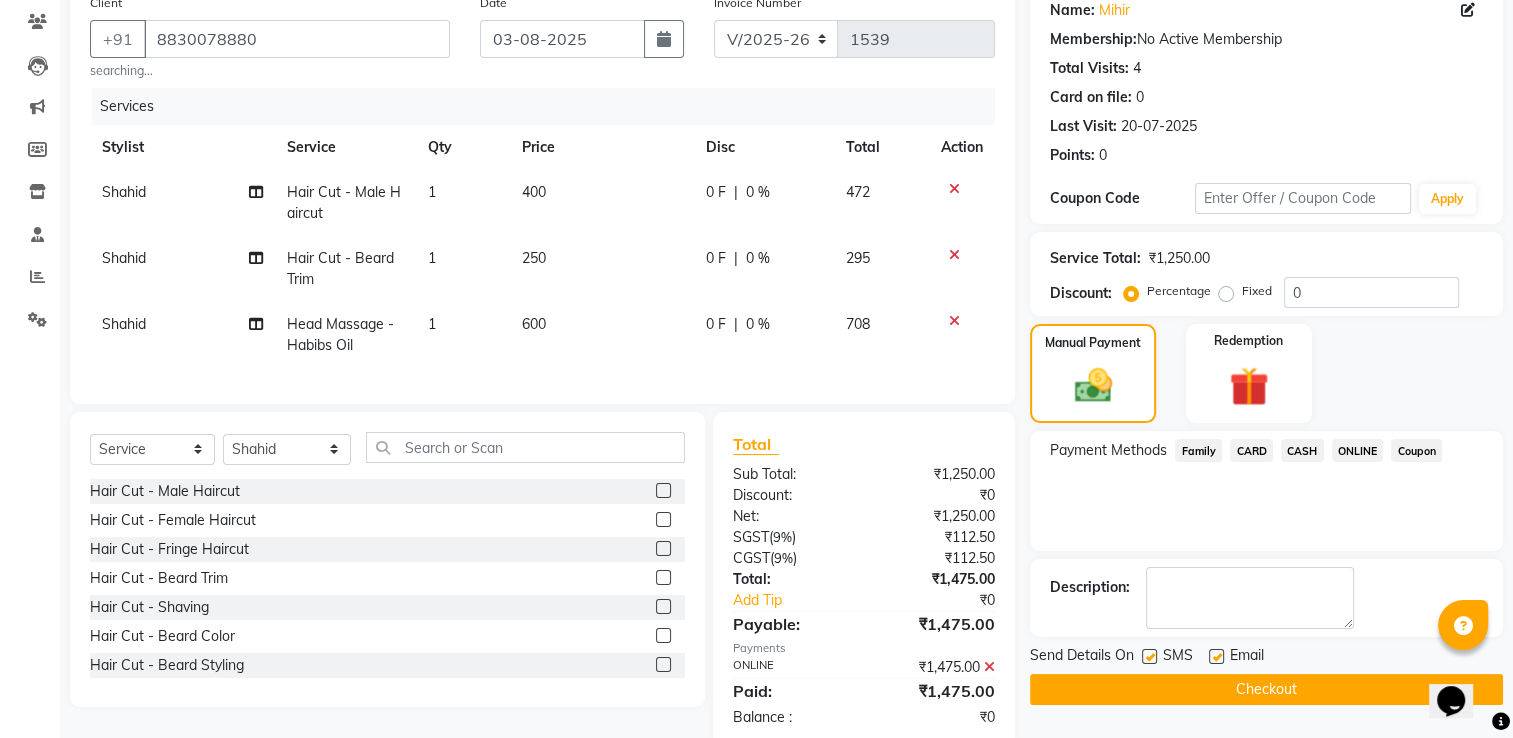 scroll, scrollTop: 221, scrollLeft: 0, axis: vertical 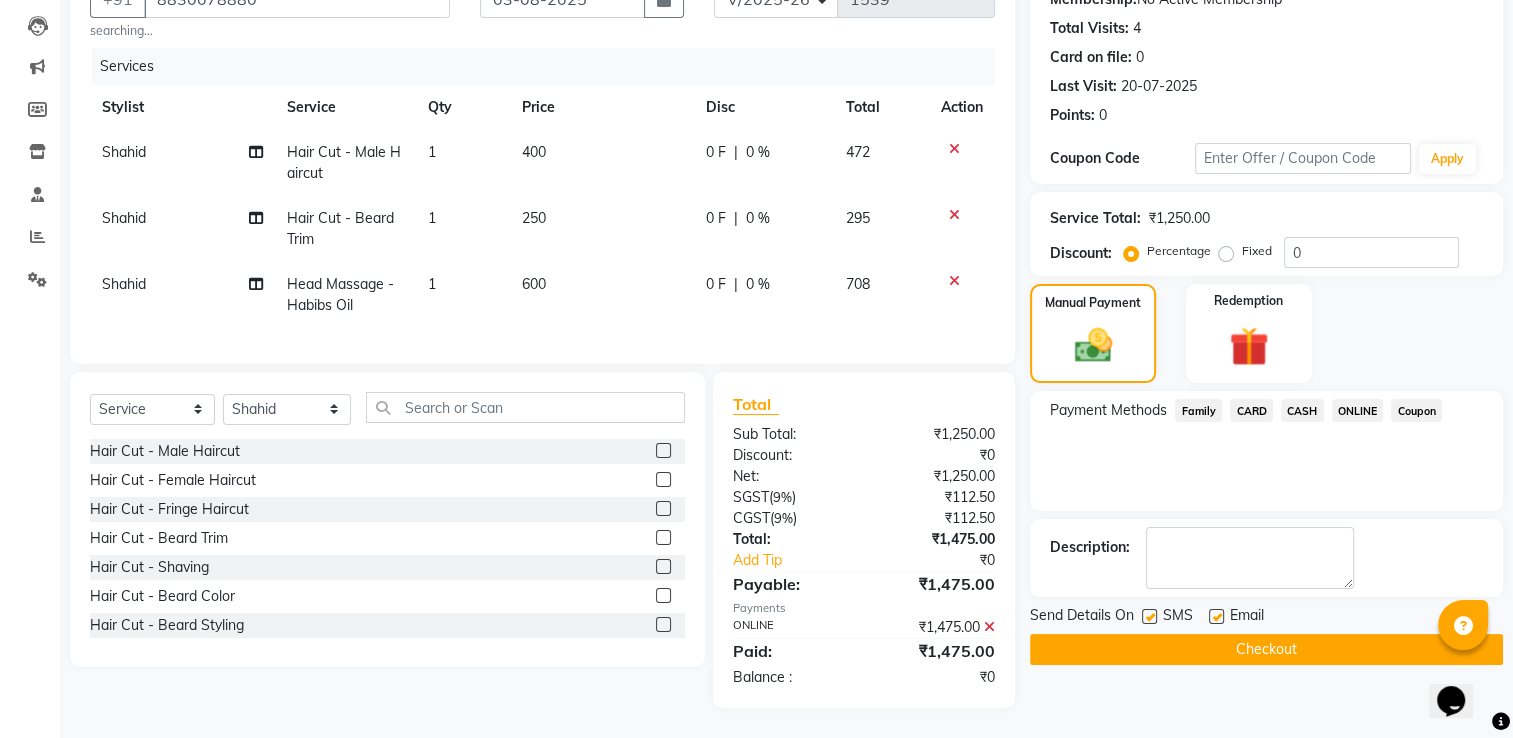 click on "Checkout" 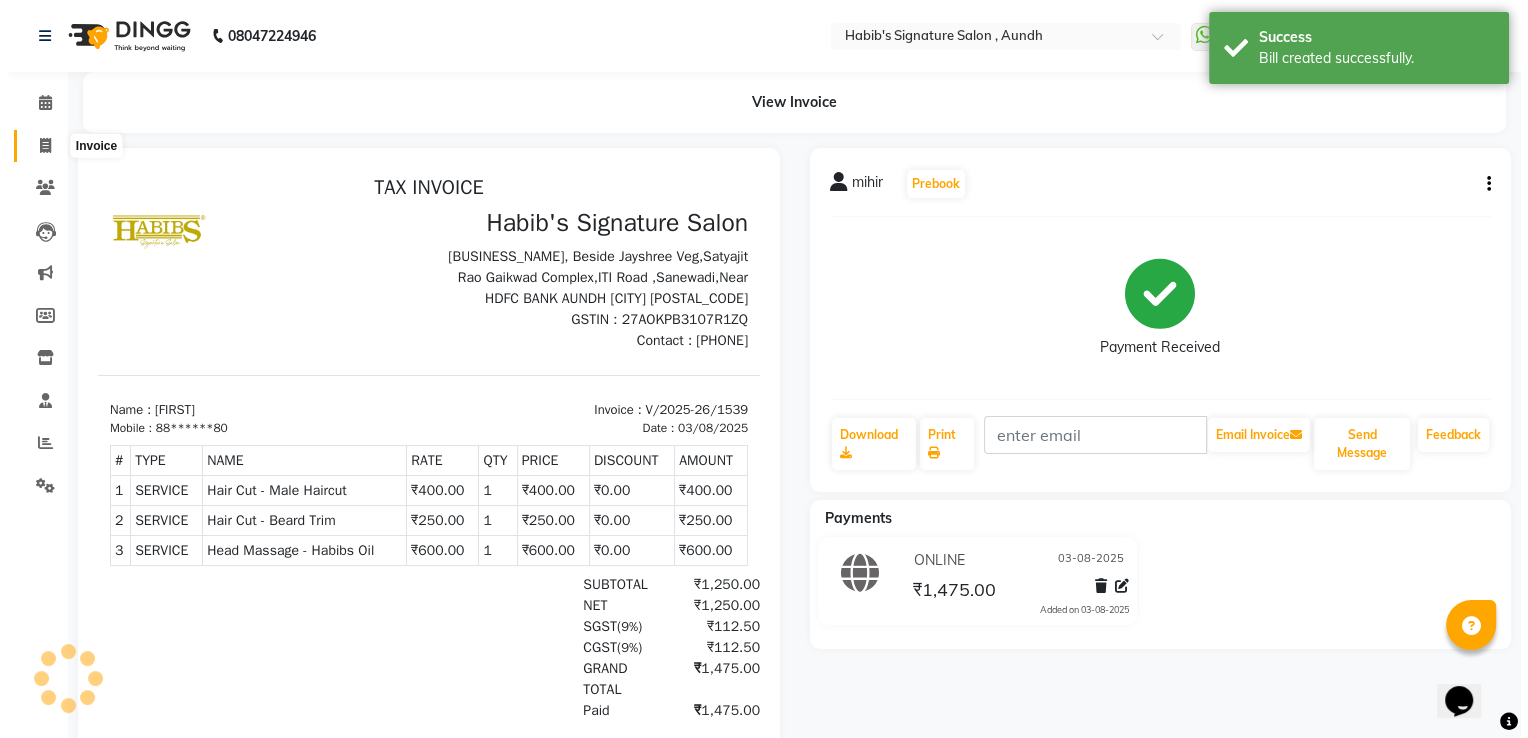 scroll, scrollTop: 0, scrollLeft: 0, axis: both 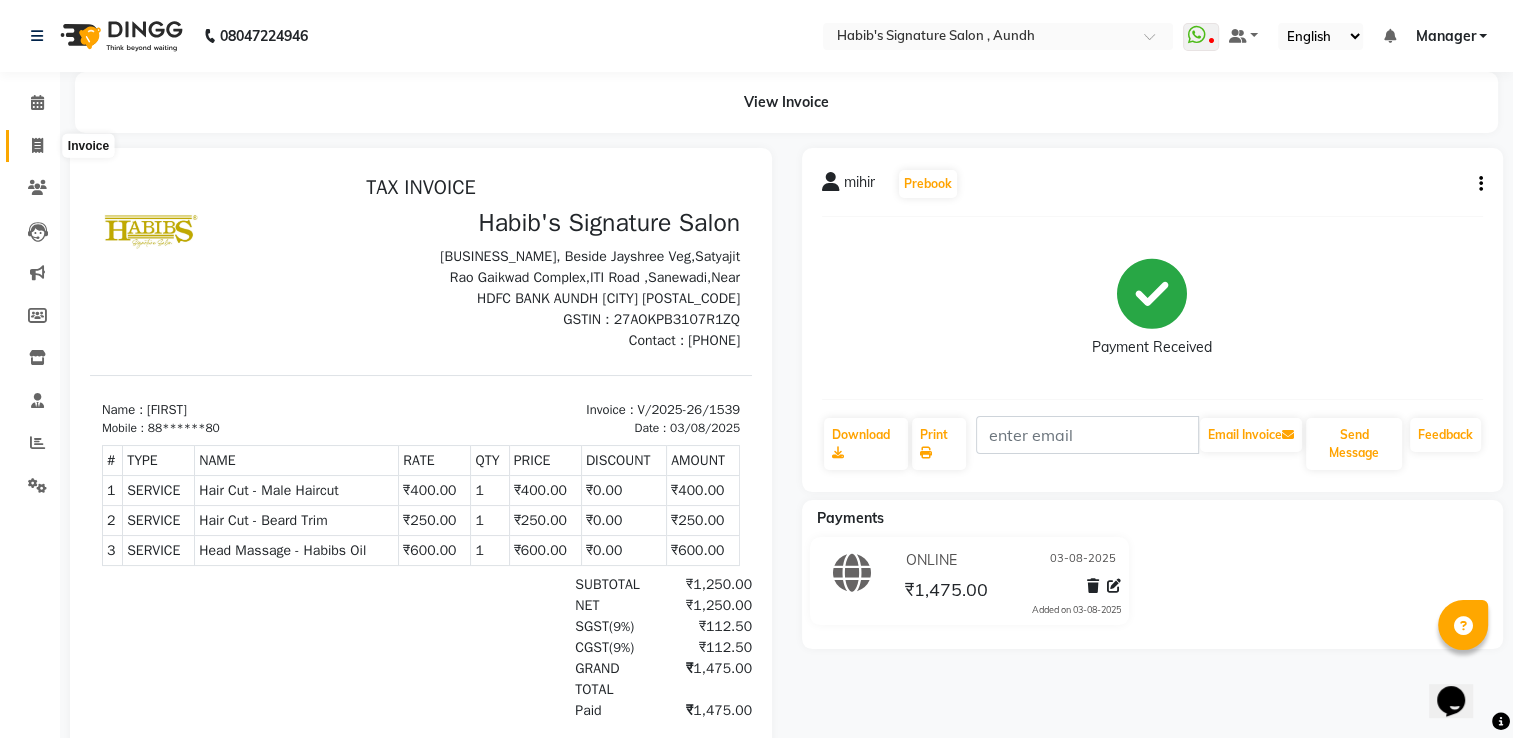 click 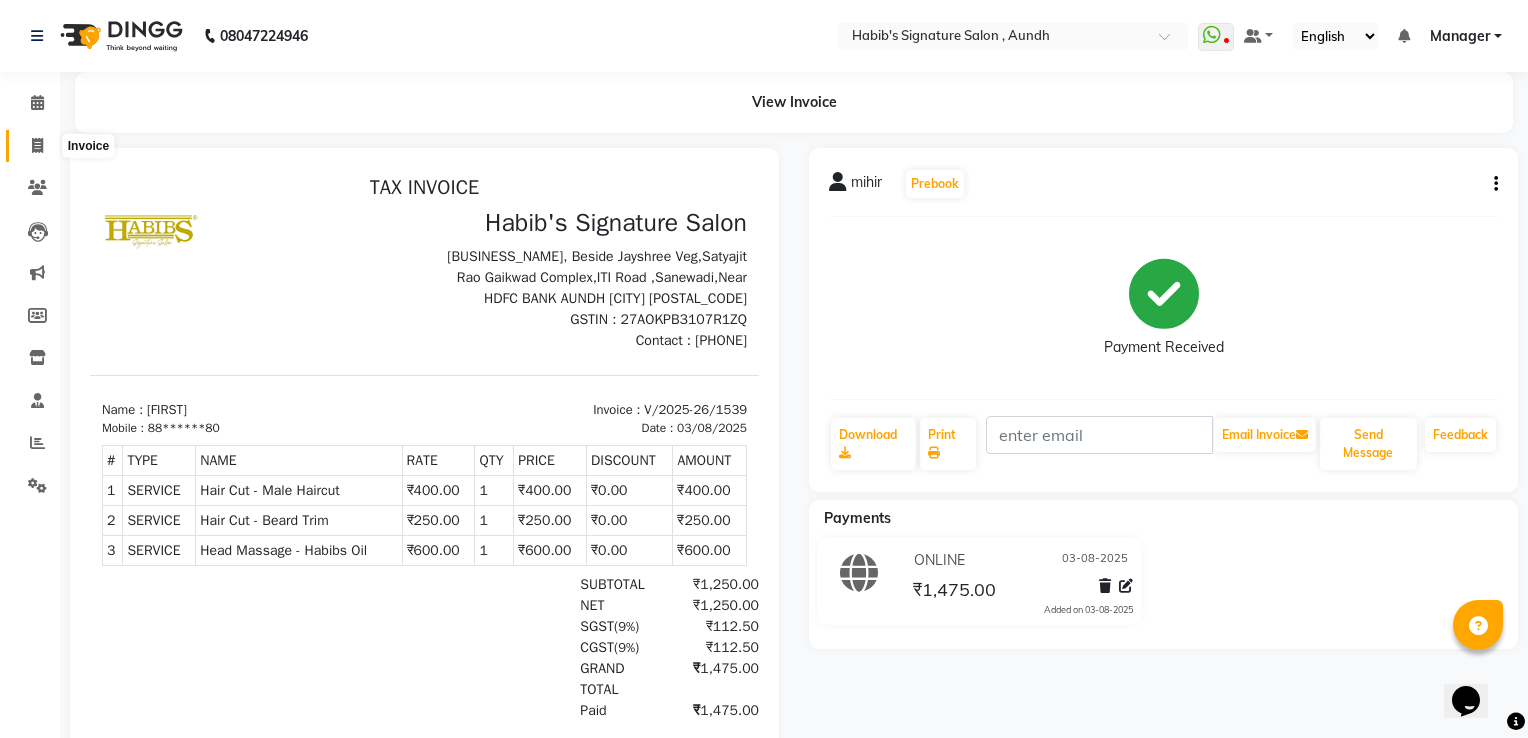select on "service" 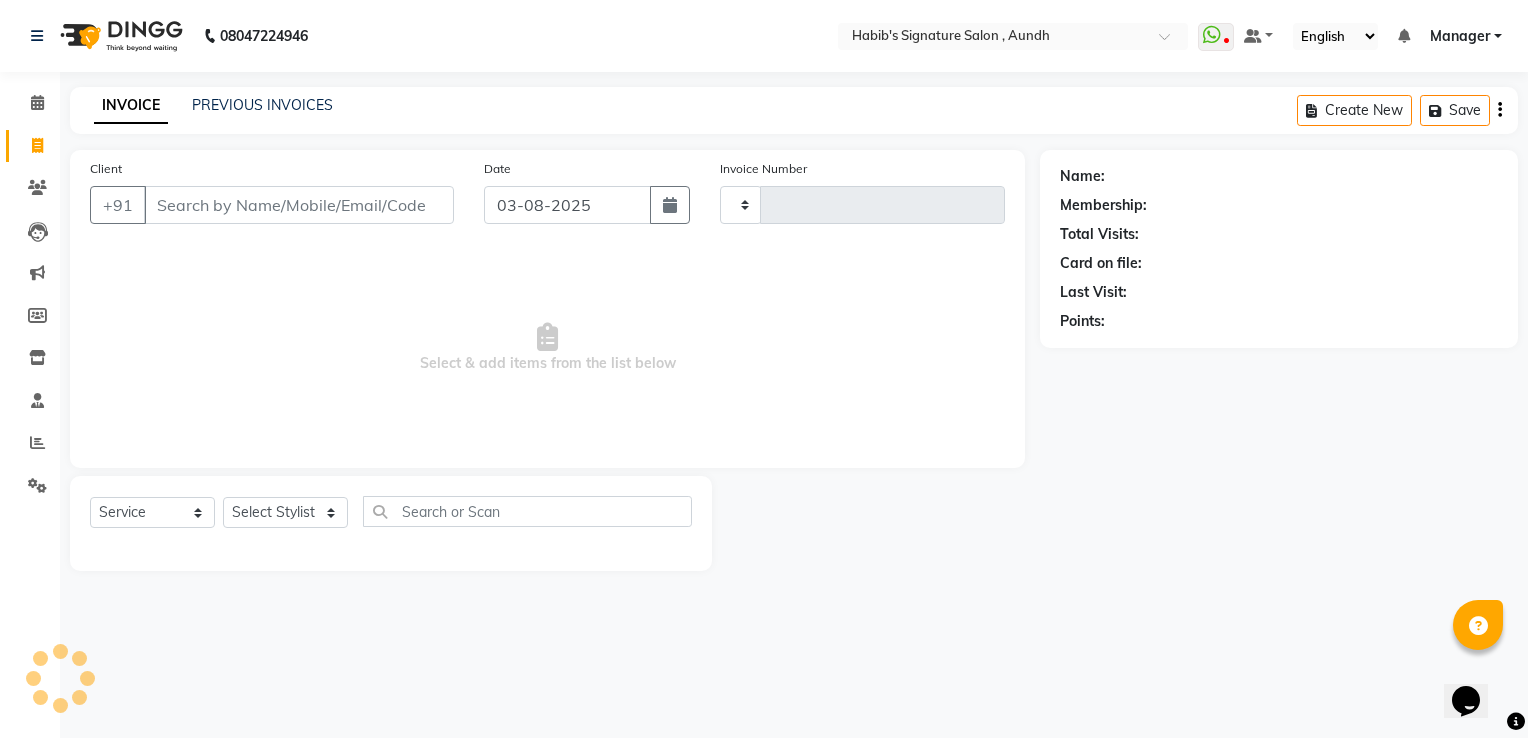 type on "1540" 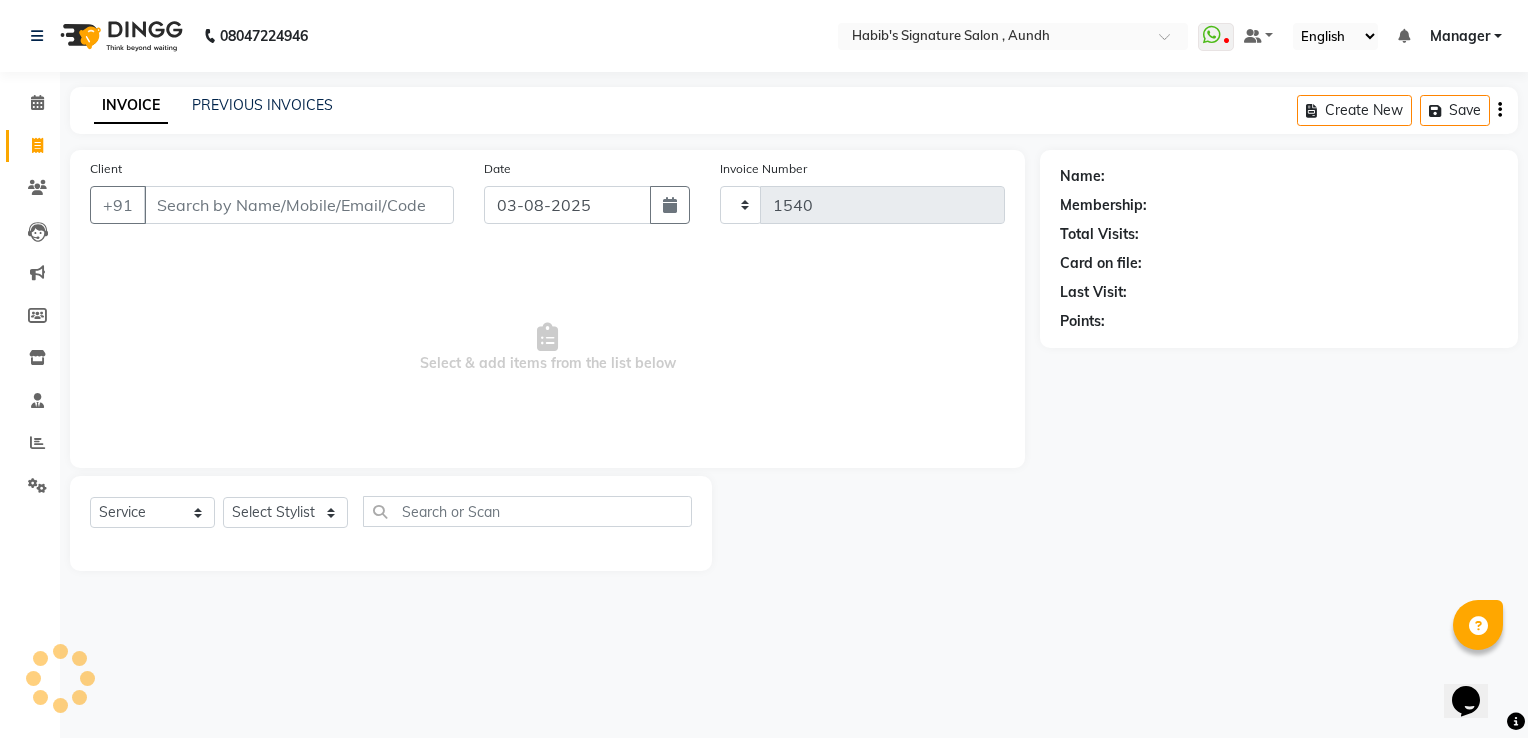 select on "6342" 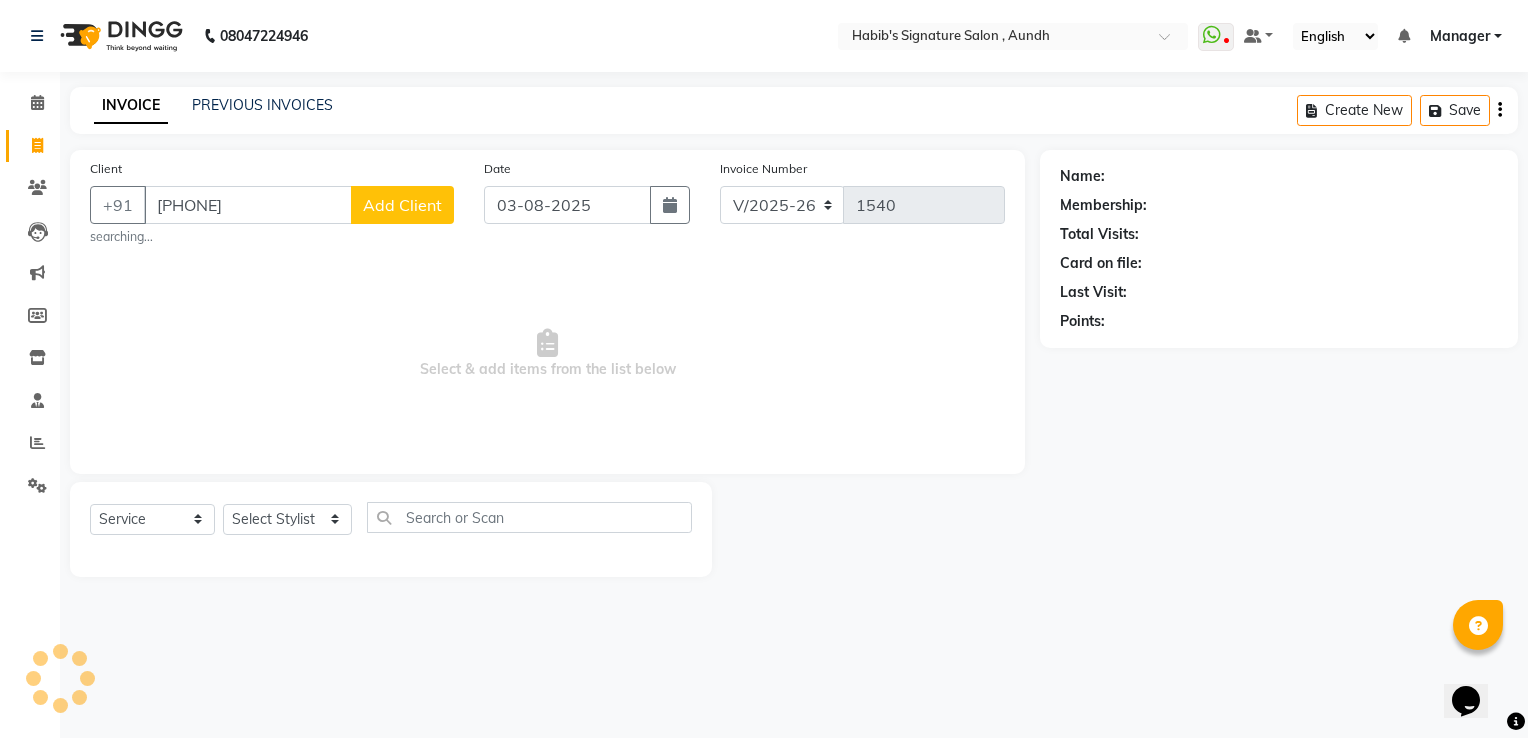 type on "[PHONE]" 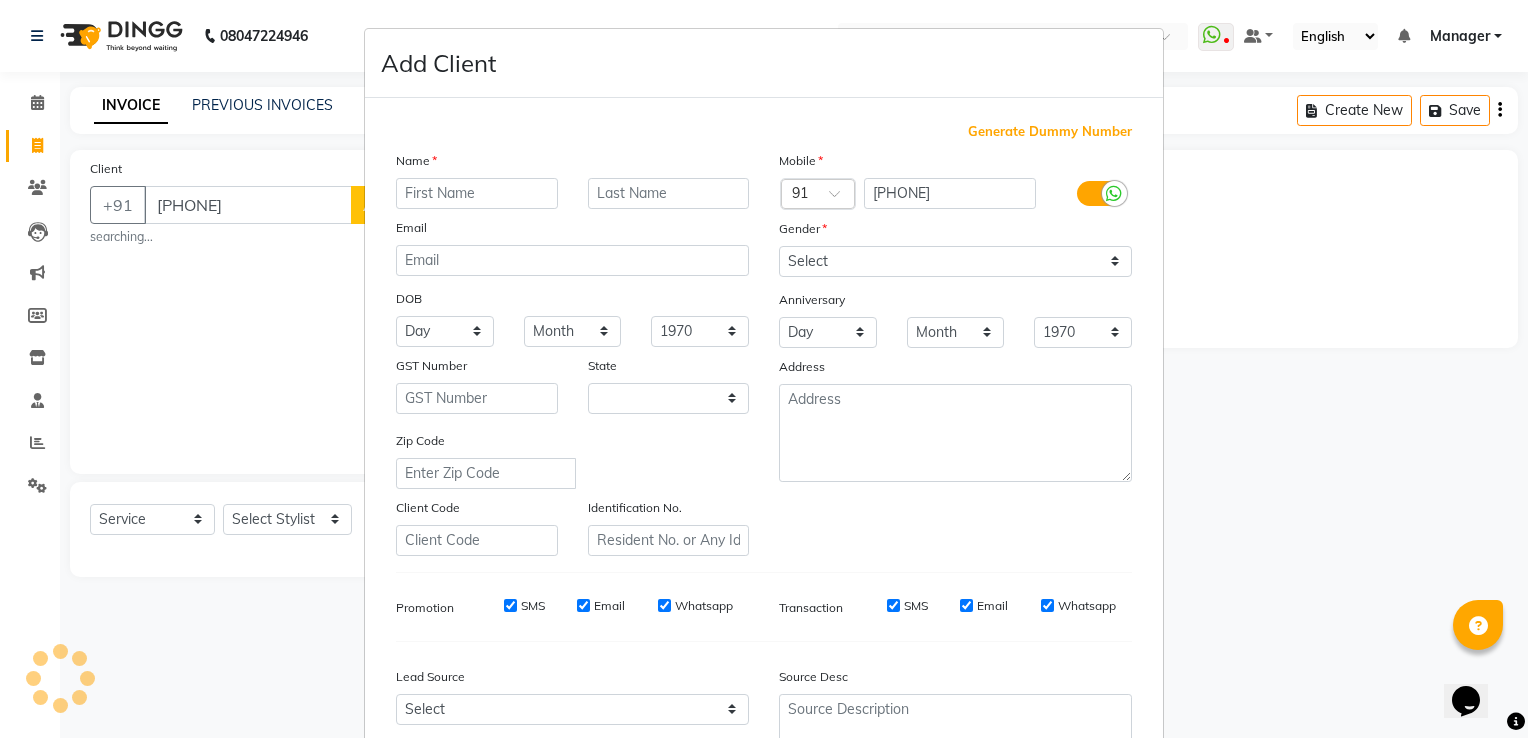 select on "22" 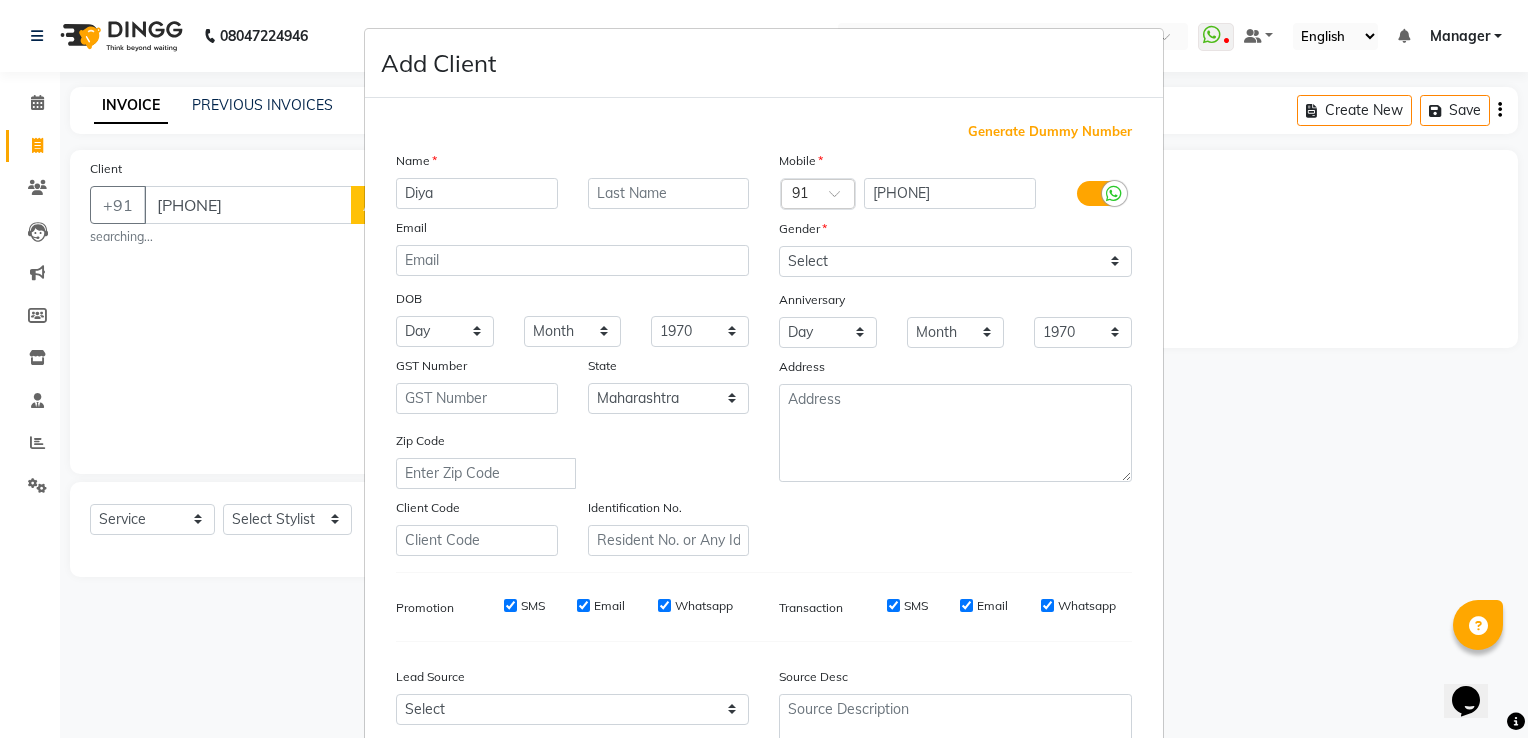 type on "Diya" 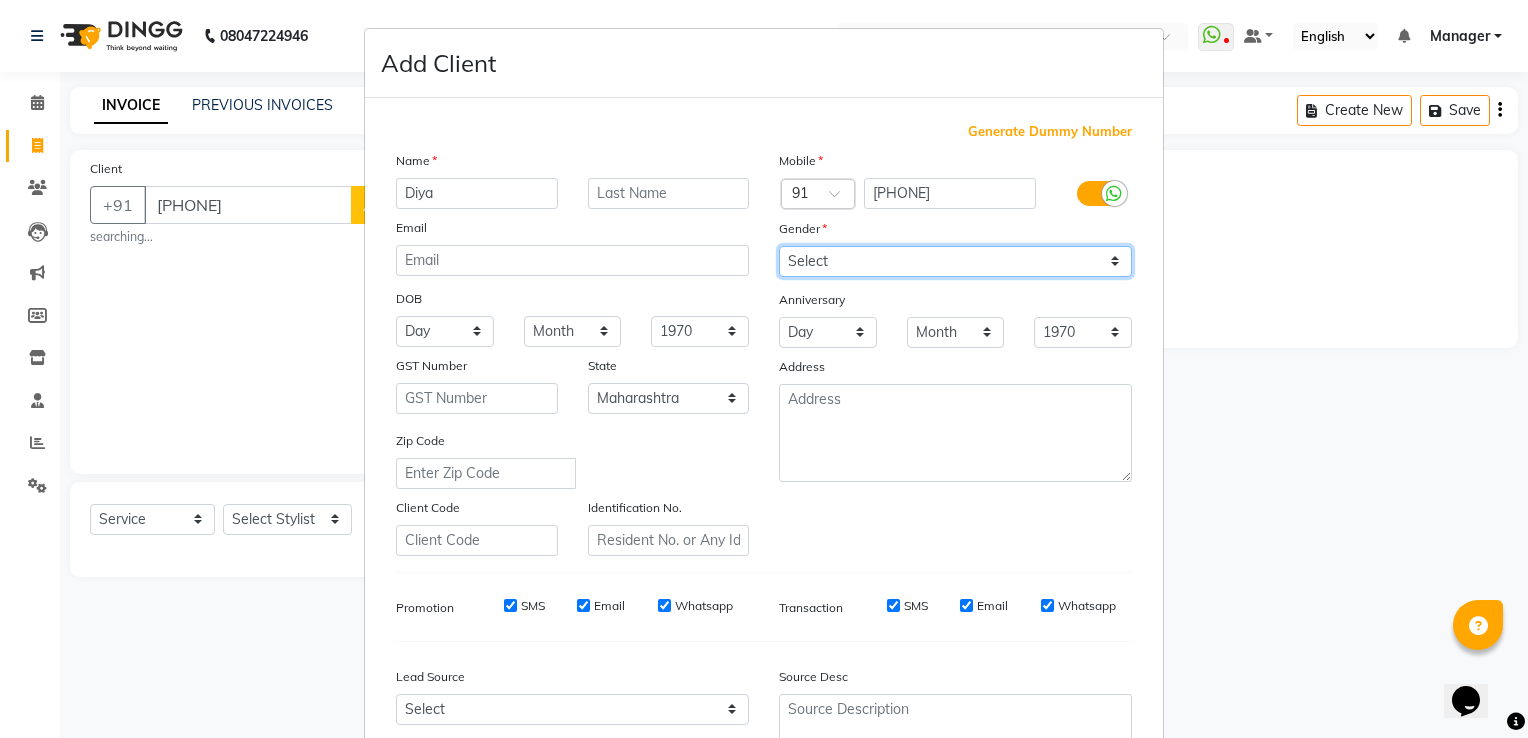 click on "Select Male Female Other Prefer Not To Say" at bounding box center [955, 261] 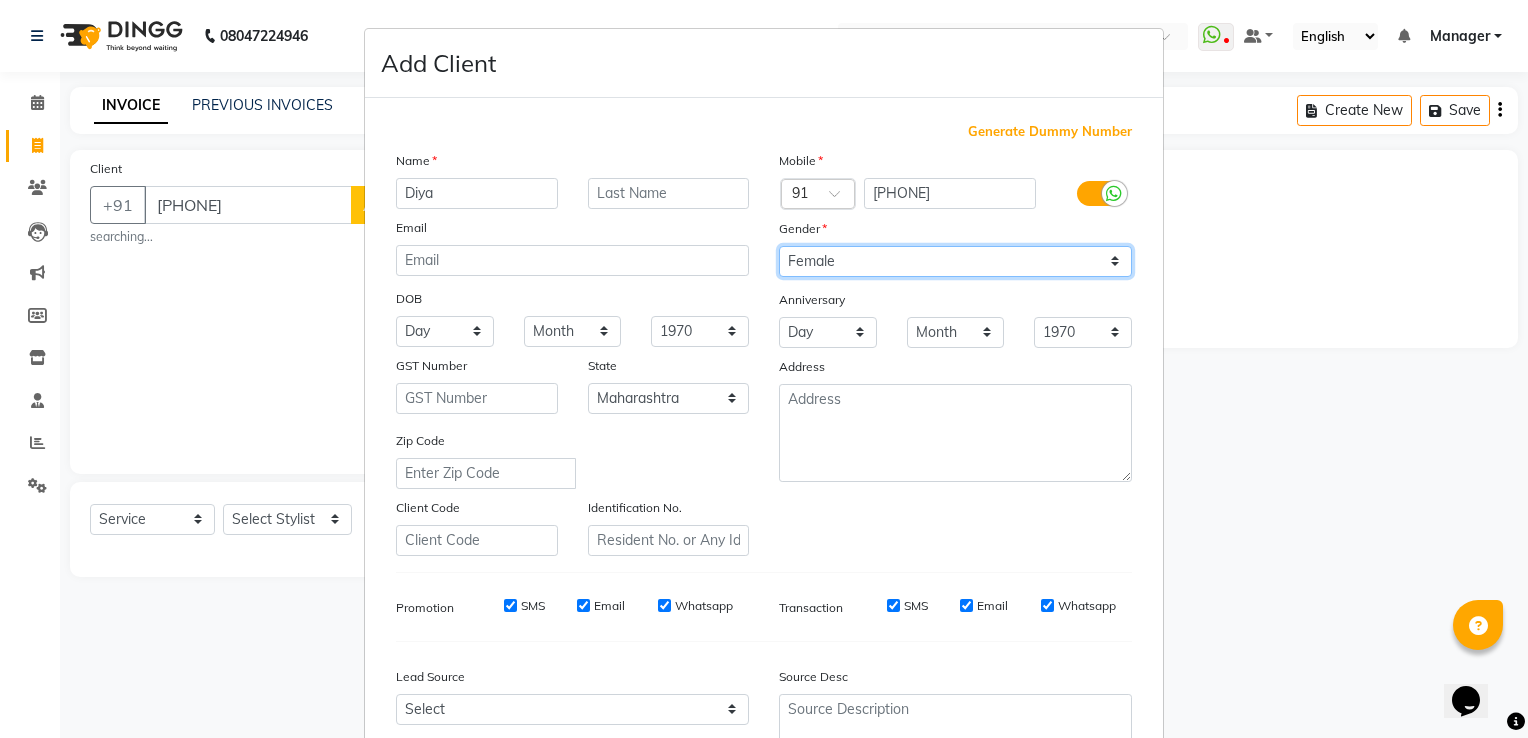 click on "Select Male Female Other Prefer Not To Say" at bounding box center (955, 261) 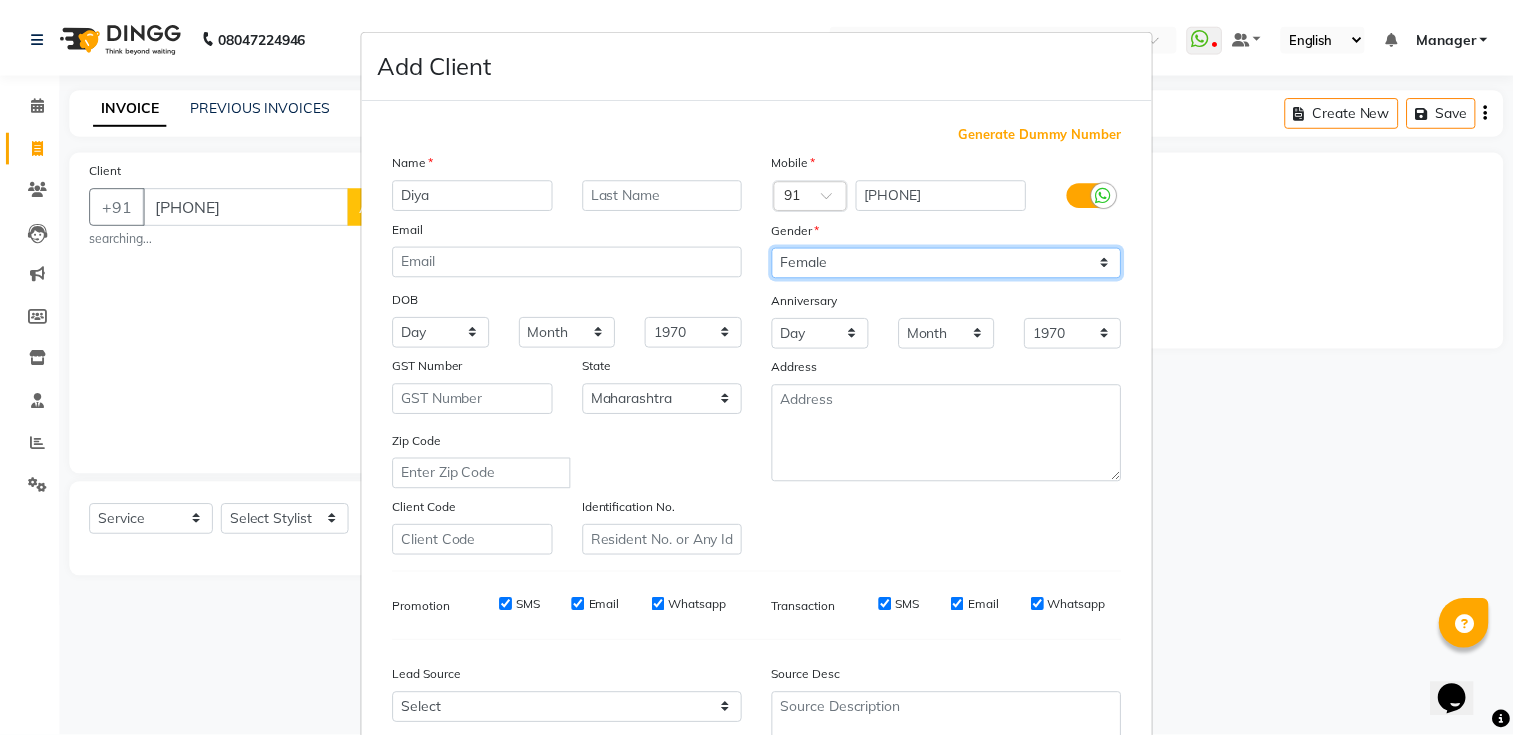 scroll, scrollTop: 194, scrollLeft: 0, axis: vertical 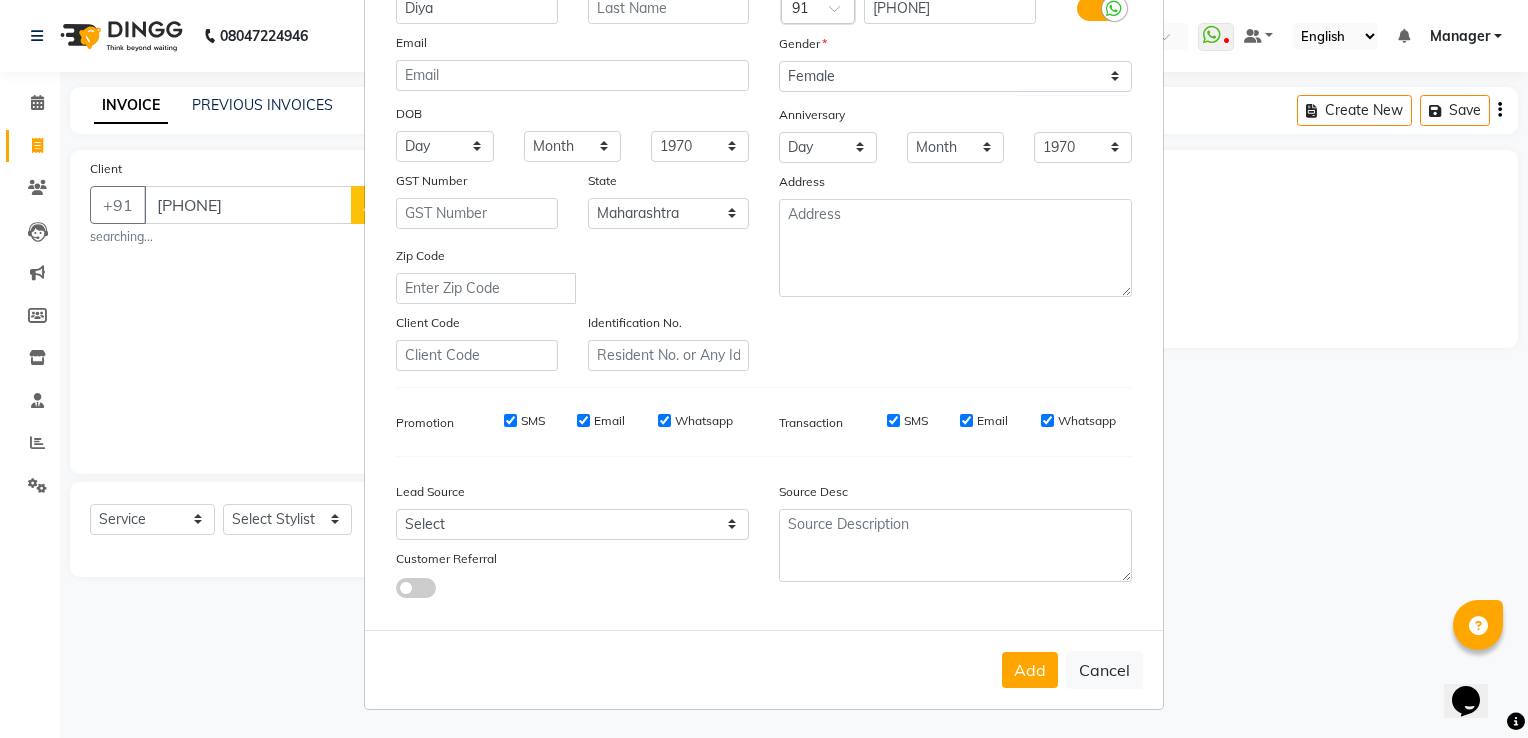 click on "Add   Cancel" at bounding box center [764, 669] 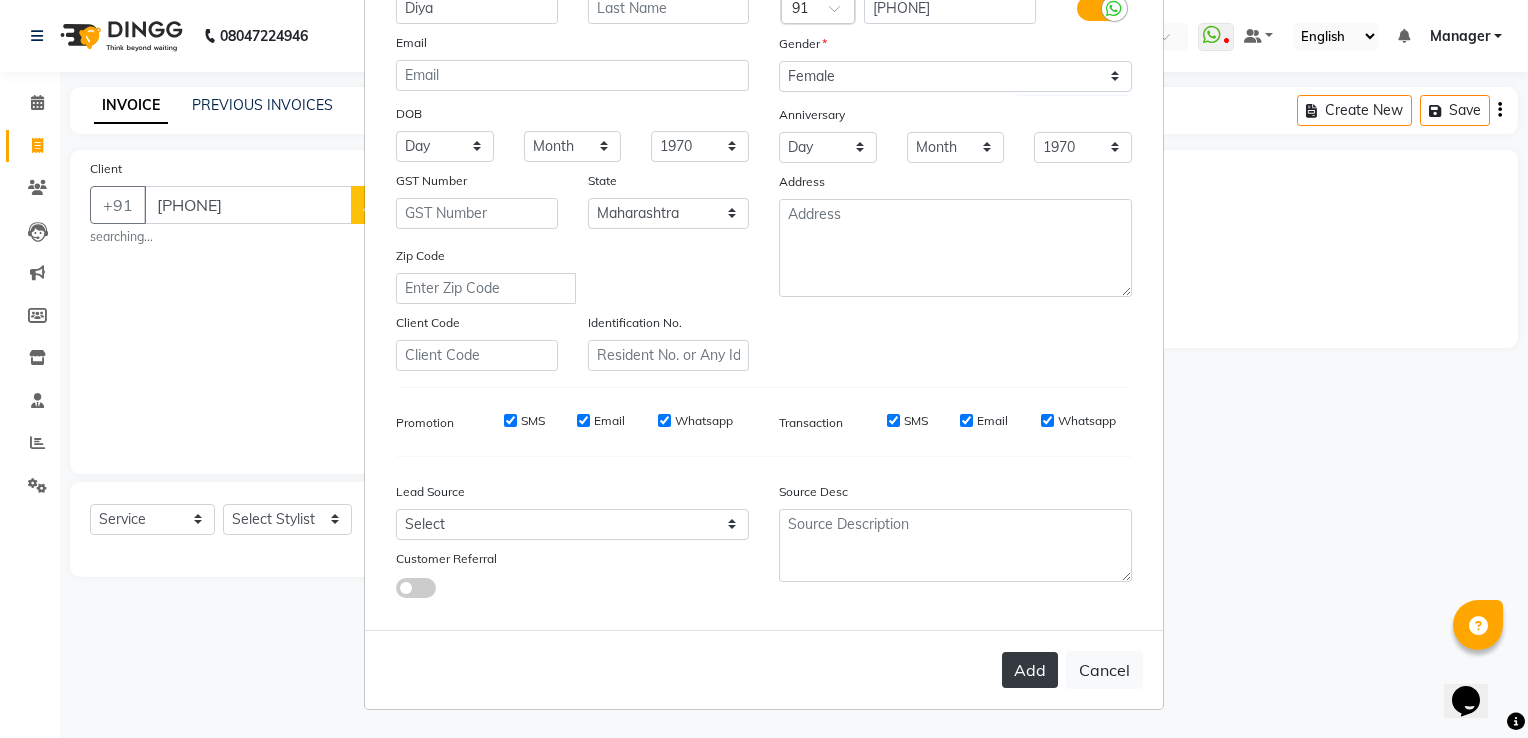 click on "Add" at bounding box center [1030, 670] 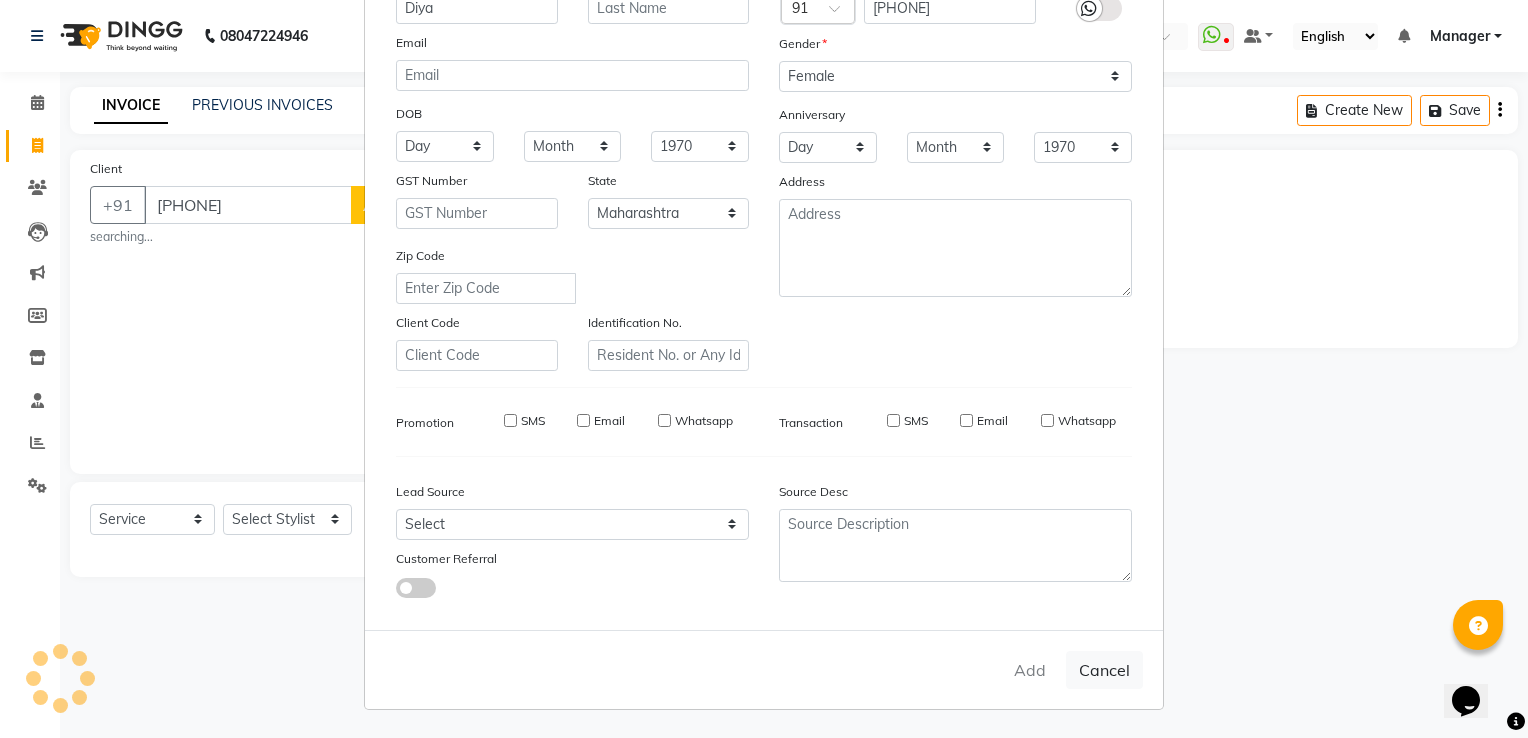 type on "63******61" 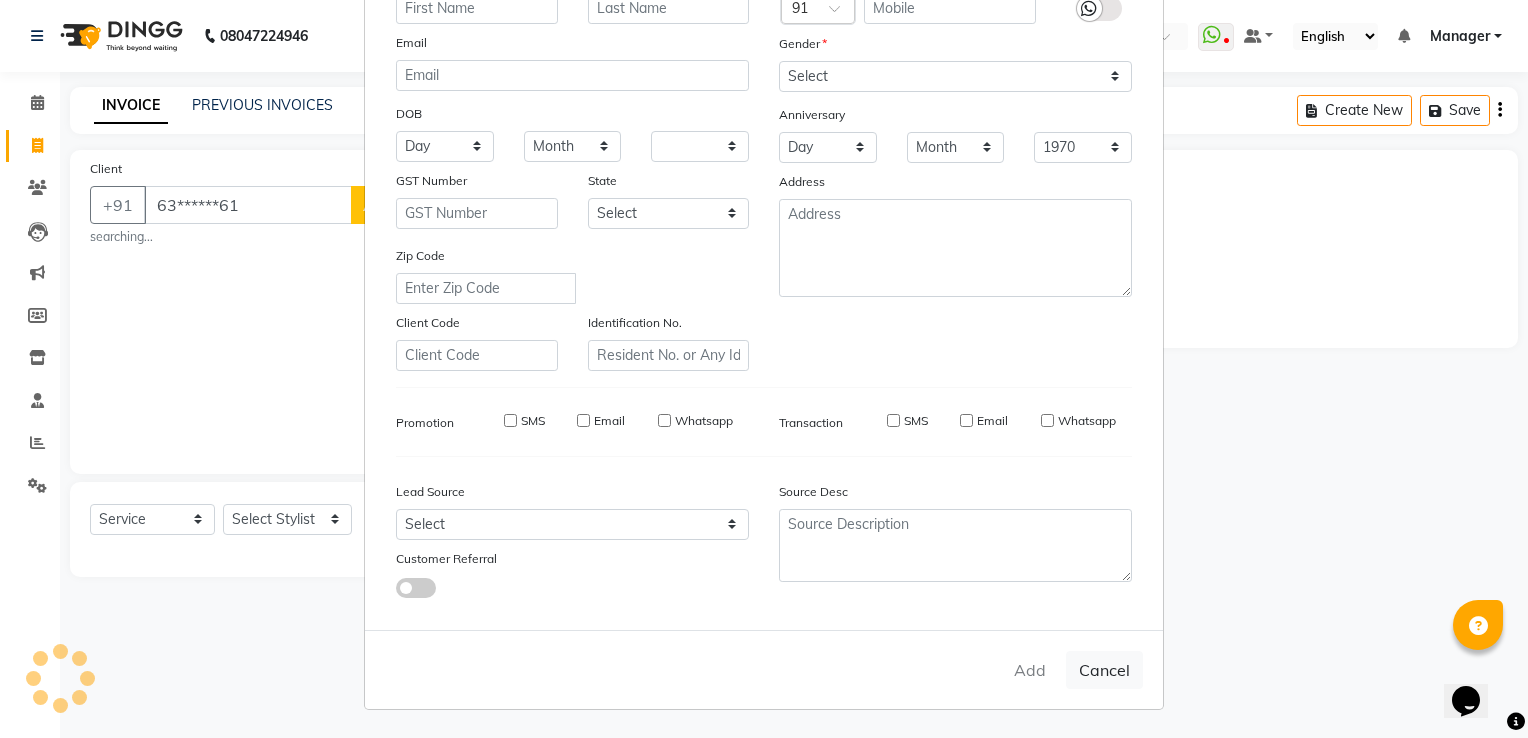 select 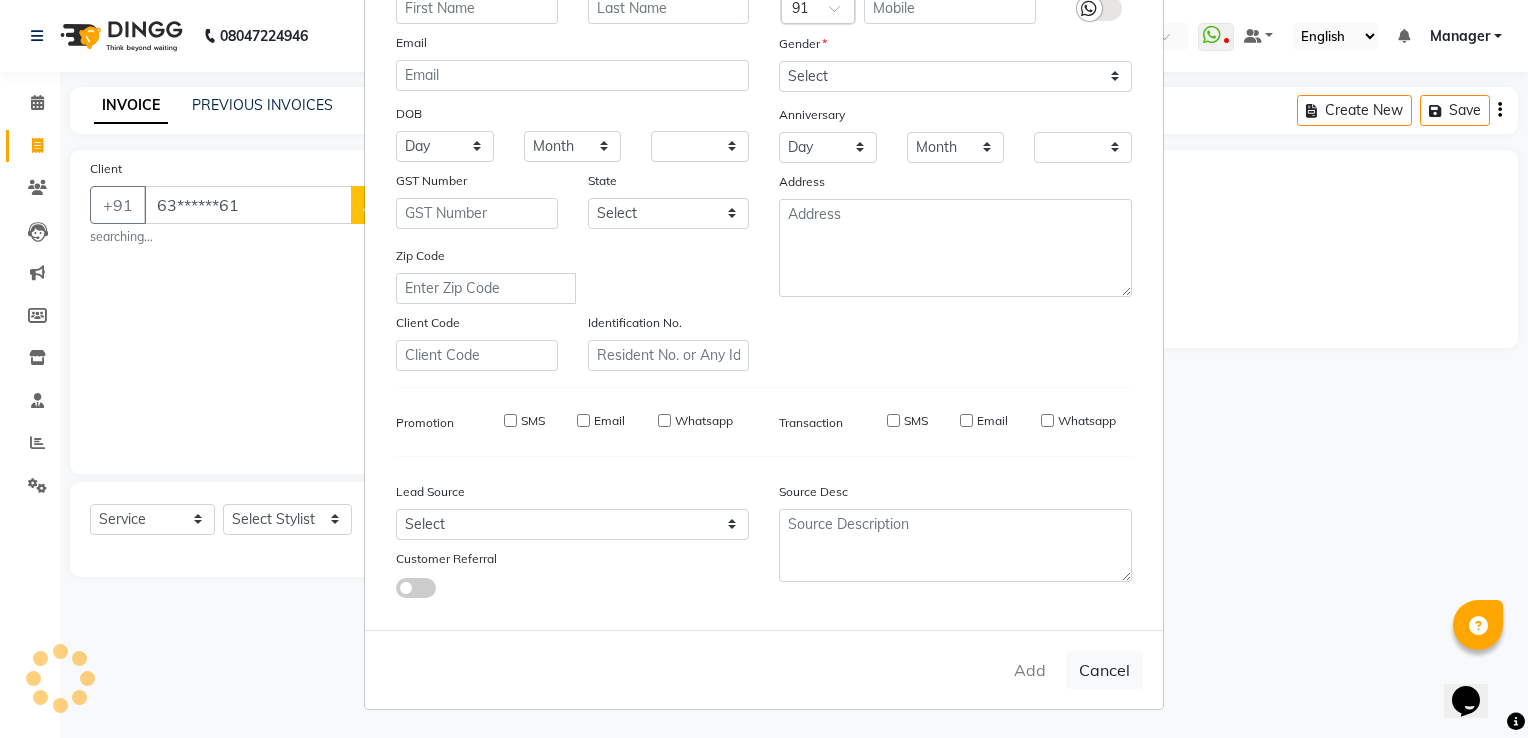 checkbox on "false" 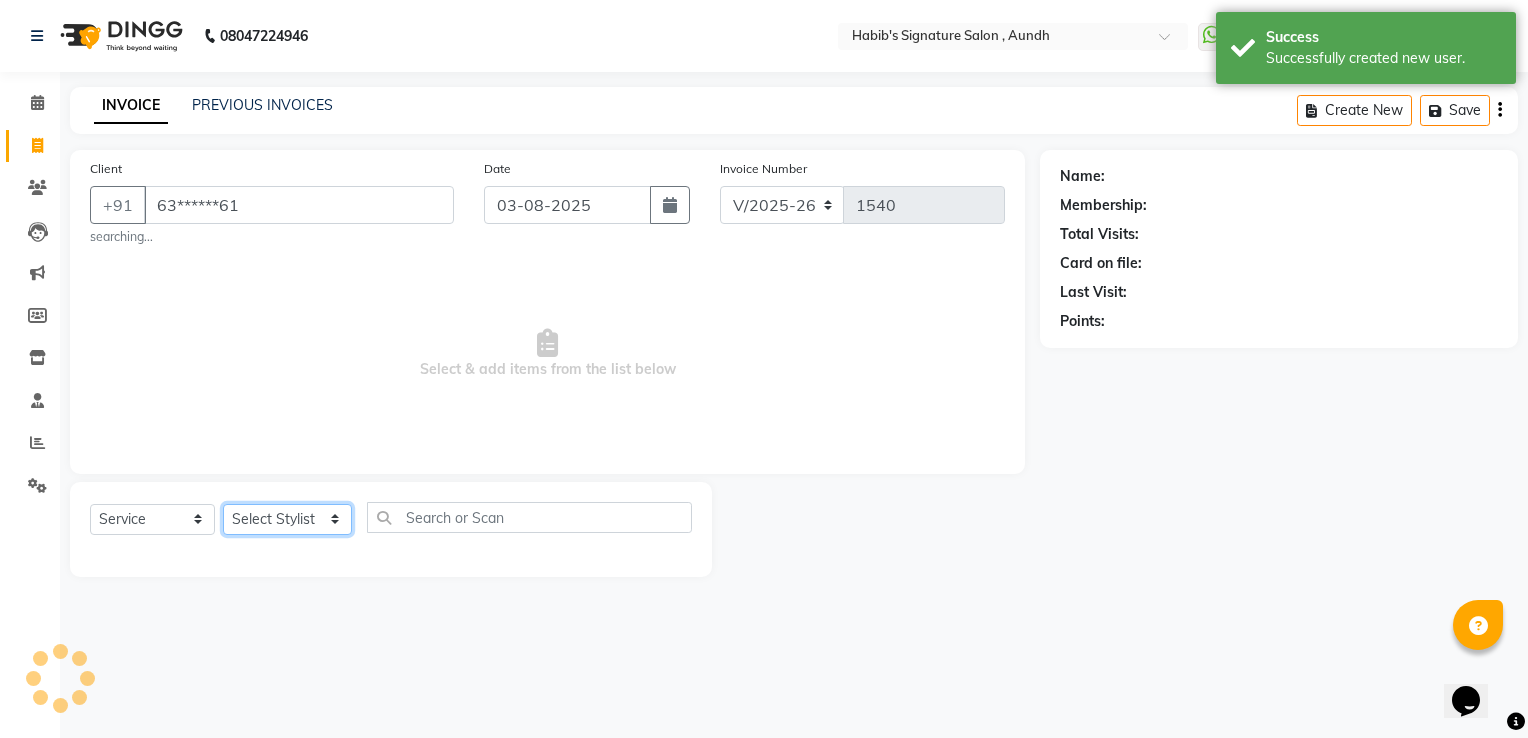 click on "Select Stylist Ankit  Sir DEEPAK SAUDAGAR DEVA SIR Diya durgesh GANESH Guddu Manager nancy grover POOJA PRASAN preeti Priyanka Jadhav rahul Ruthvik Shinde sagar vilaskar Sajid Shahid shimon SIMON WAKAD 2 SUMIT Suraj Tak" 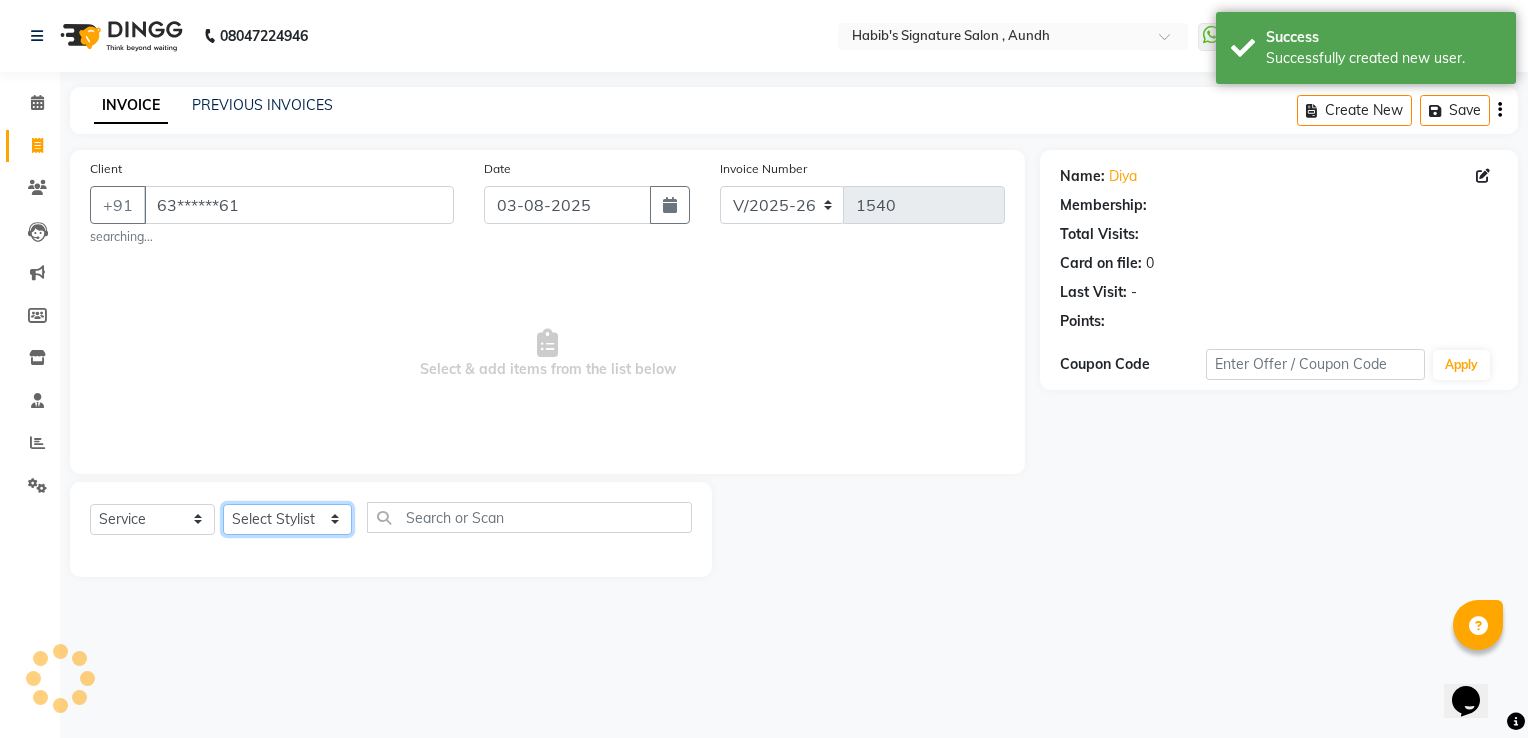 select on "60021" 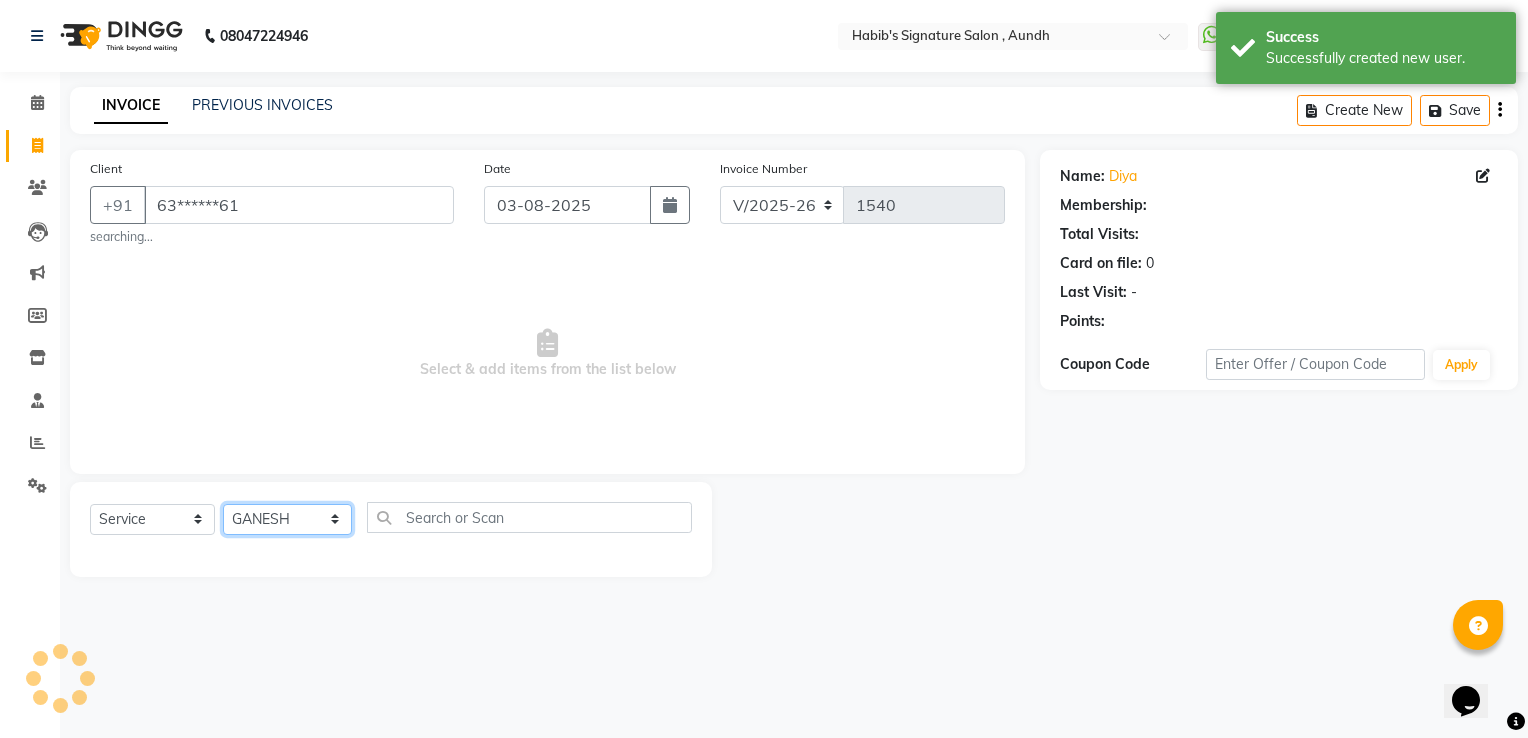click on "Select Stylist Ankit  Sir DEEPAK SAUDAGAR DEVA SIR Diya durgesh GANESH Guddu Manager nancy grover POOJA PRASAN preeti Priyanka Jadhav rahul Ruthvik Shinde sagar vilaskar Sajid Shahid shimon SIMON WAKAD 2 SUMIT Suraj Tak" 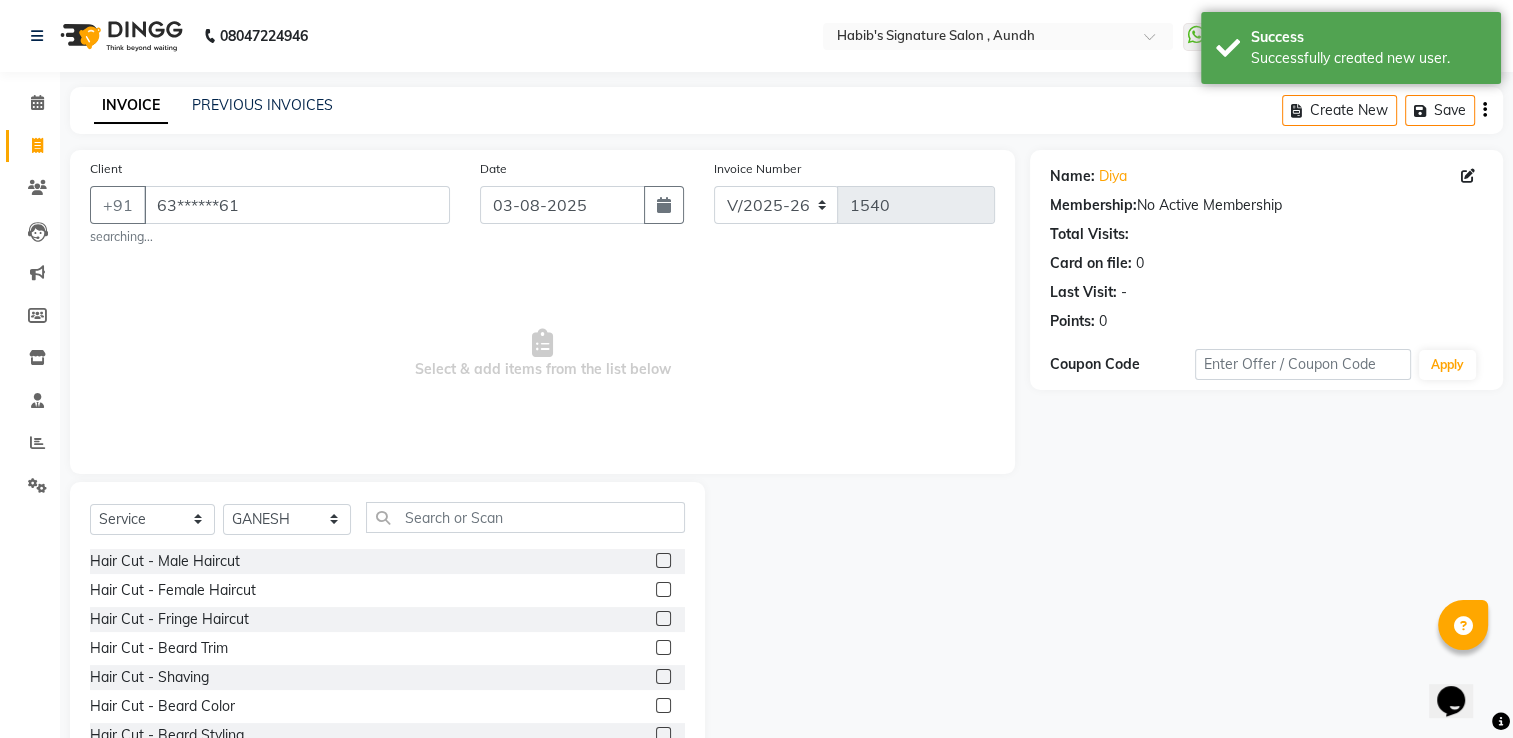 click 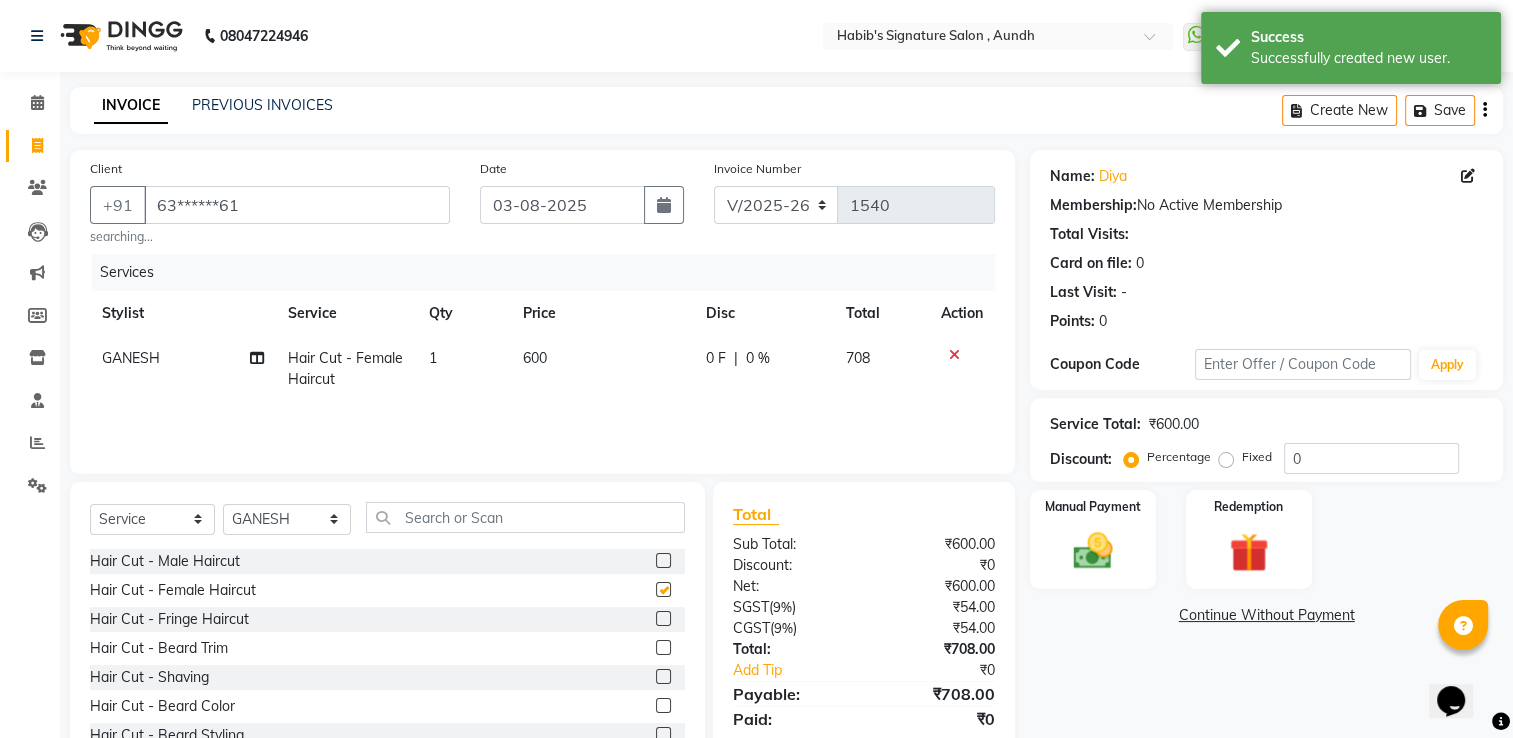 checkbox on "false" 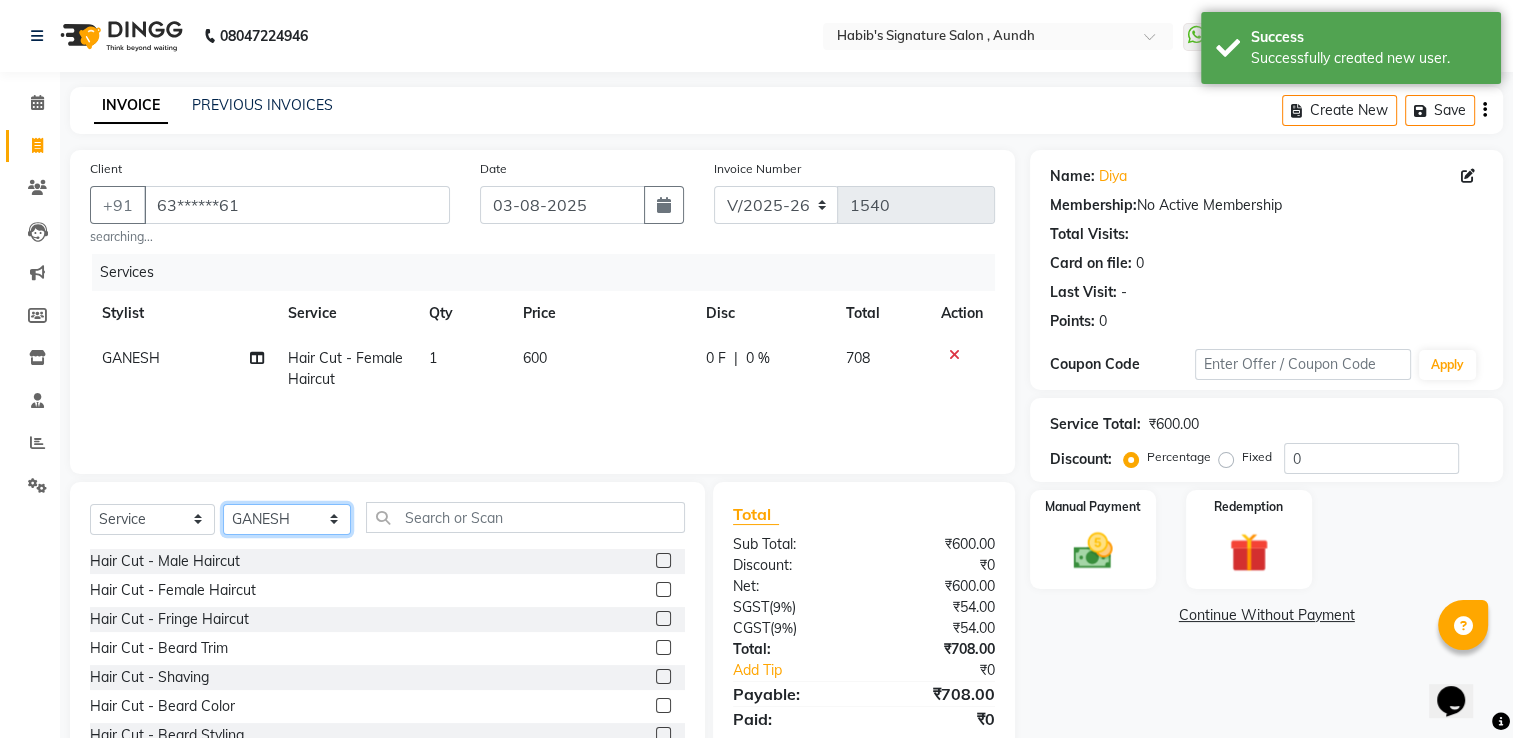 click on "Select Stylist Ankit  Sir DEEPAK SAUDAGAR DEVA SIR Diya durgesh GANESH Guddu Manager nancy grover POOJA PRASAN preeti Priyanka Jadhav rahul Ruthvik Shinde sagar vilaskar Sajid Shahid shimon SIMON WAKAD 2 SUMIT Suraj Tak" 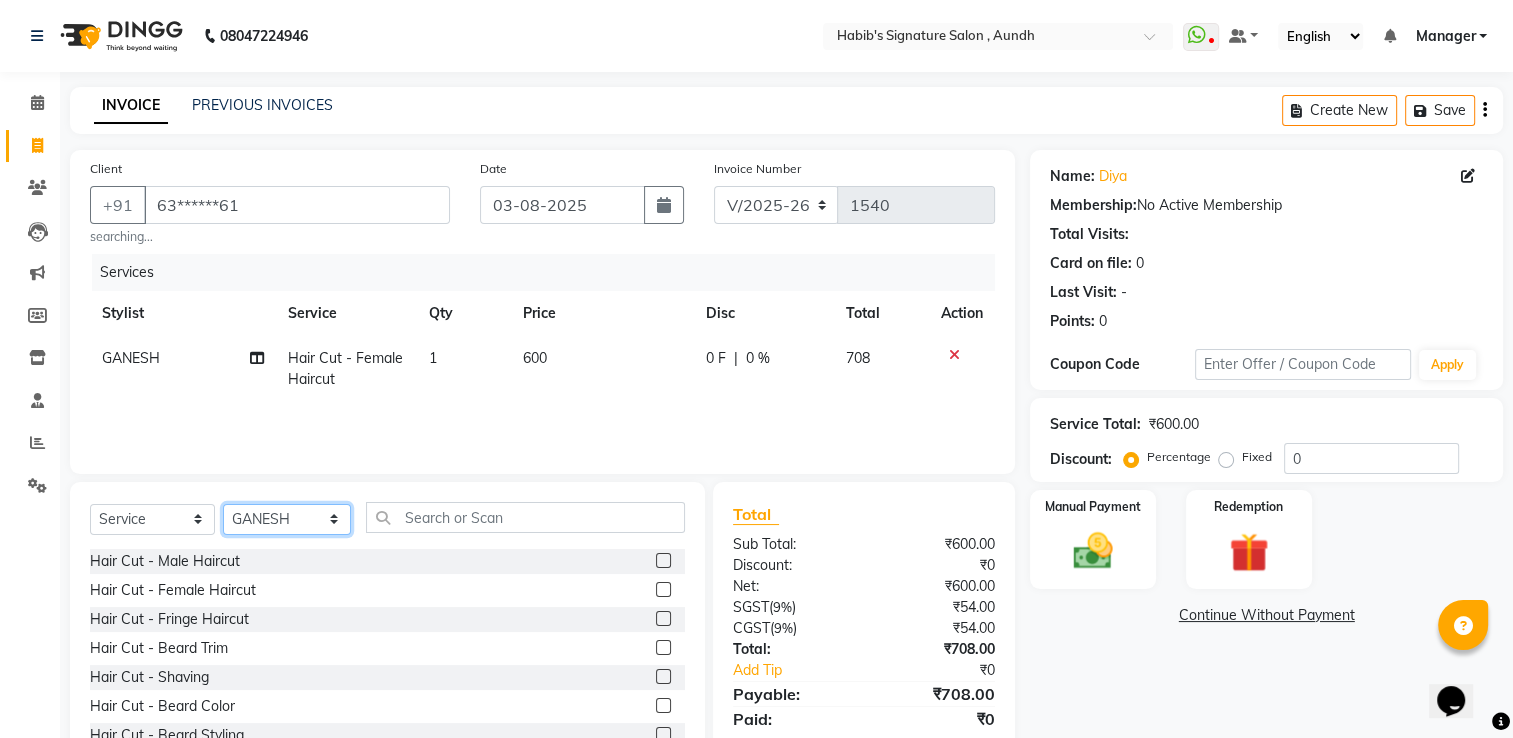 select on "48852" 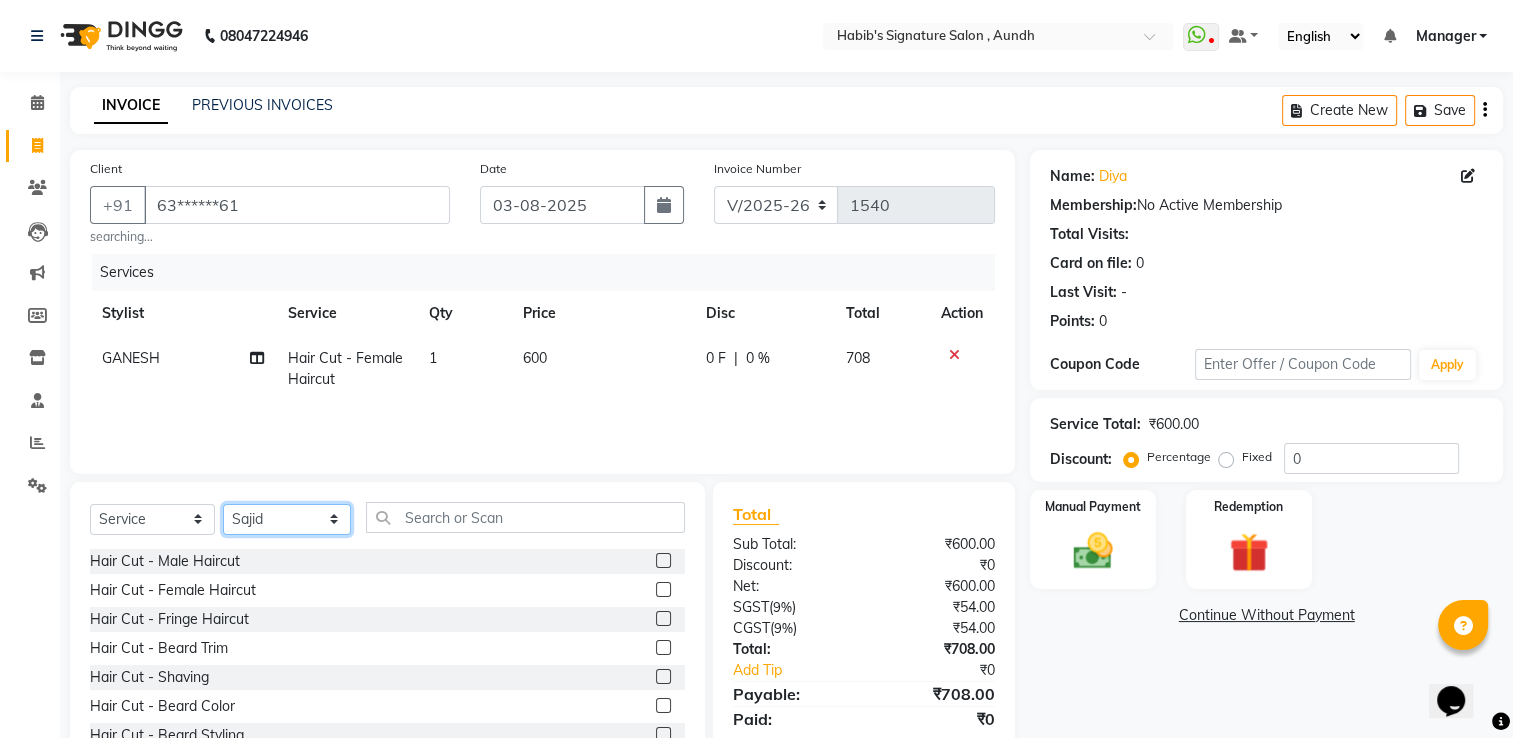 click on "Select Stylist Ankit  Sir DEEPAK SAUDAGAR DEVA SIR Diya durgesh GANESH Guddu Manager nancy grover POOJA PRASAN preeti Priyanka Jadhav rahul Ruthvik Shinde sagar vilaskar Sajid Shahid shimon SIMON WAKAD 2 SUMIT Suraj Tak" 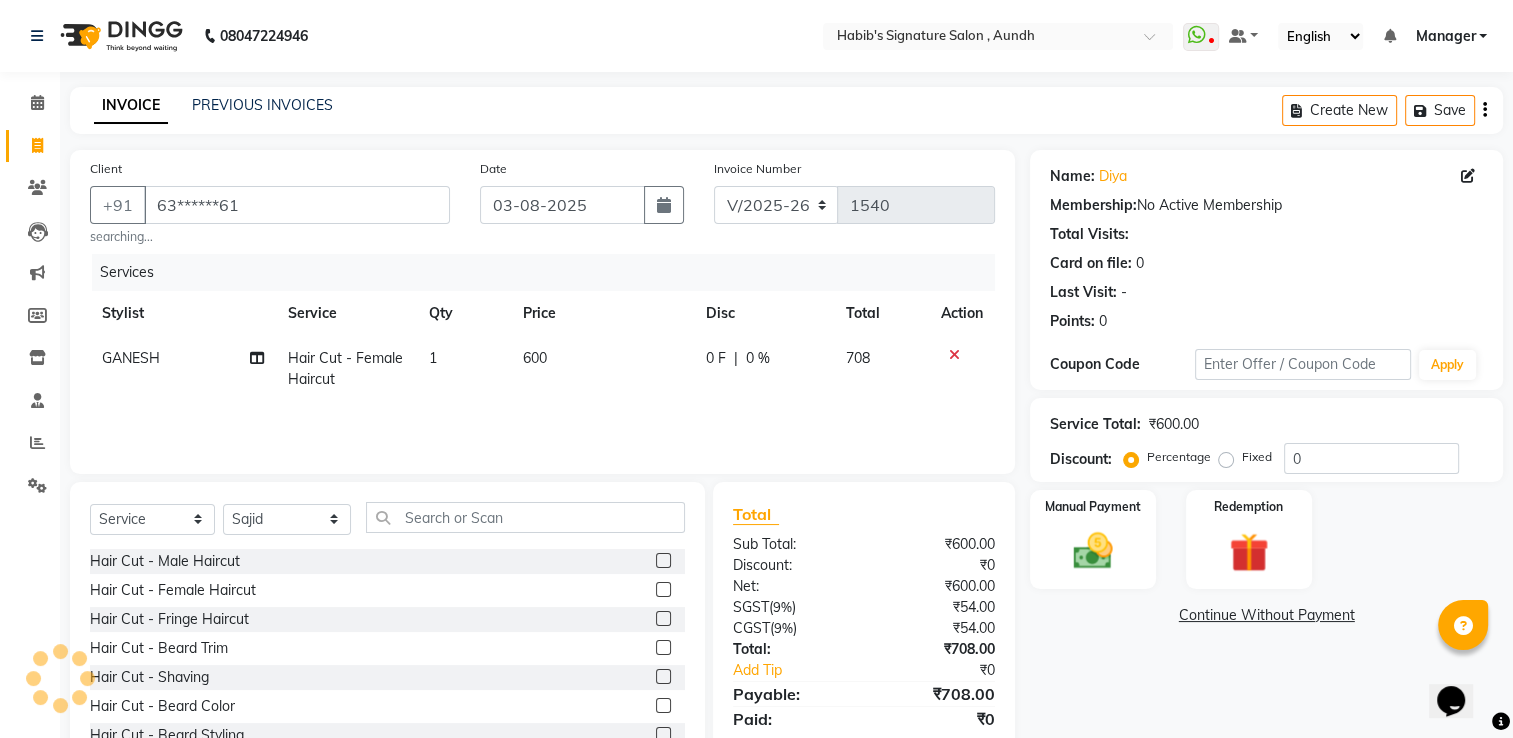 click 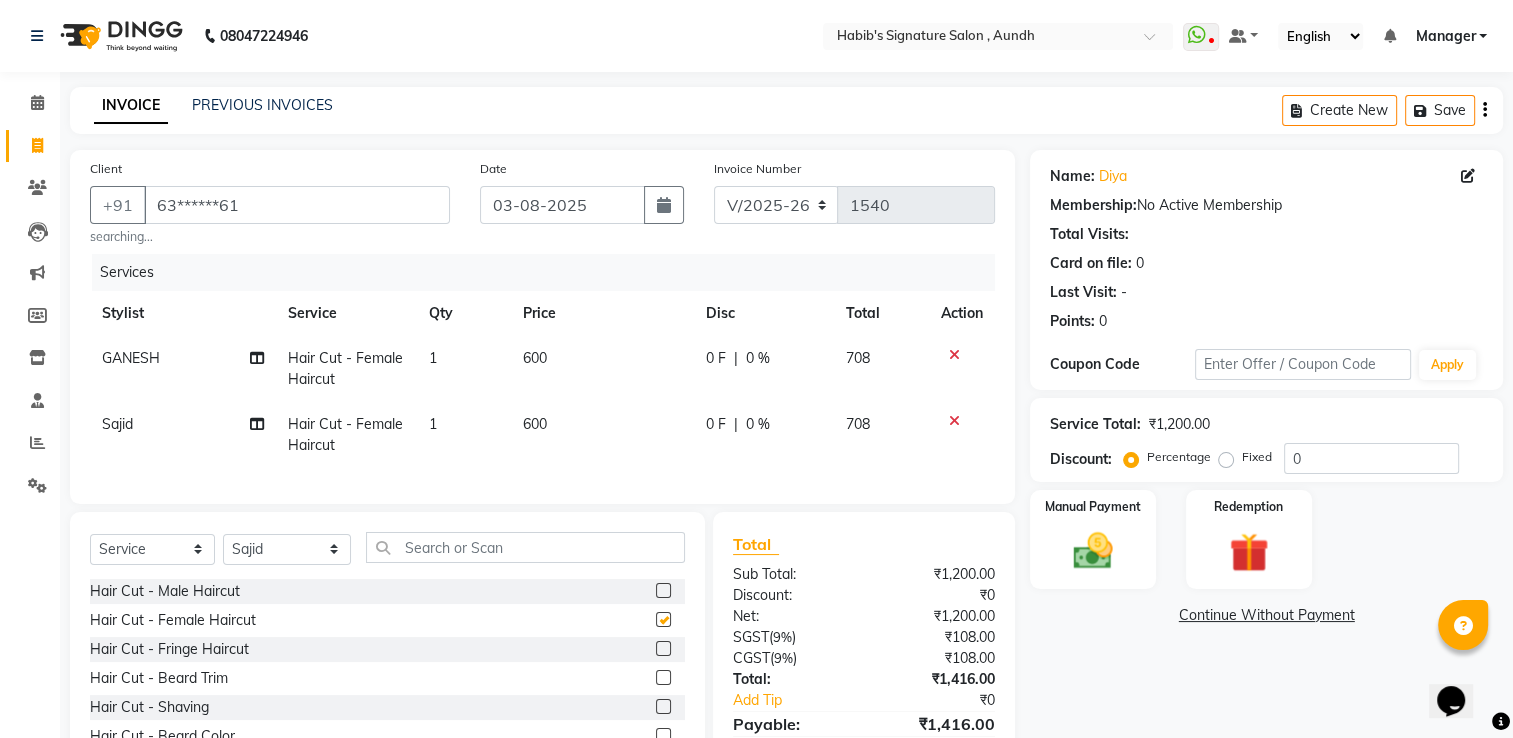 checkbox on "false" 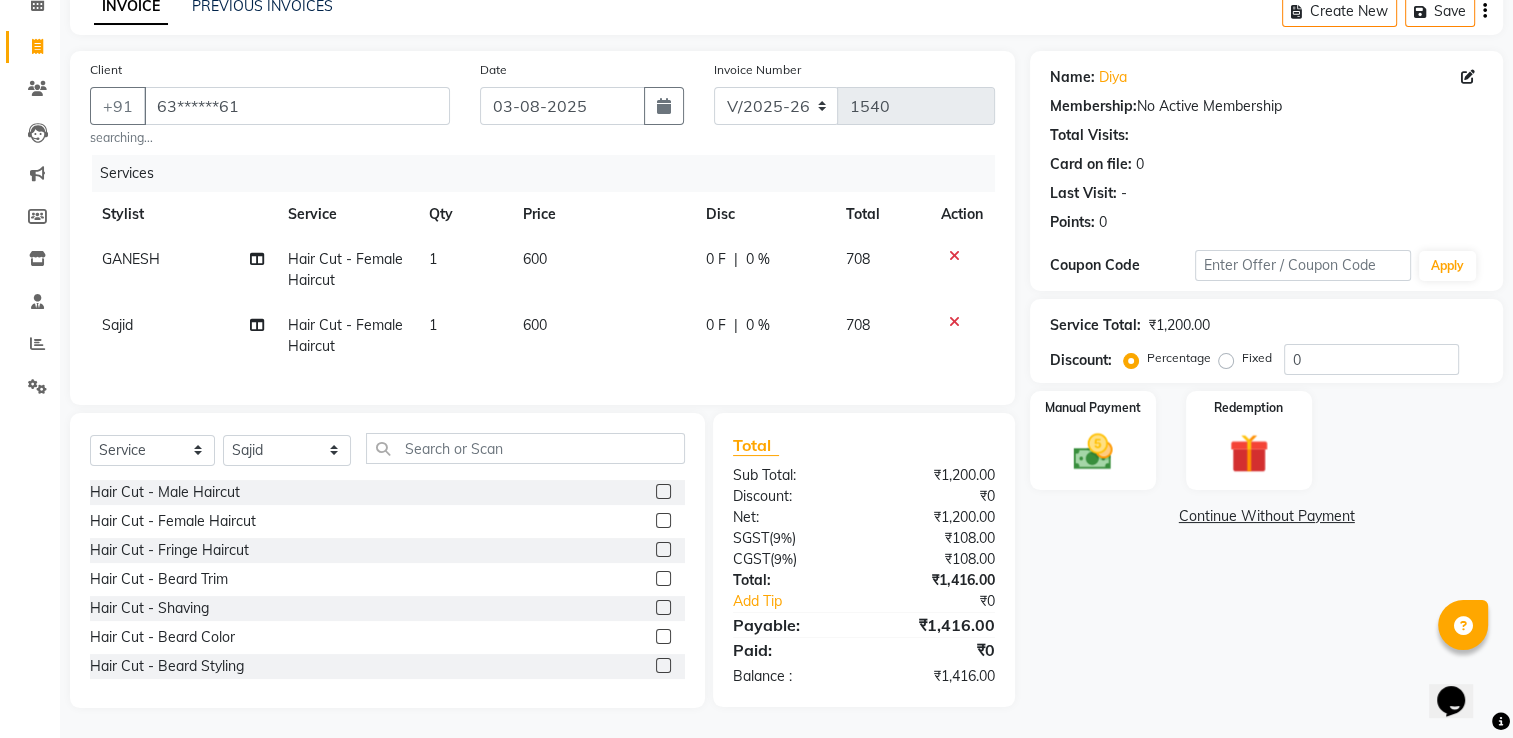 scroll, scrollTop: 103, scrollLeft: 0, axis: vertical 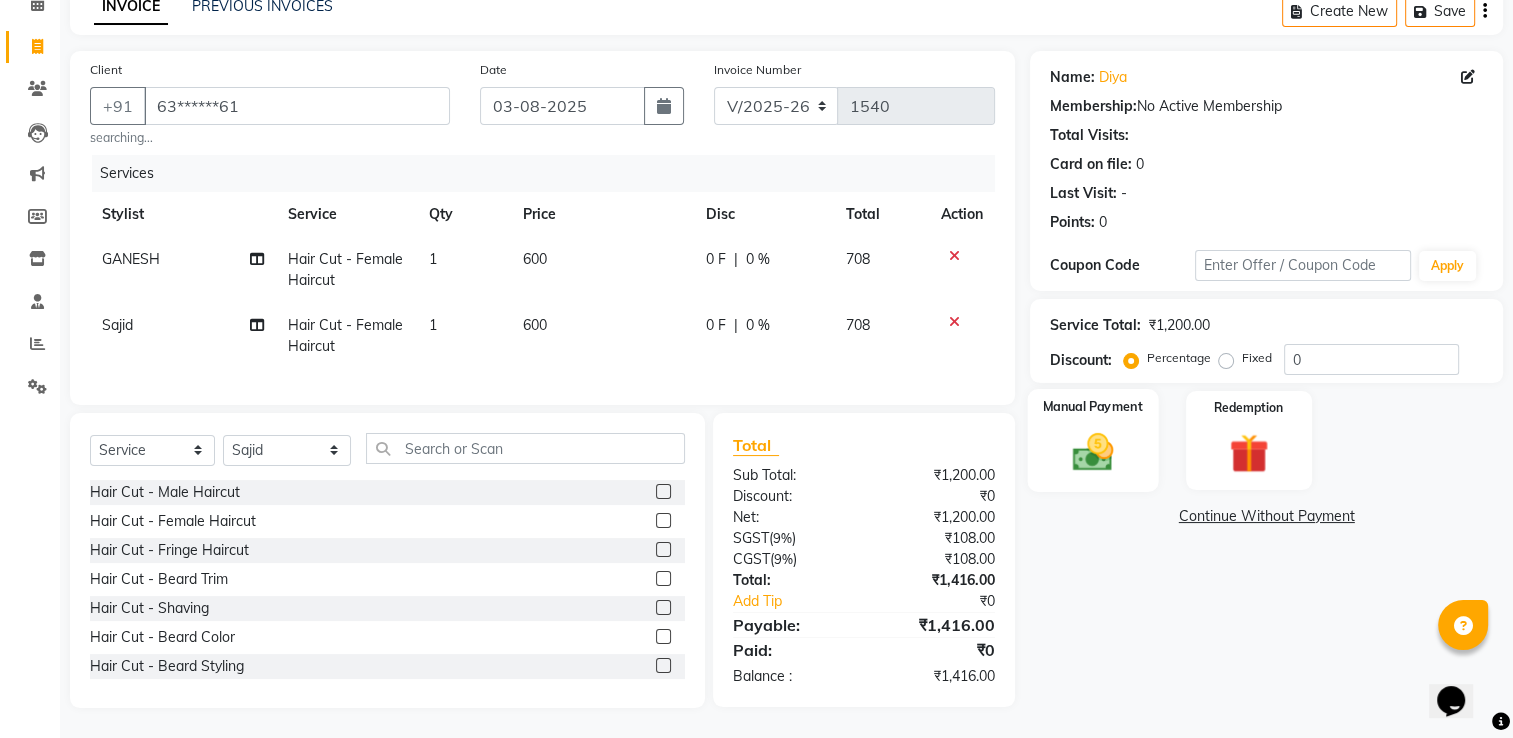 click 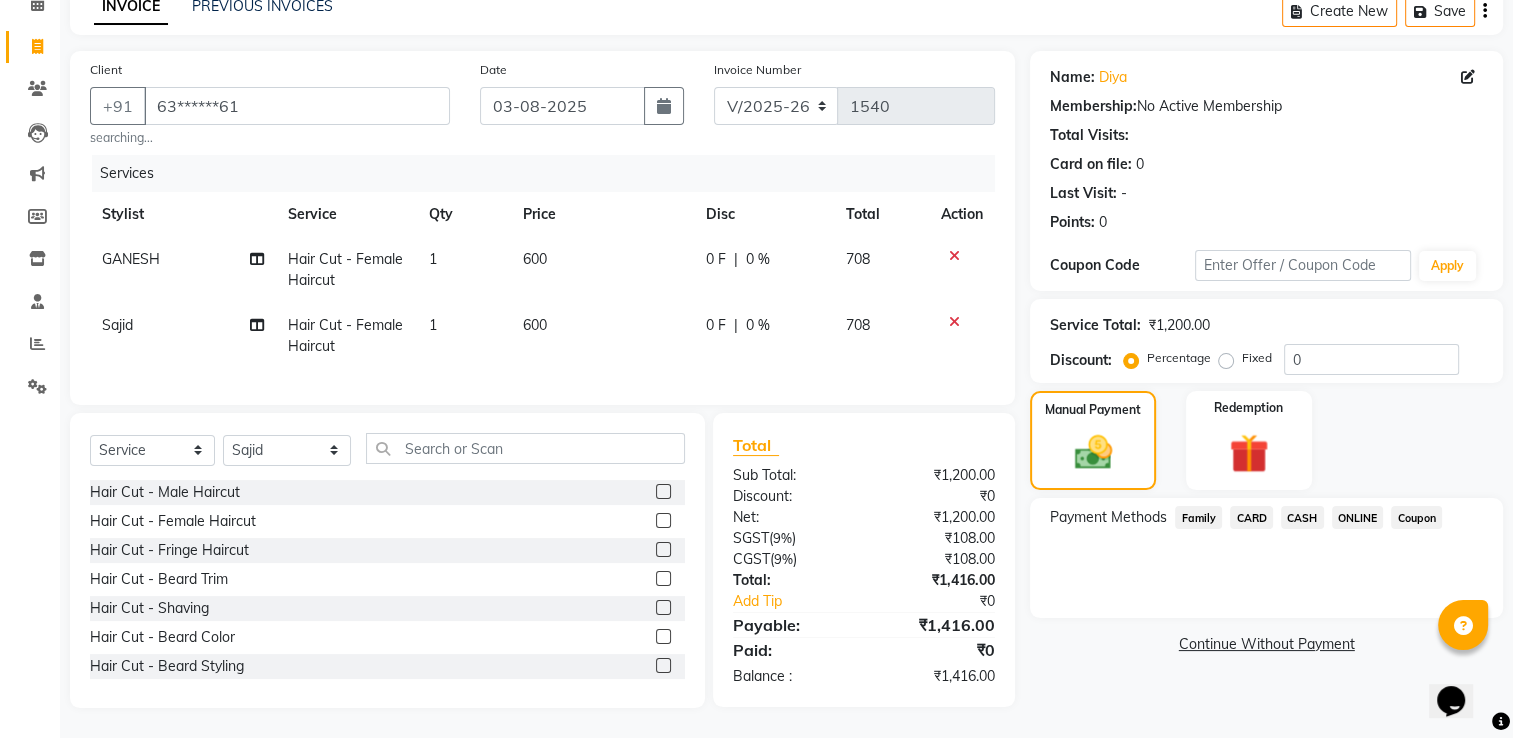 click on "ONLINE" 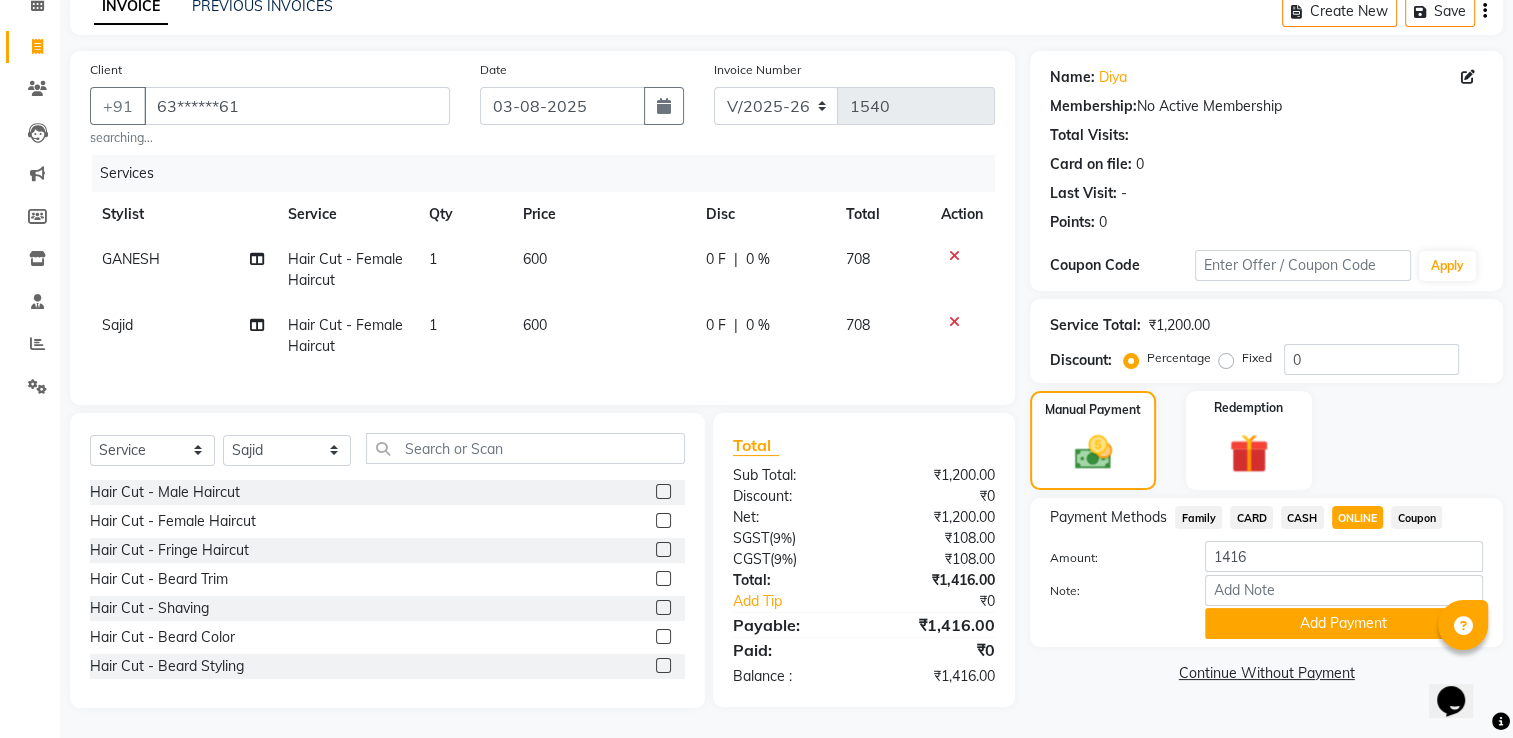 scroll, scrollTop: 115, scrollLeft: 0, axis: vertical 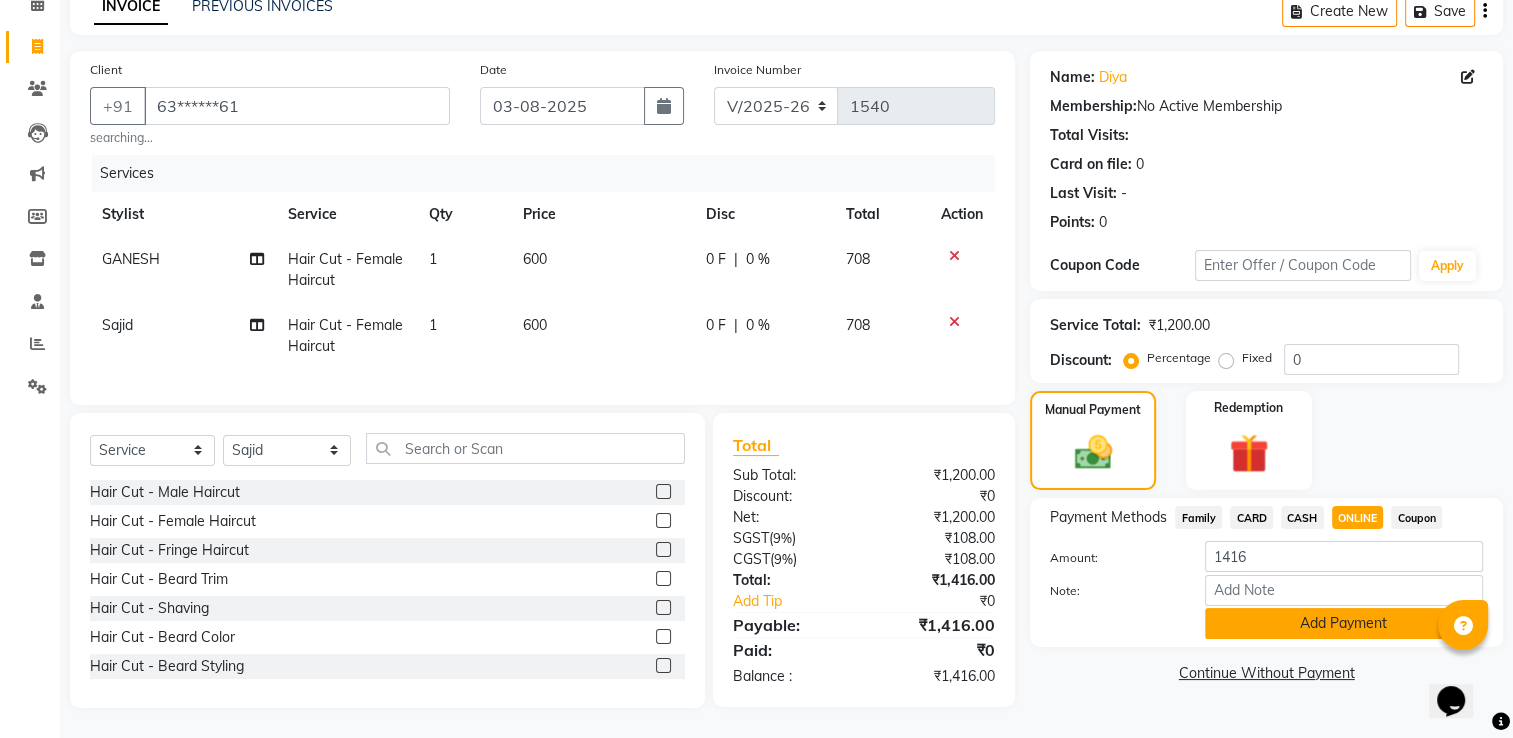 click on "Add Payment" 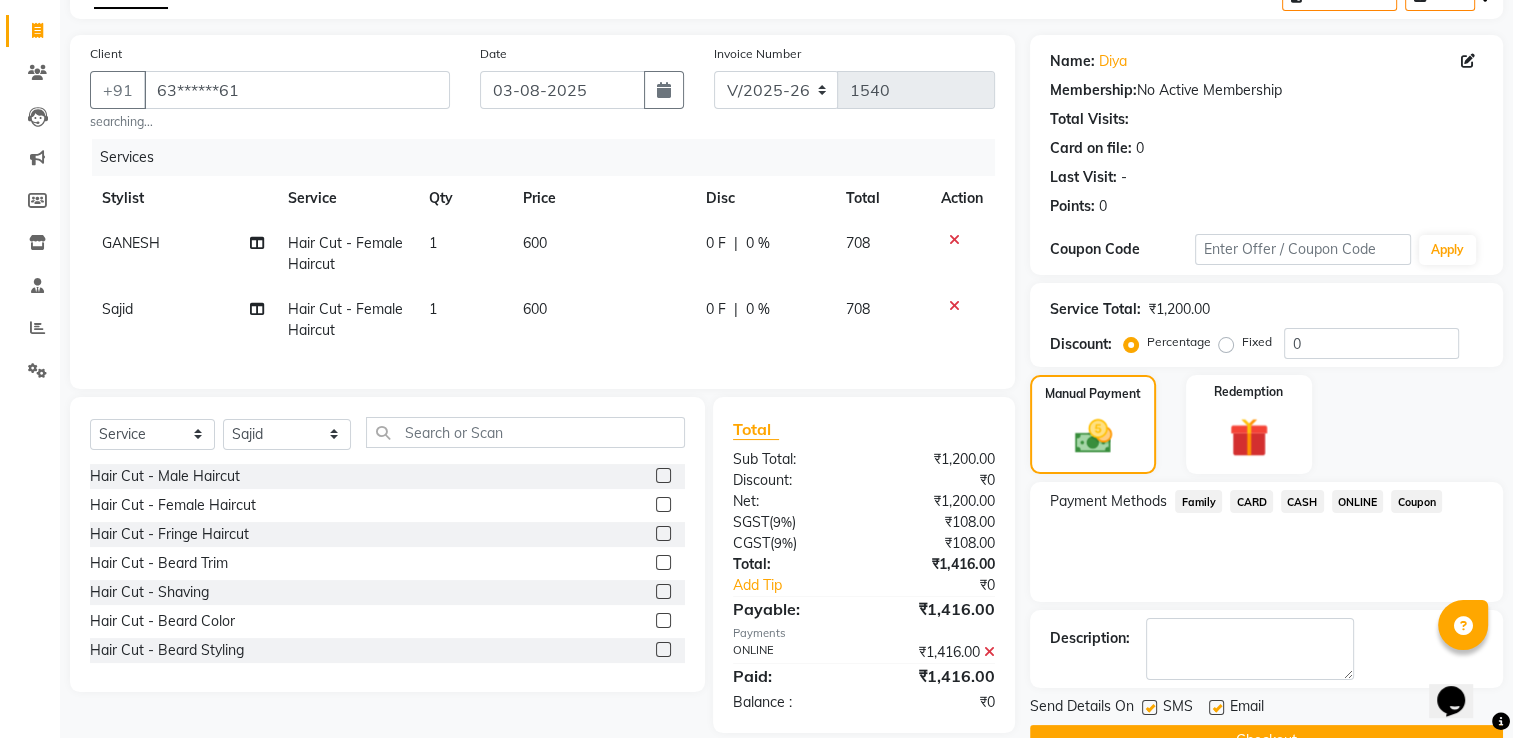scroll, scrollTop: 161, scrollLeft: 0, axis: vertical 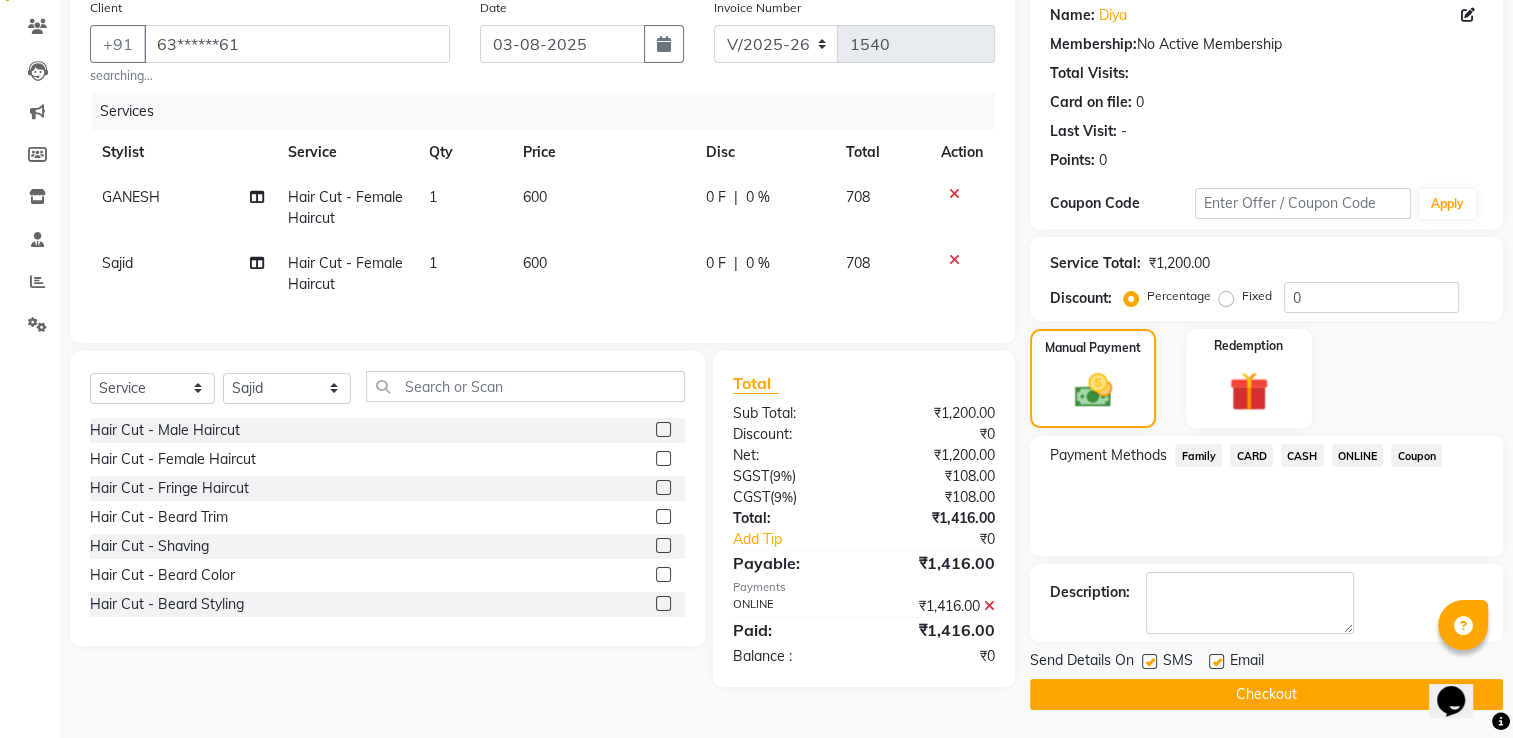 click on "Checkout" 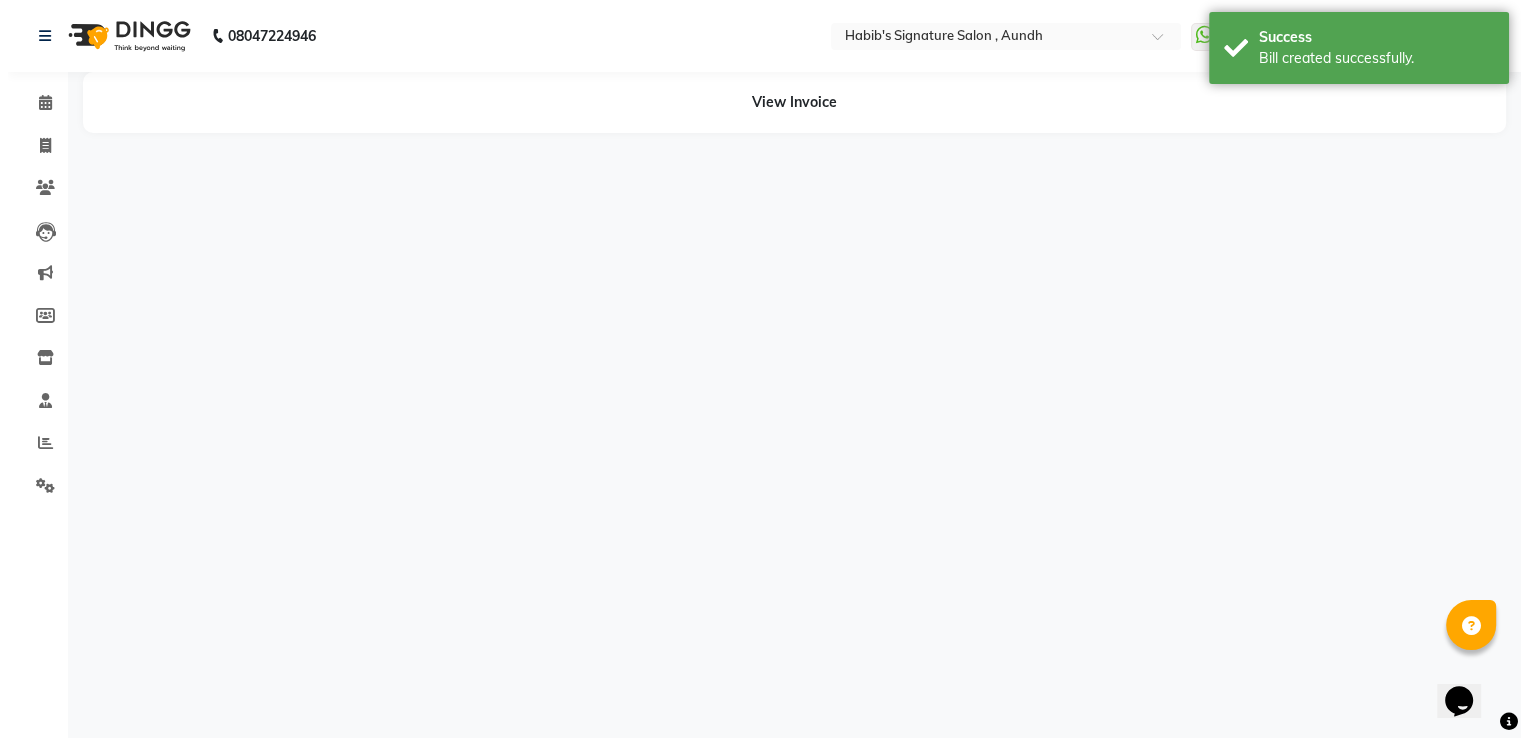 scroll, scrollTop: 0, scrollLeft: 0, axis: both 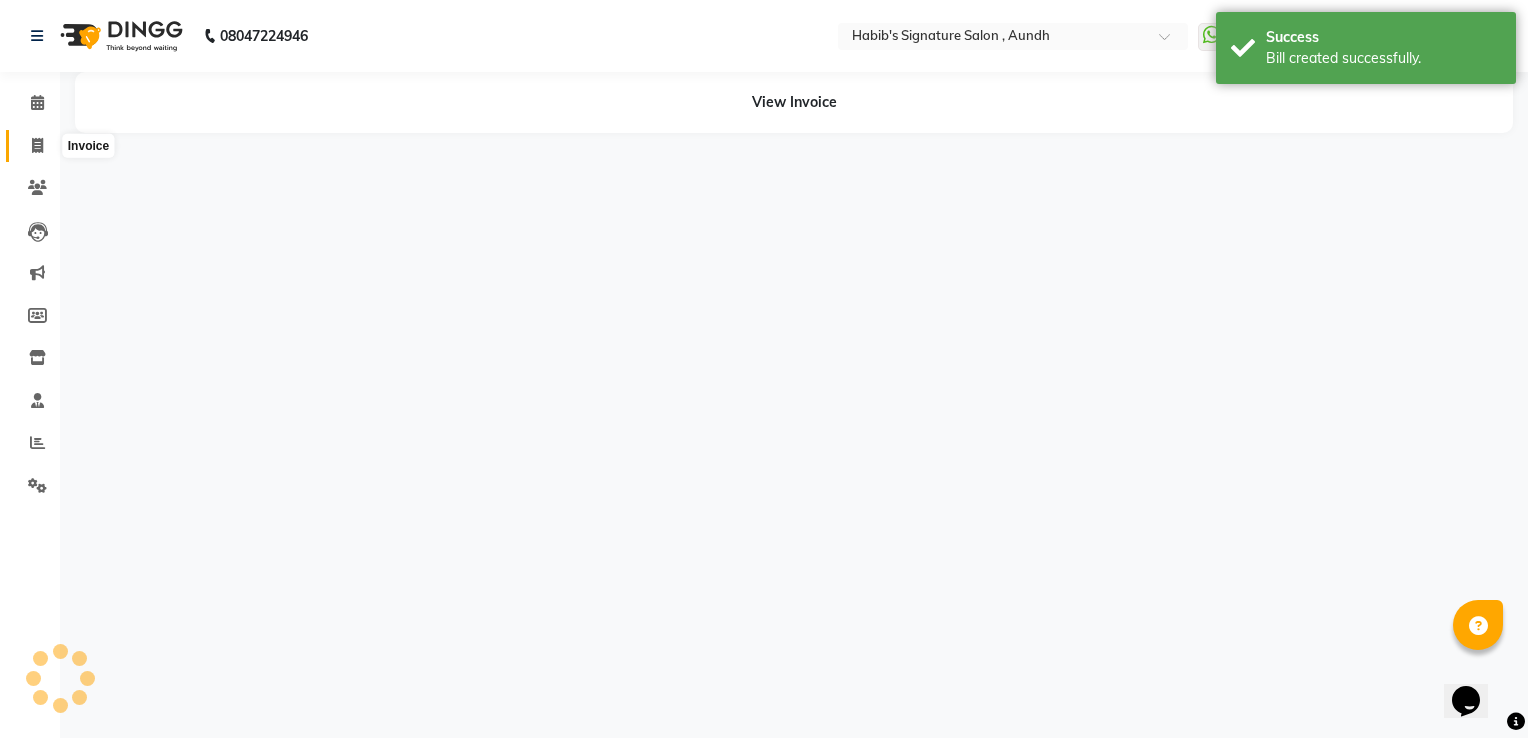 click 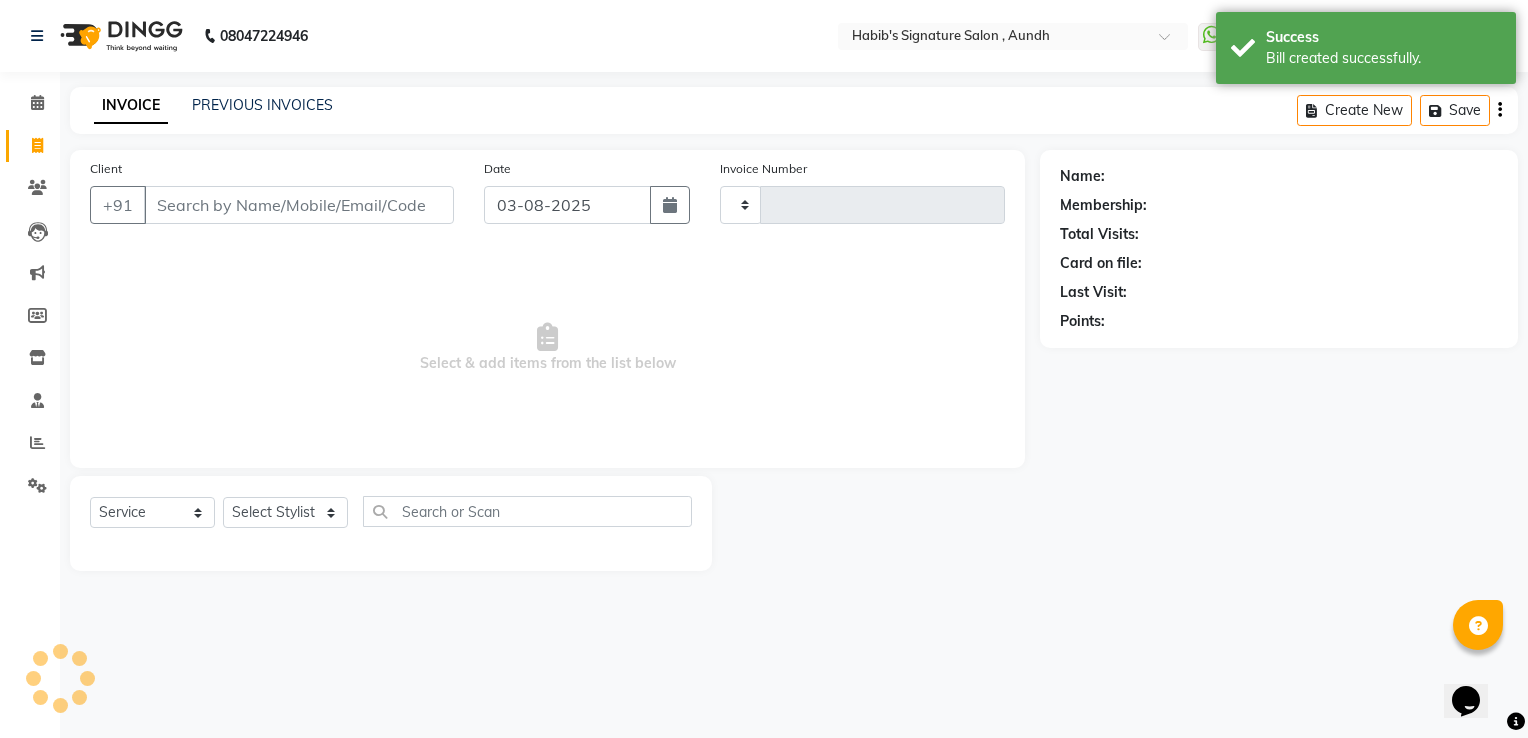 type on "1541" 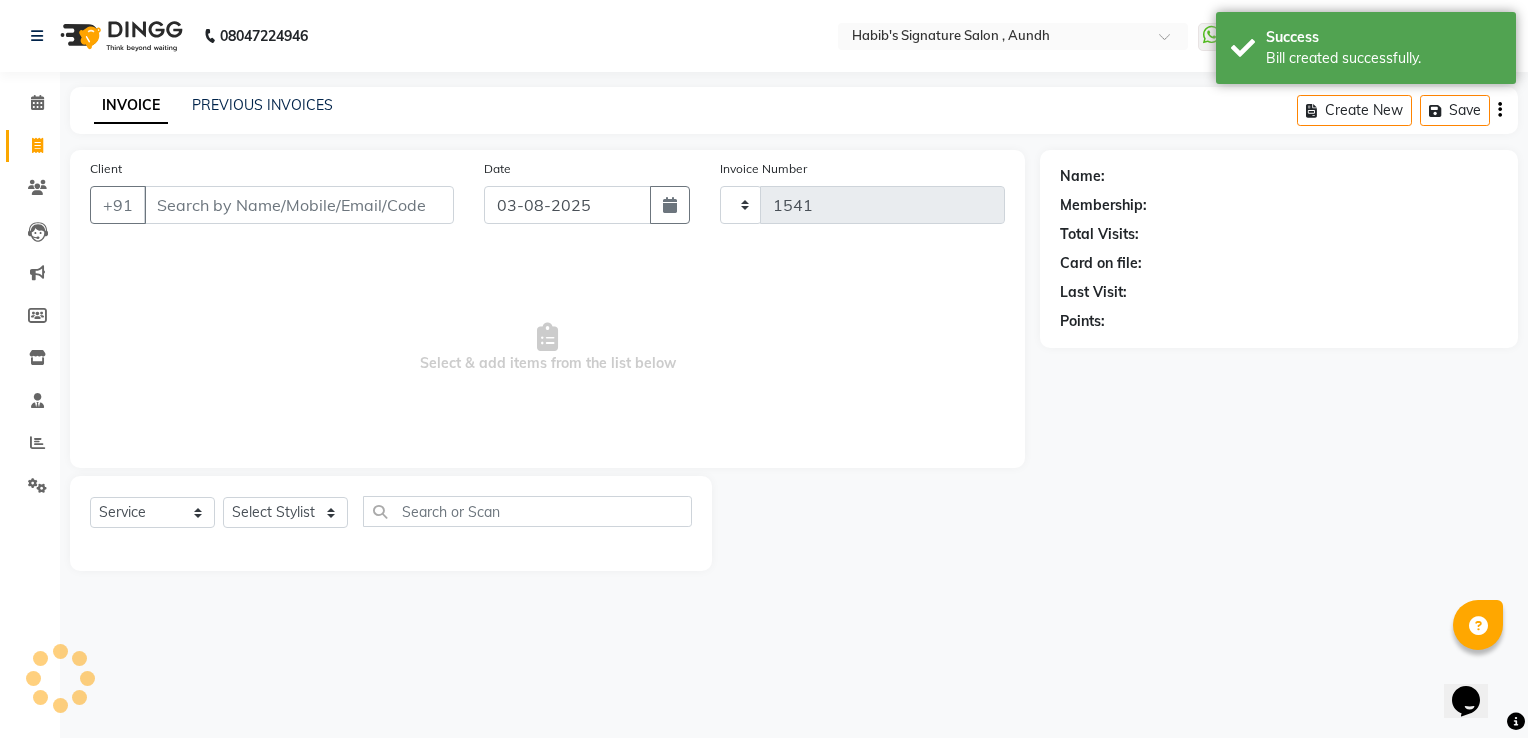 select on "6342" 